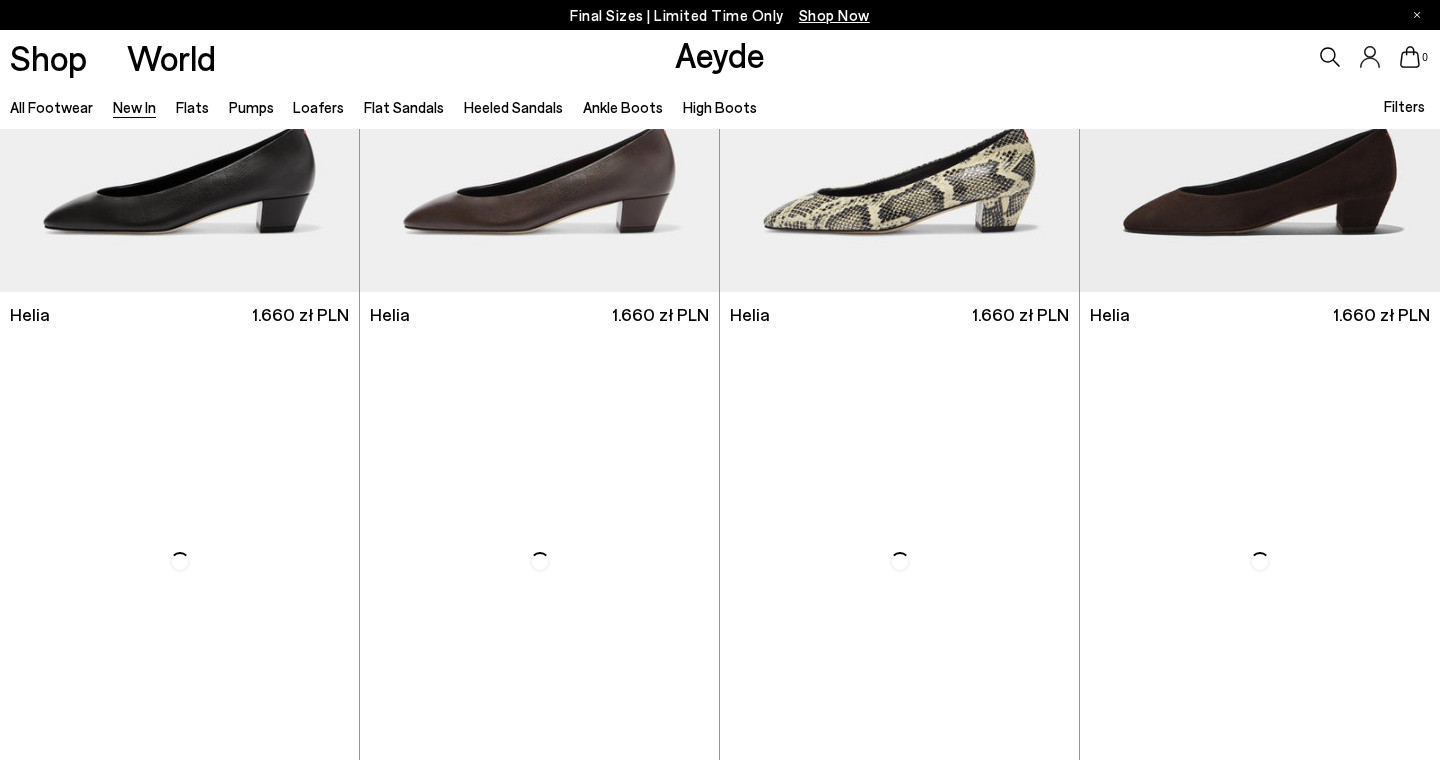 scroll, scrollTop: 789, scrollLeft: 0, axis: vertical 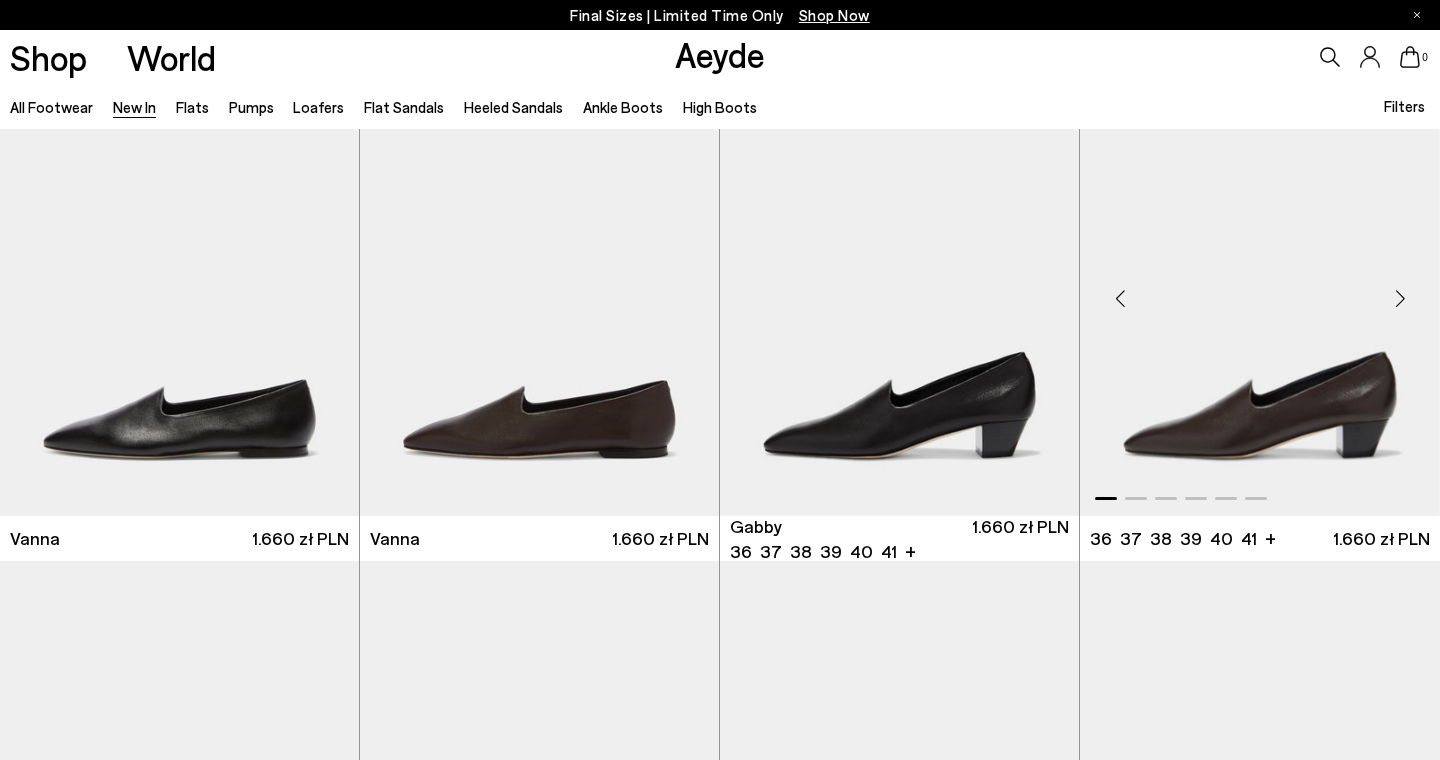 click at bounding box center (1400, 298) 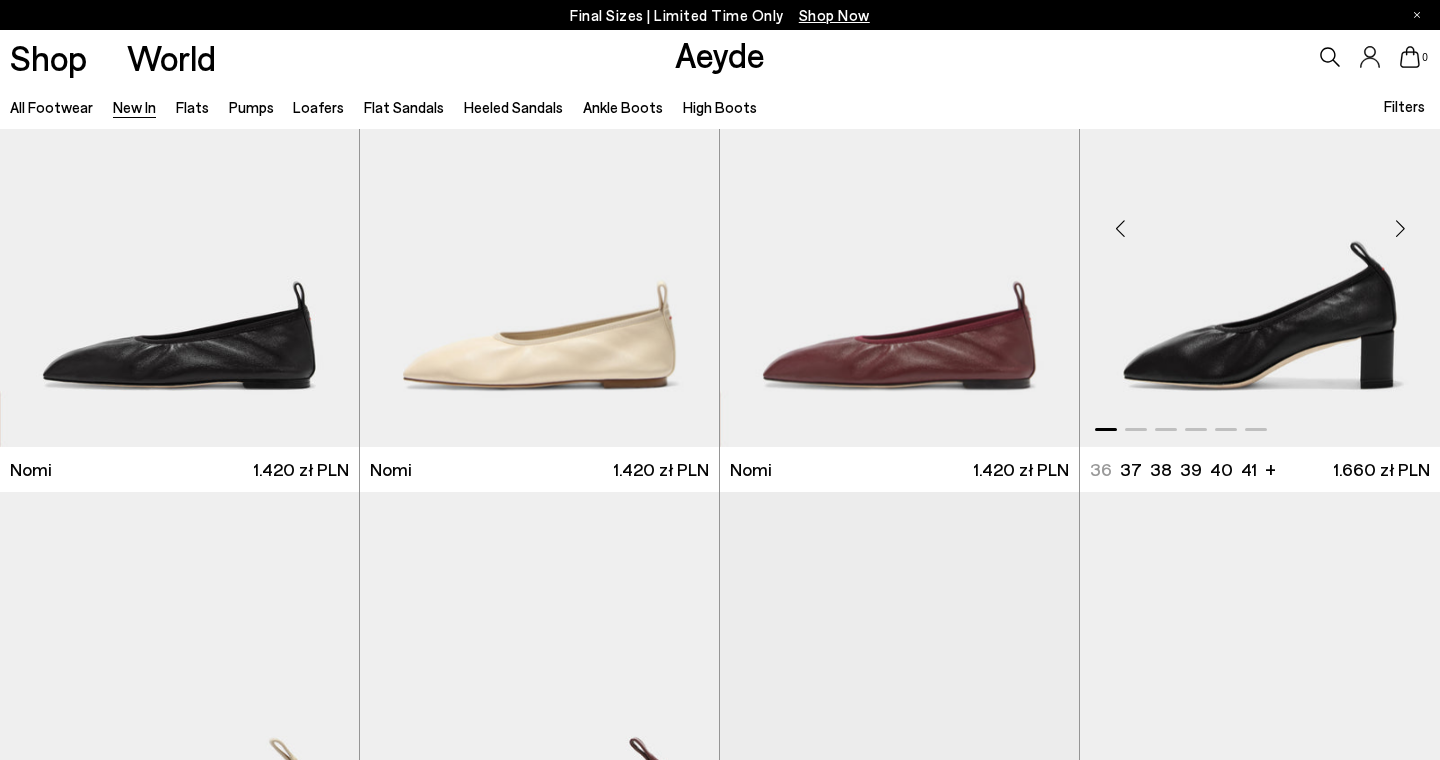 scroll, scrollTop: 1616, scrollLeft: 0, axis: vertical 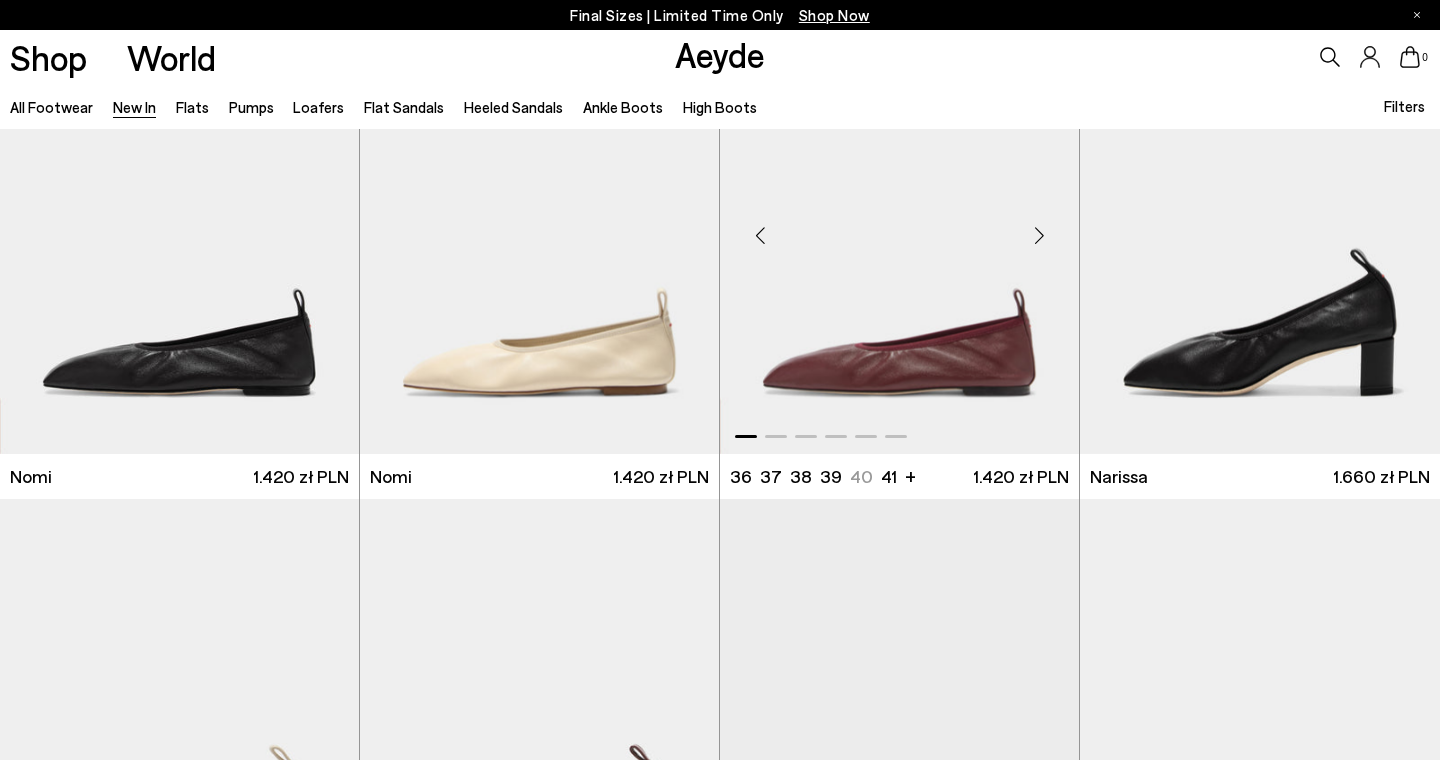 click at bounding box center [1039, 236] 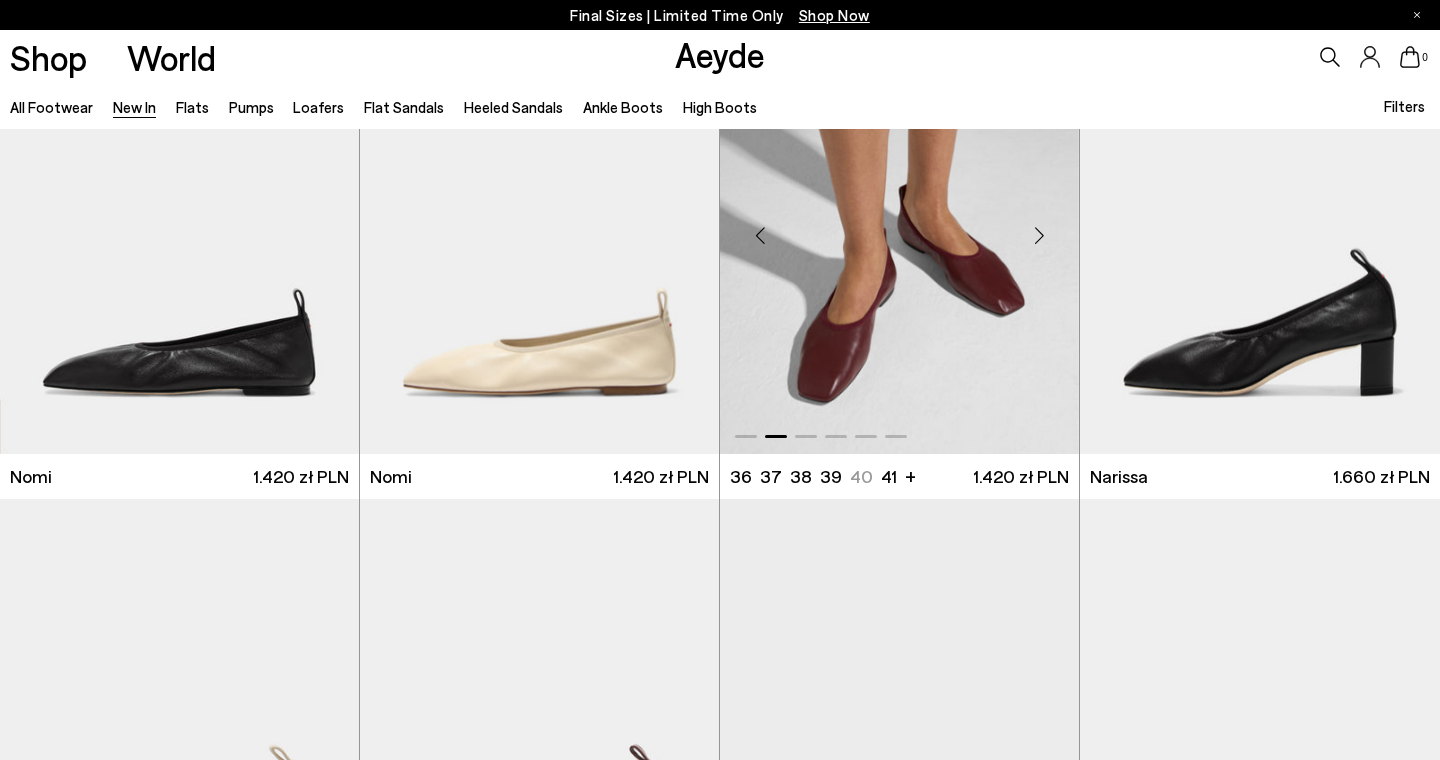 click at bounding box center [1039, 236] 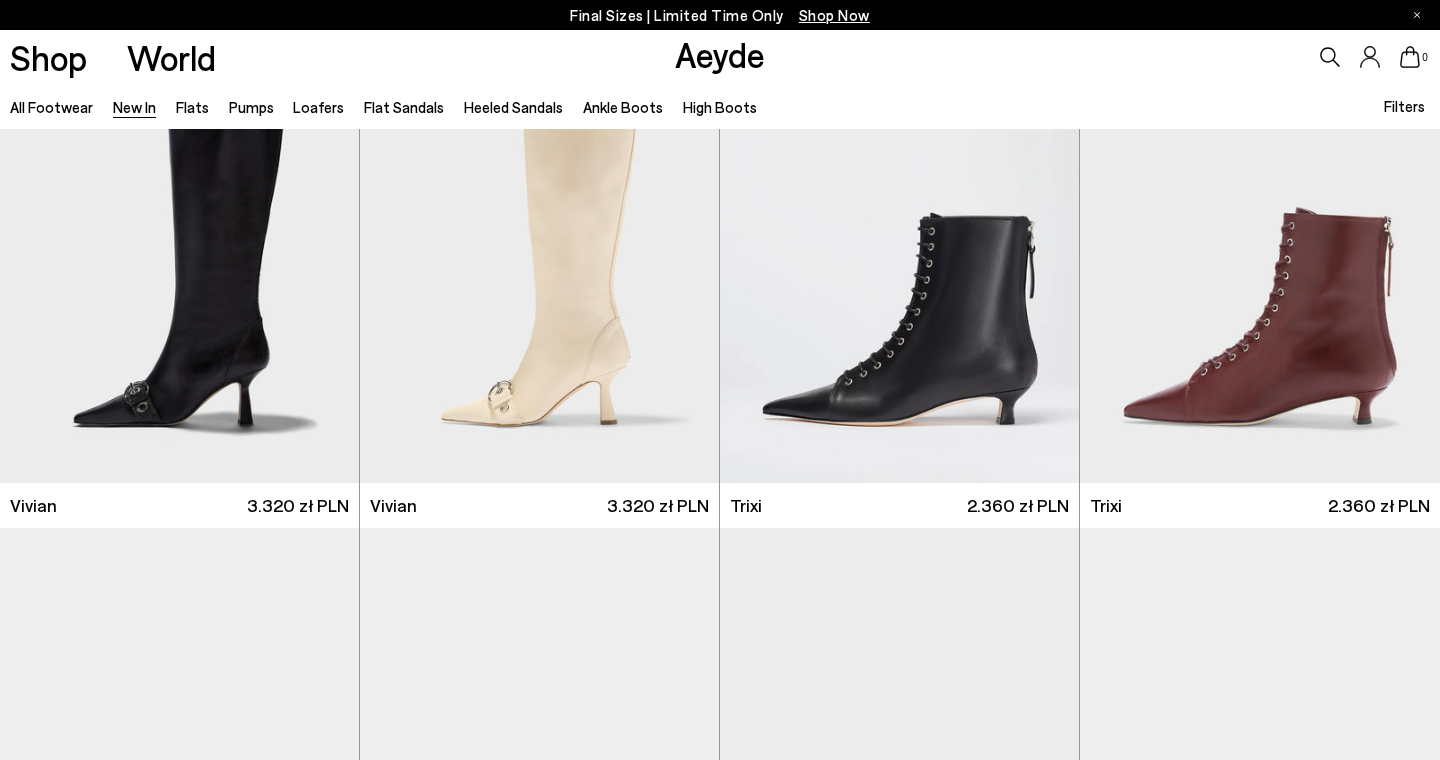 scroll, scrollTop: 5063, scrollLeft: 0, axis: vertical 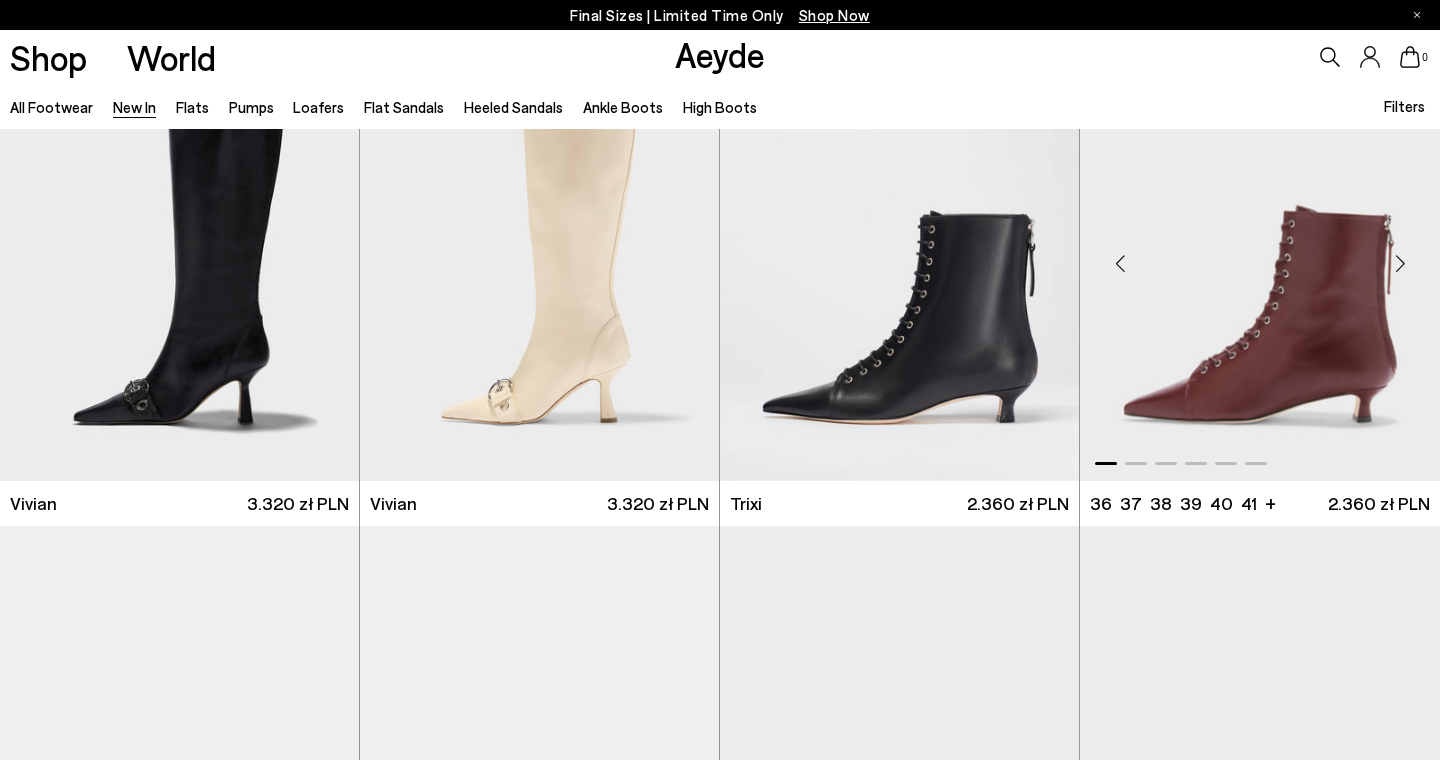 click at bounding box center (1400, 264) 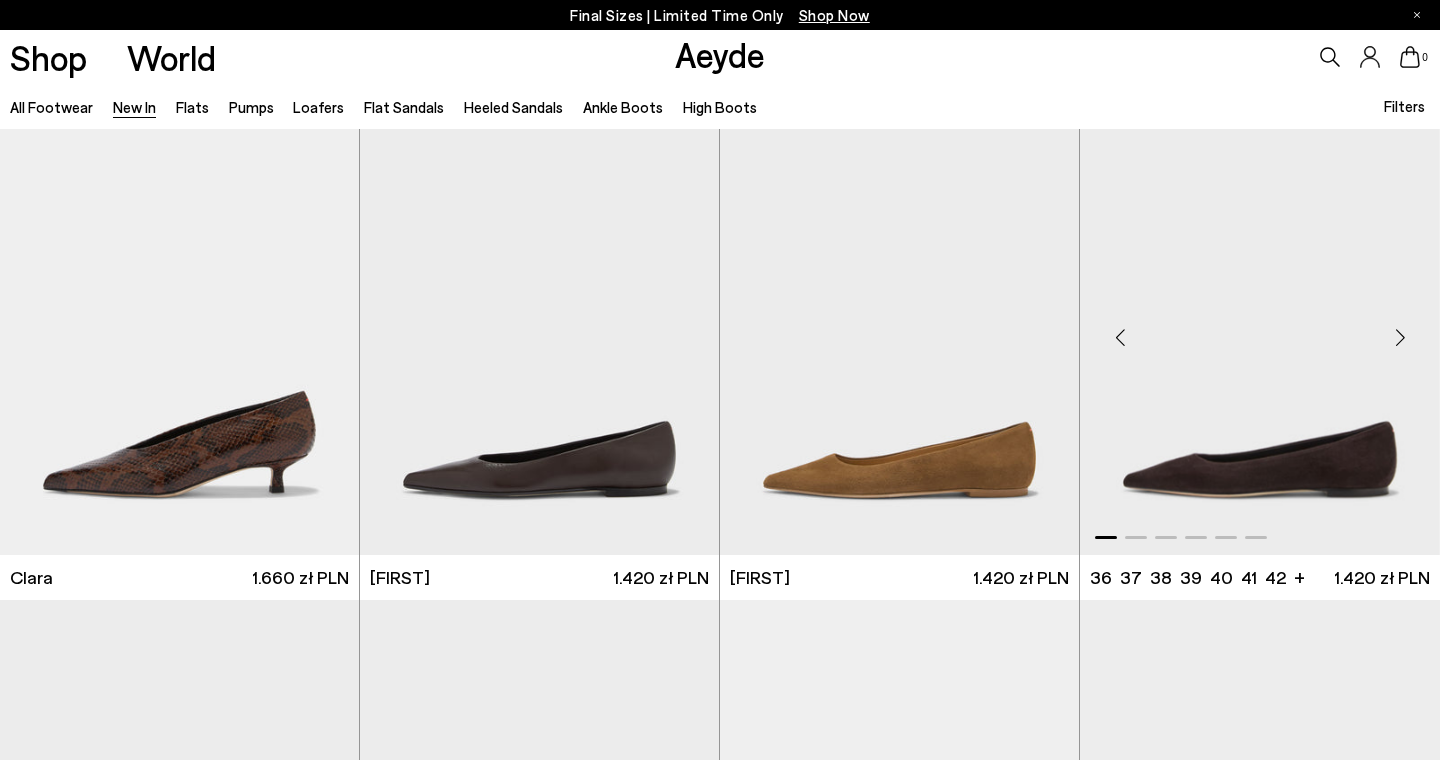 scroll, scrollTop: 5983, scrollLeft: 0, axis: vertical 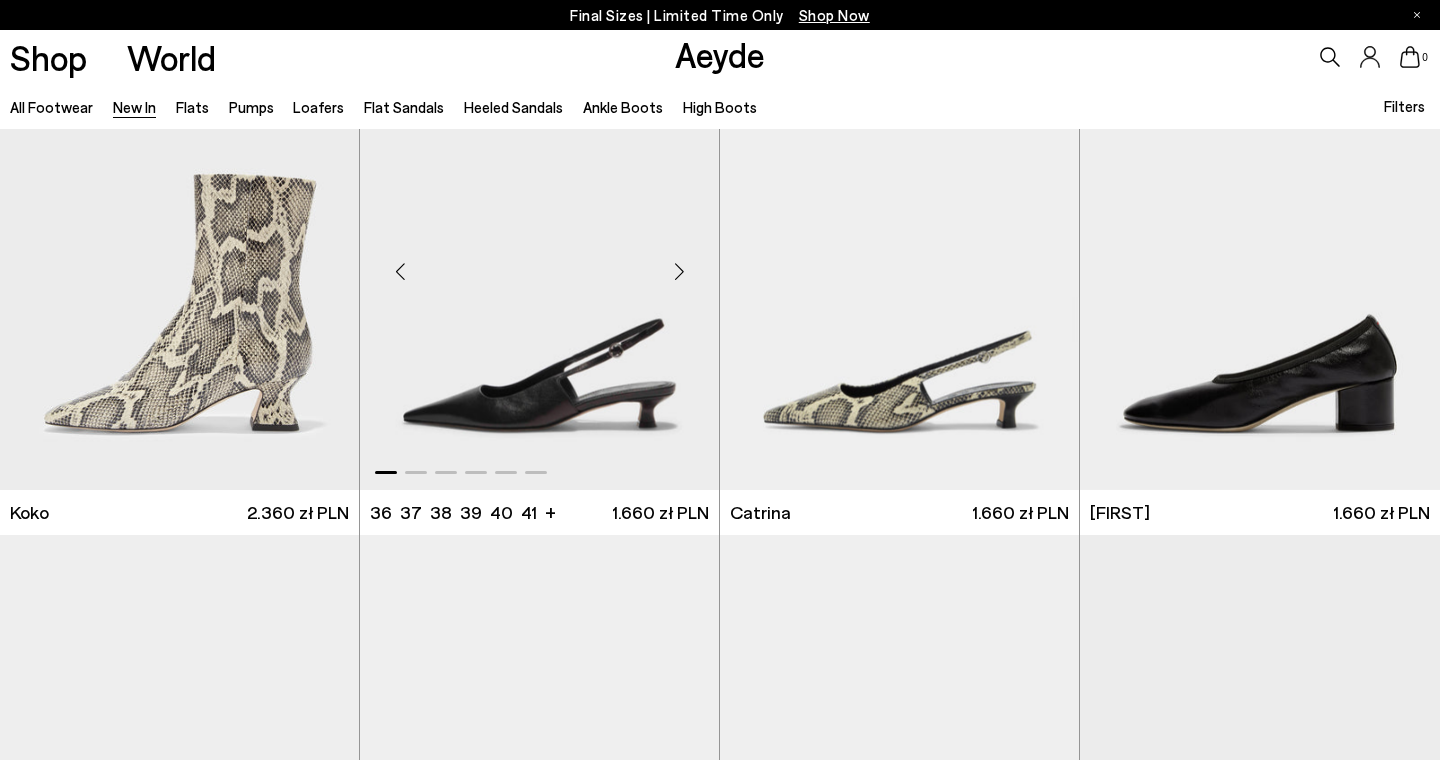 click at bounding box center [679, 272] 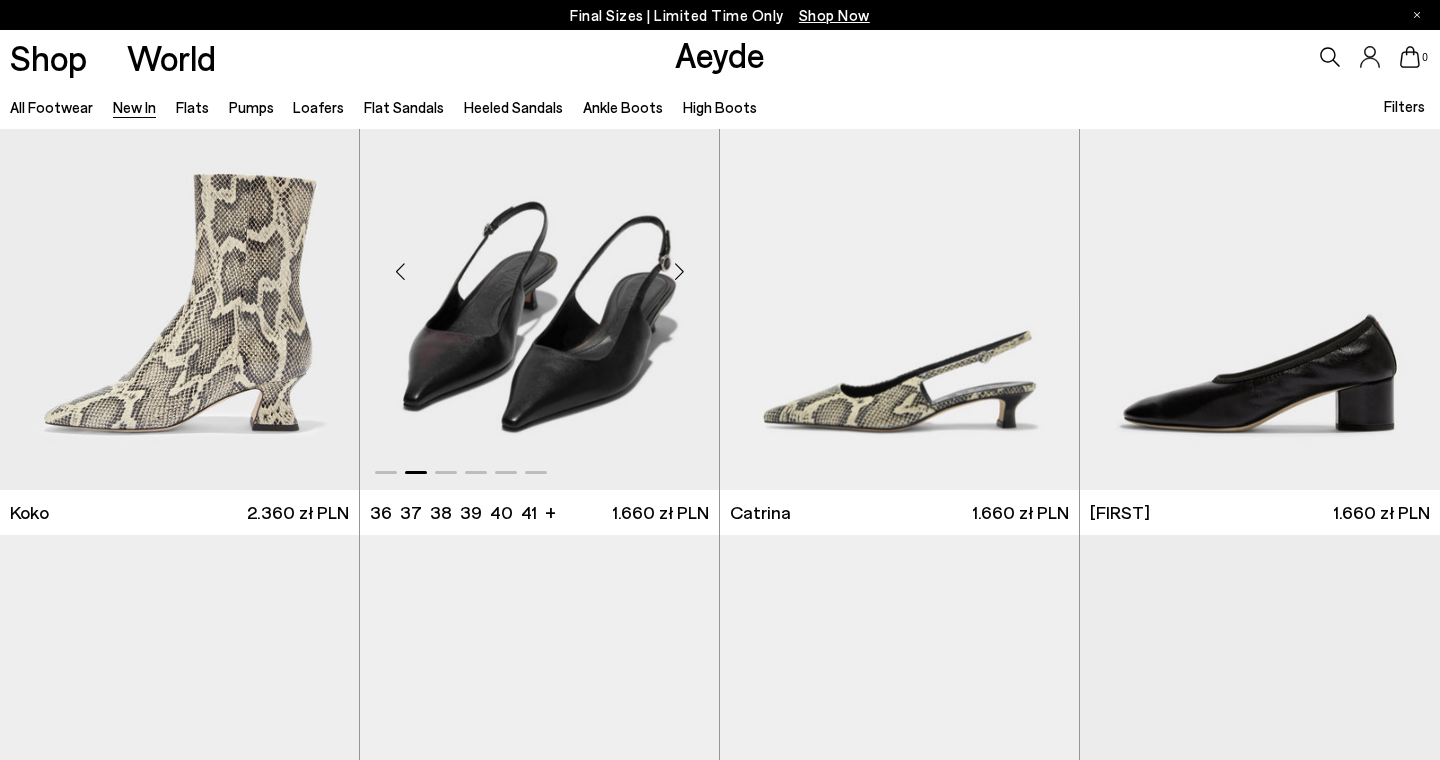 click at bounding box center [679, 272] 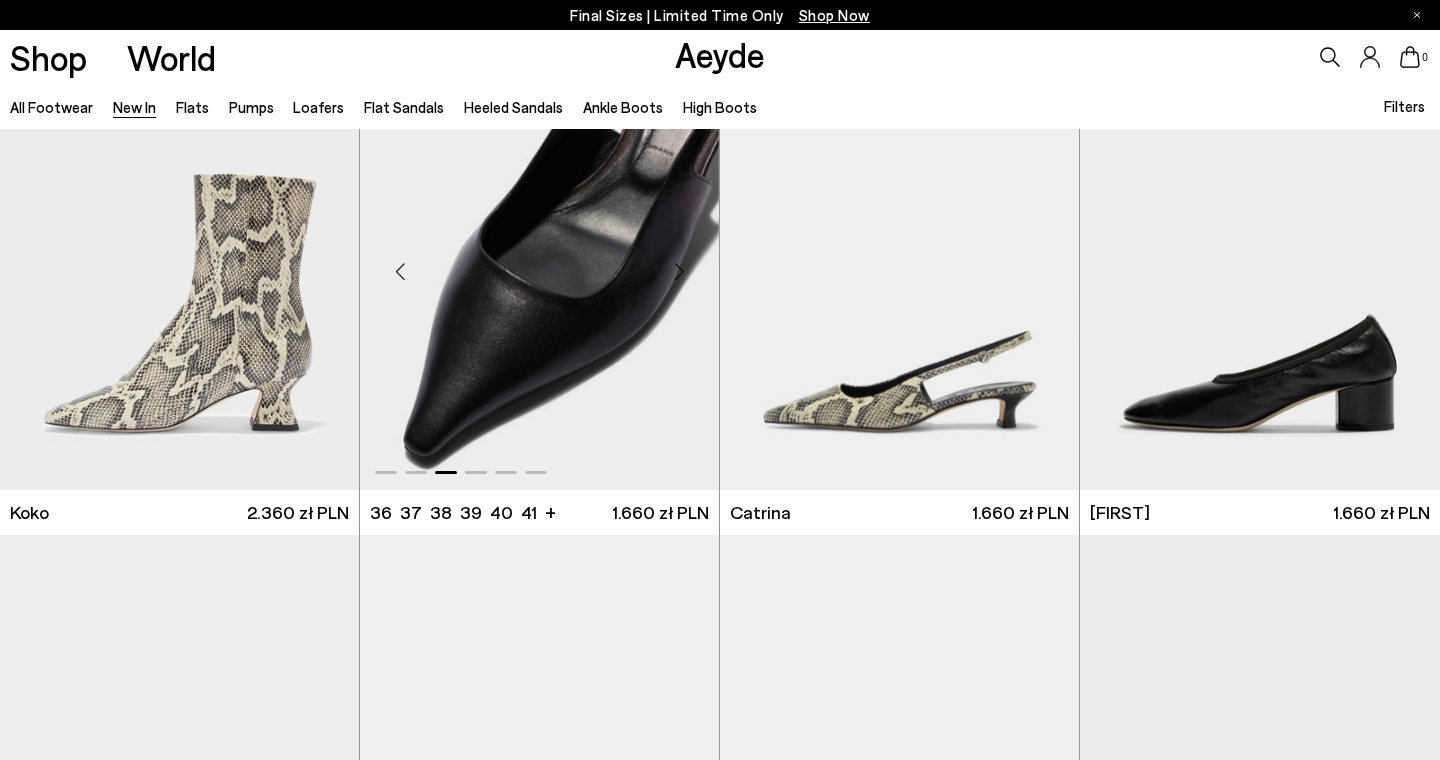 click at bounding box center [679, 272] 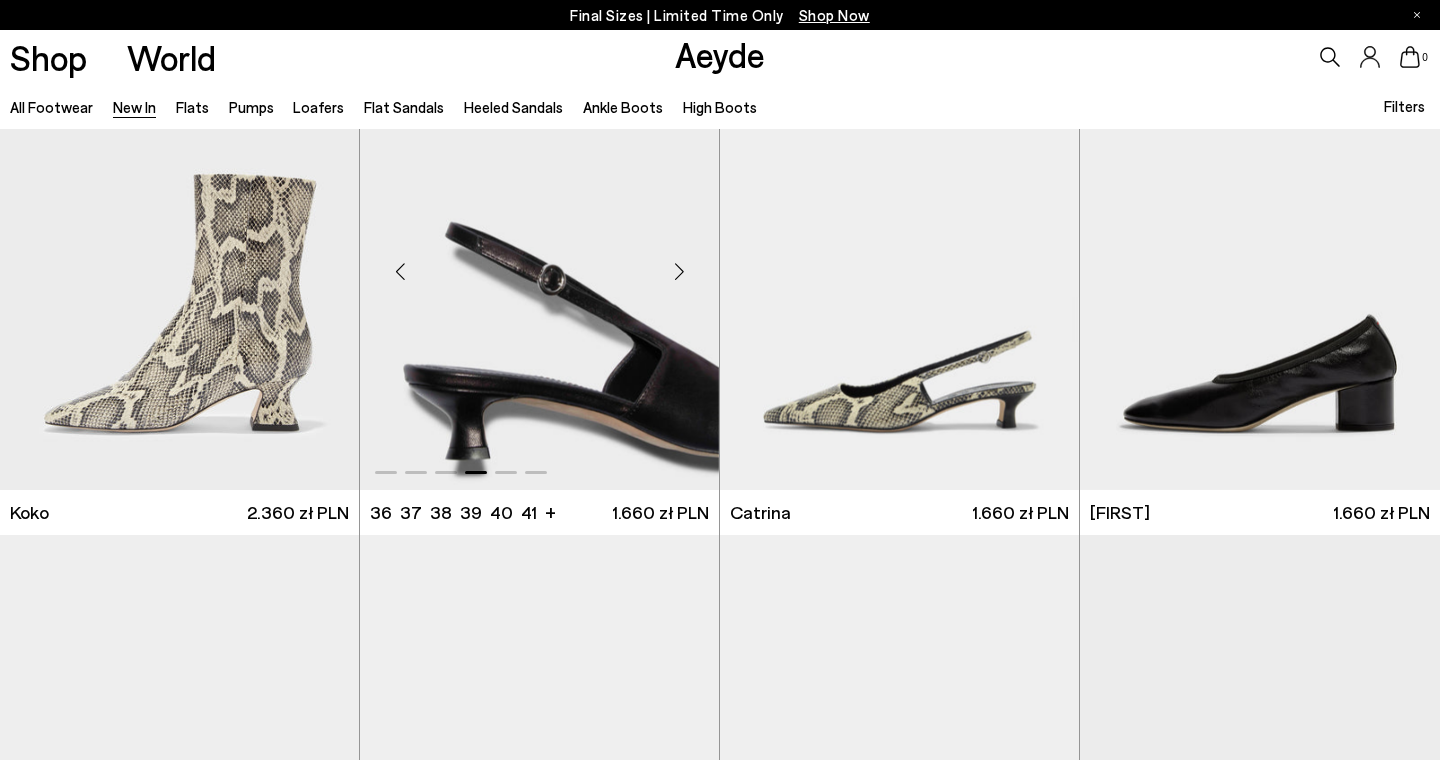 click at bounding box center [679, 272] 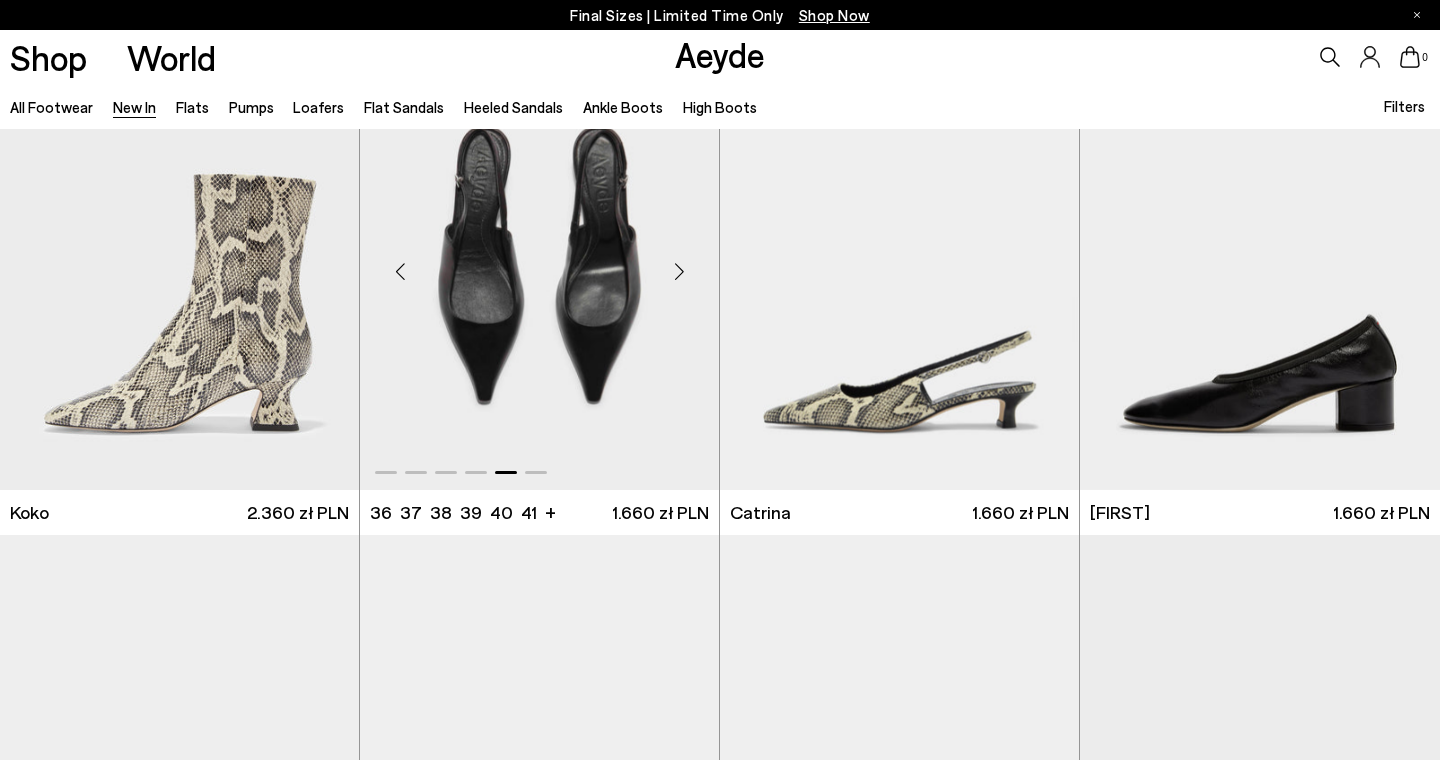 click at bounding box center [679, 272] 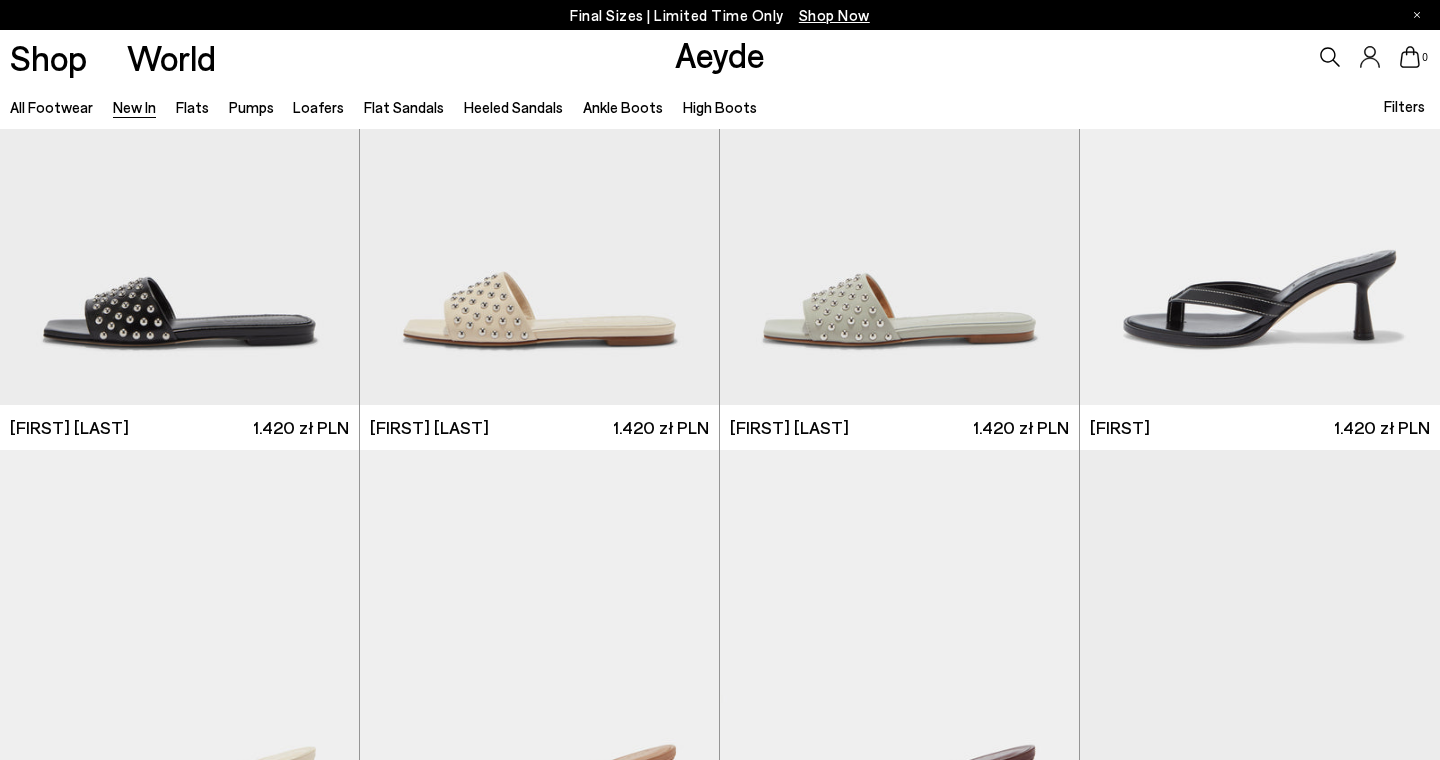 scroll, scrollTop: 11122, scrollLeft: 0, axis: vertical 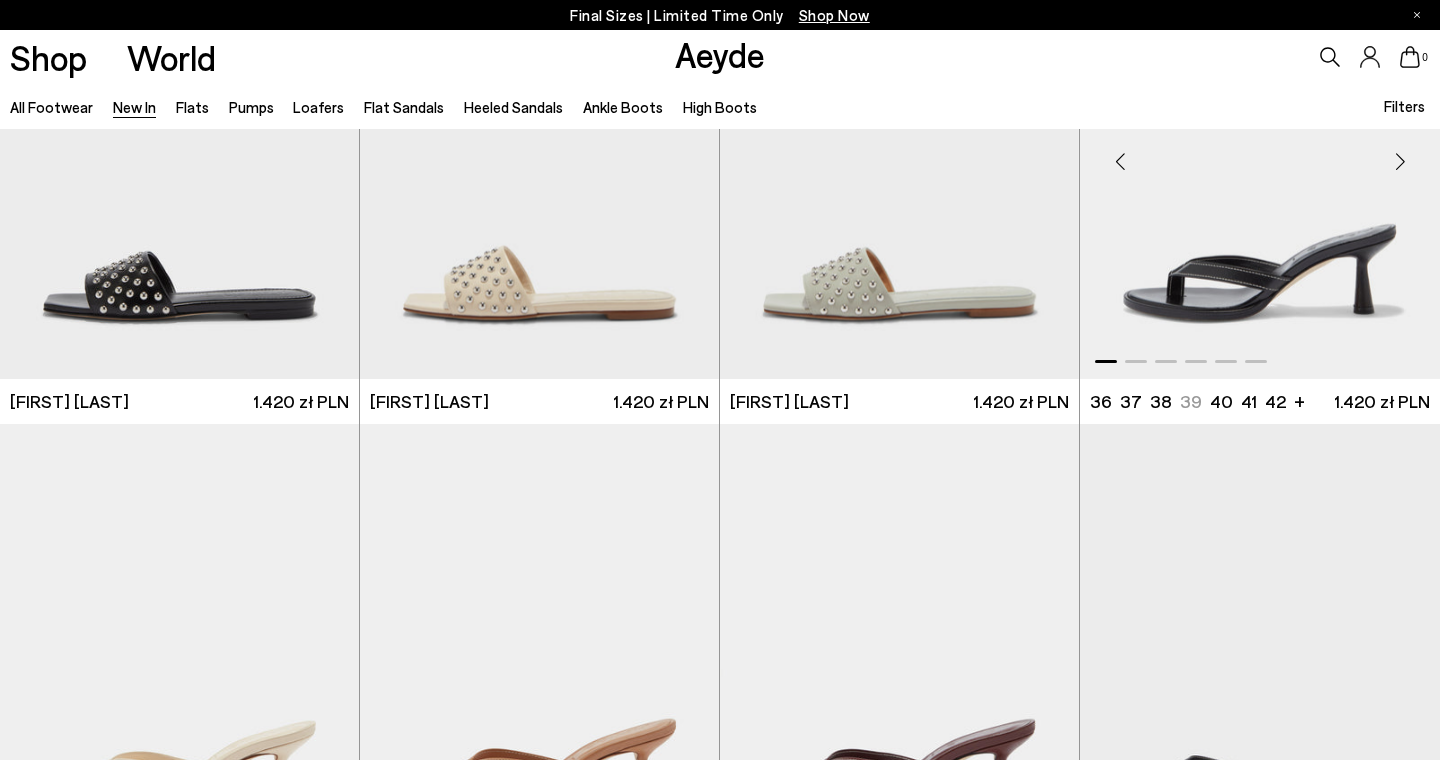 click at bounding box center (1400, 161) 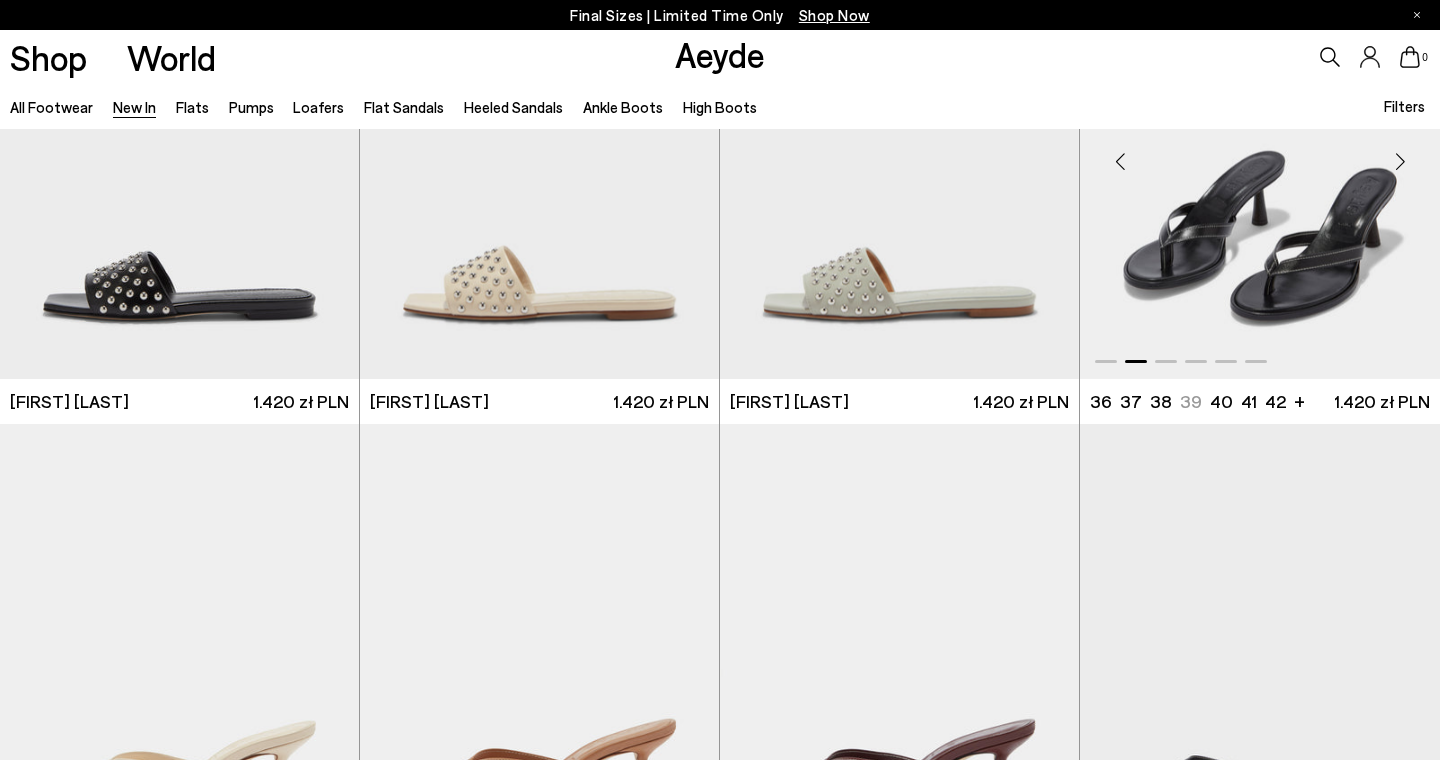 click at bounding box center [1400, 161] 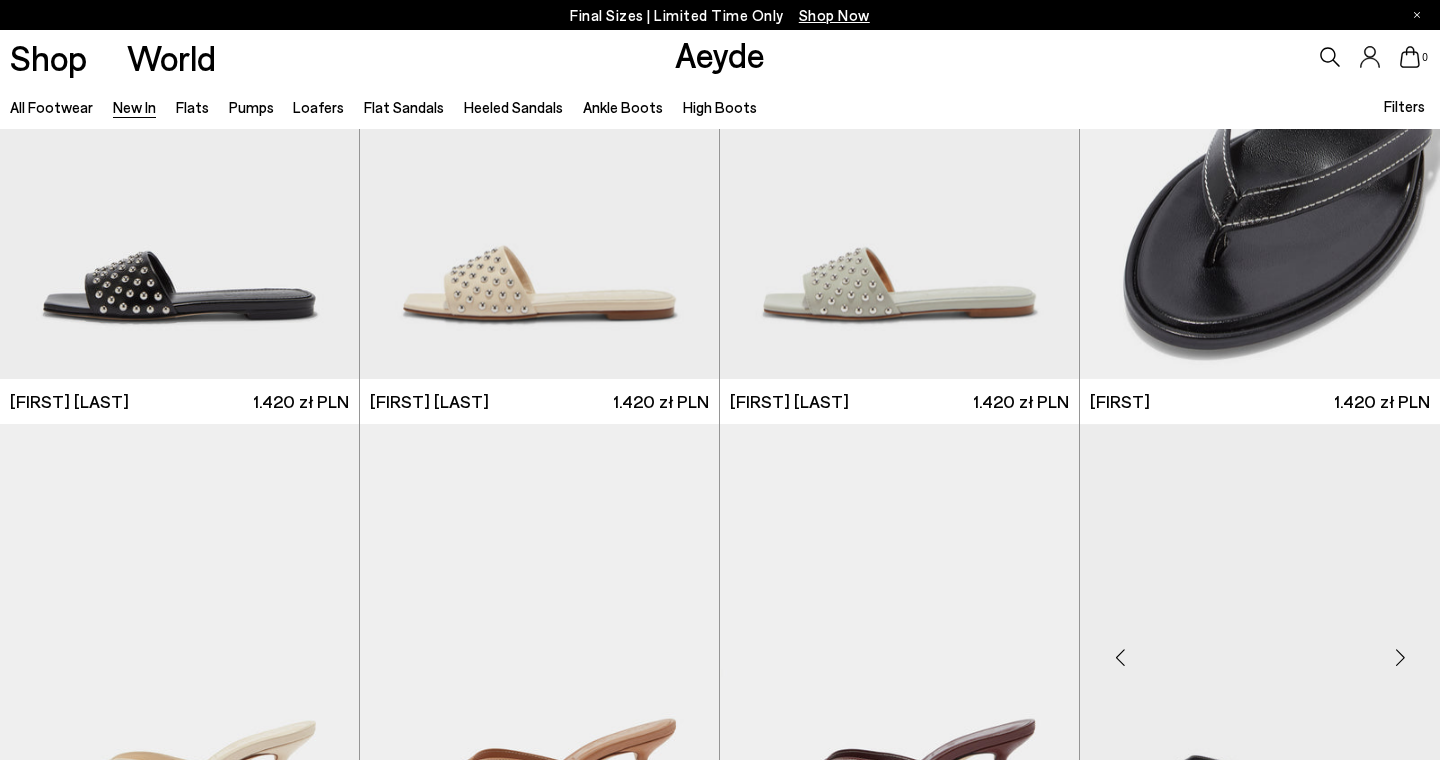 scroll, scrollTop: 11416, scrollLeft: 0, axis: vertical 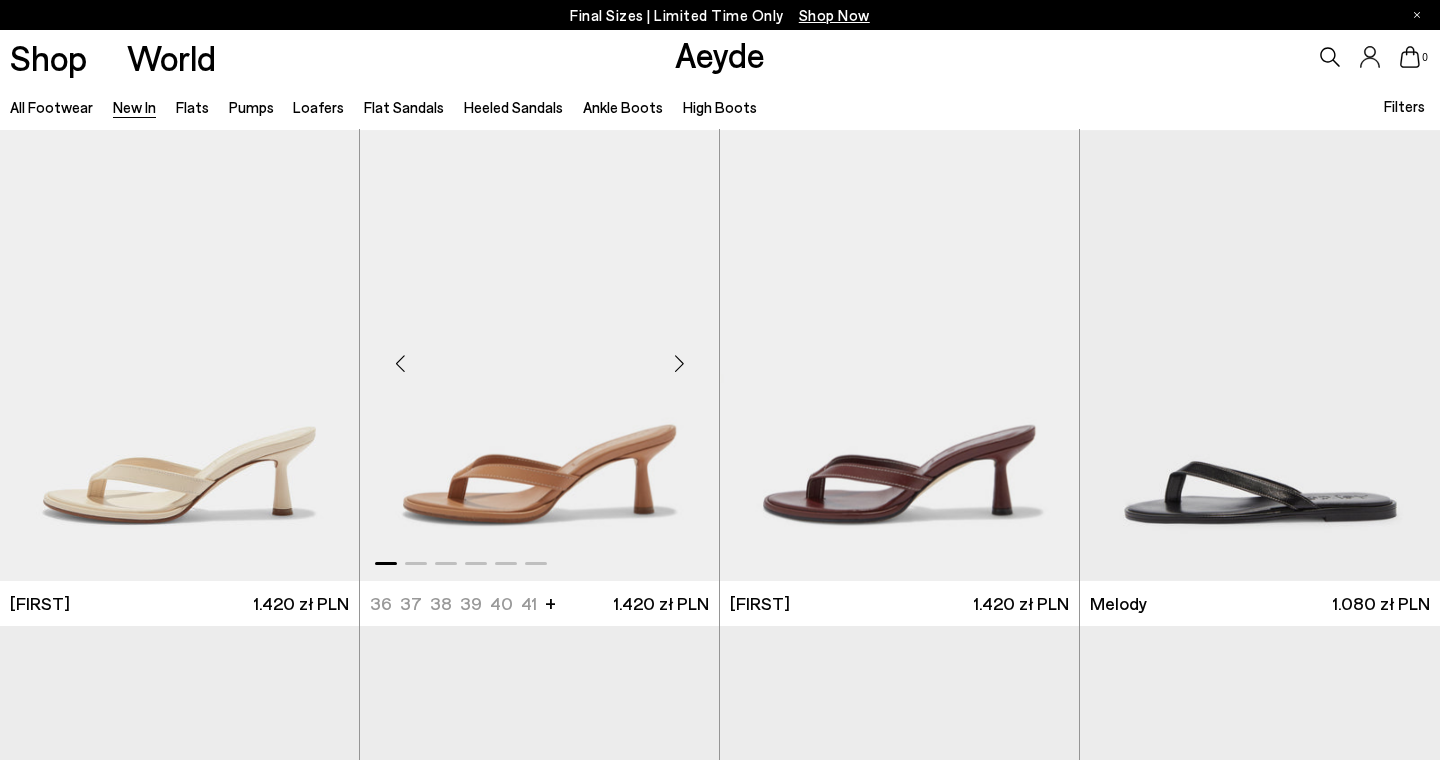 click at bounding box center [679, 364] 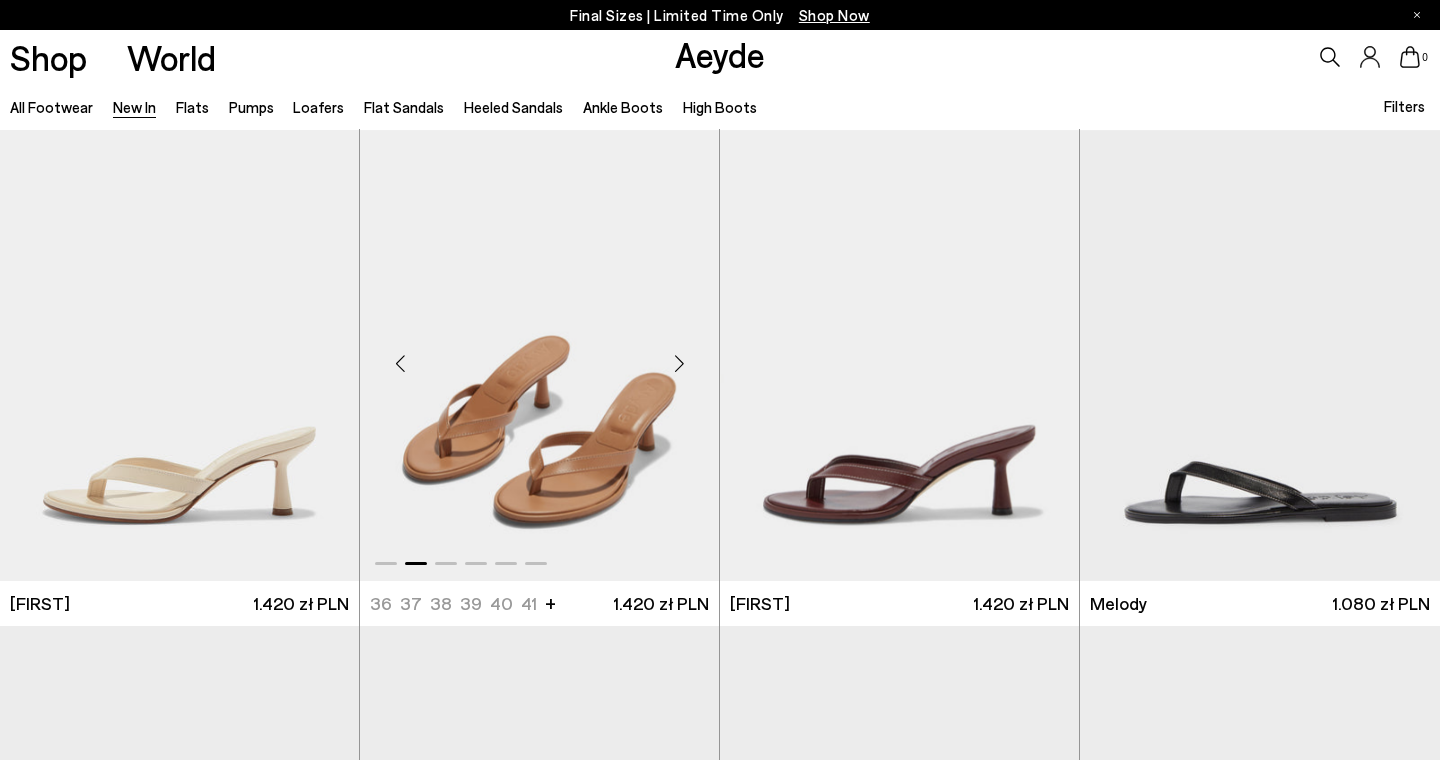 click at bounding box center [679, 364] 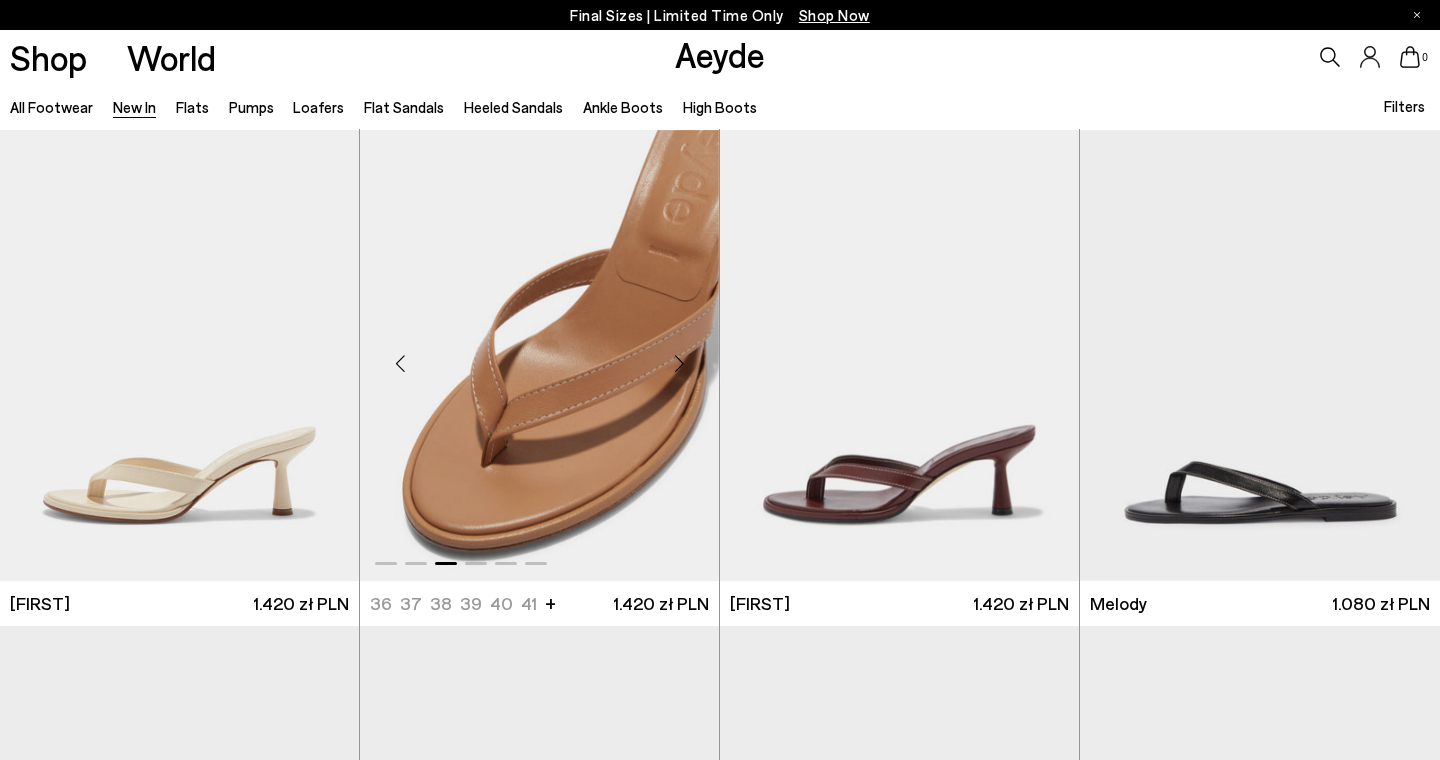click at bounding box center (679, 364) 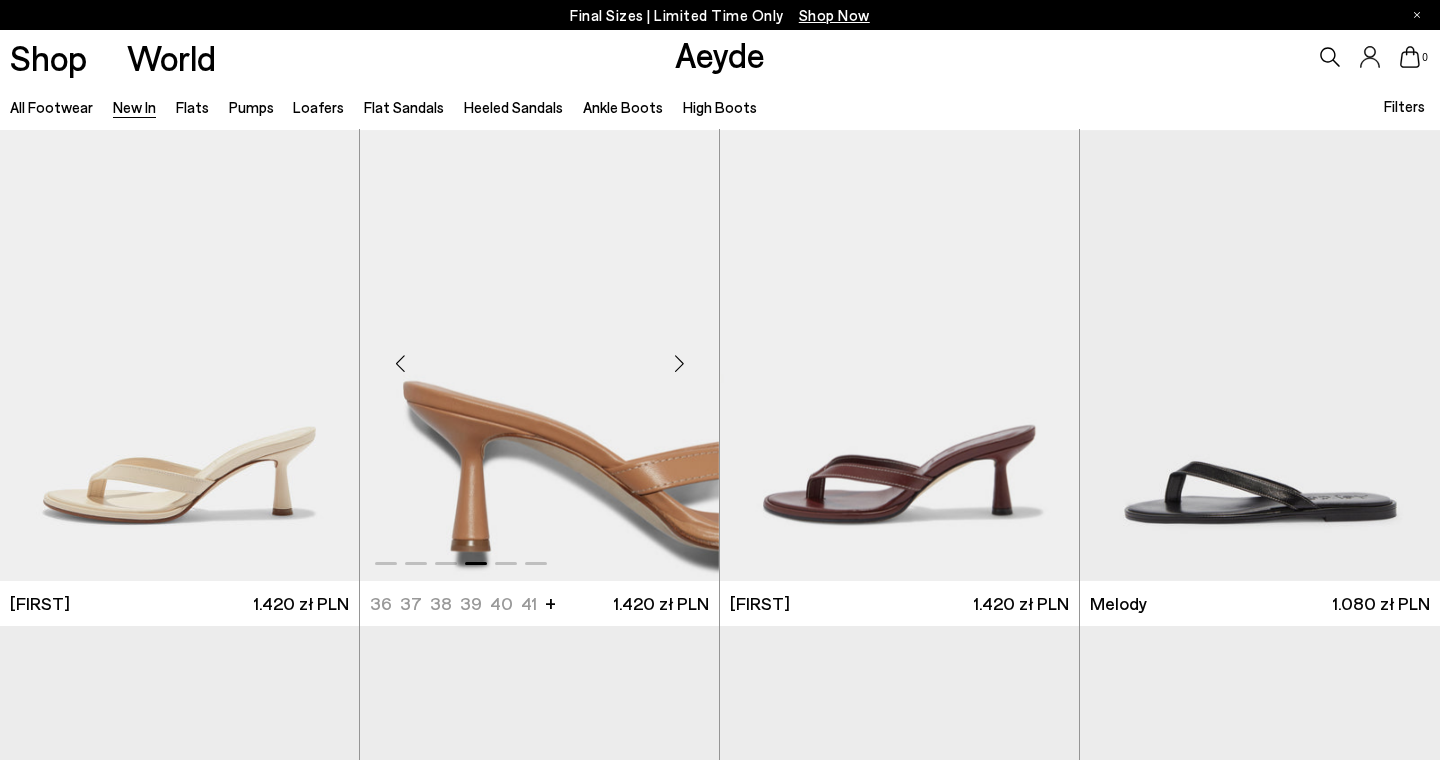 click at bounding box center [679, 364] 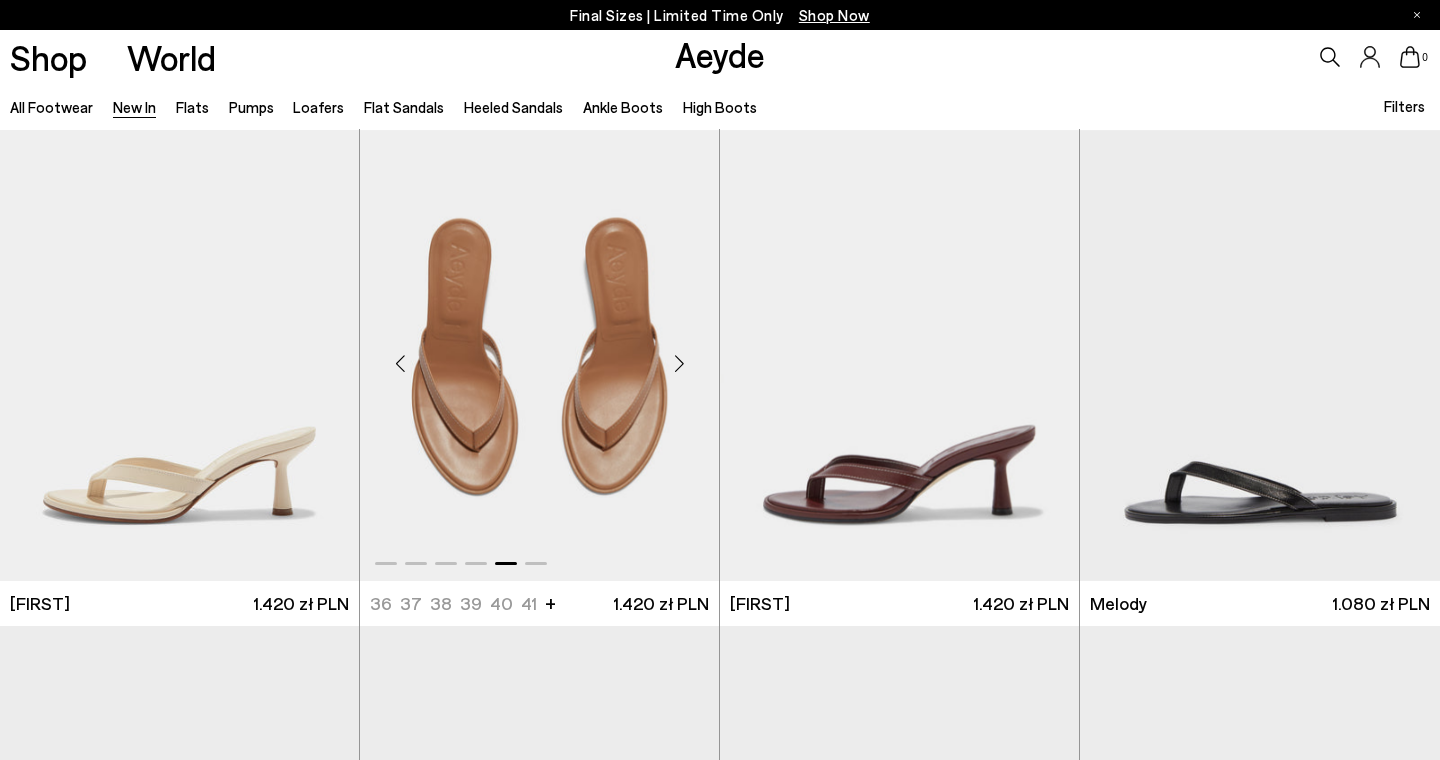 click at bounding box center (679, 364) 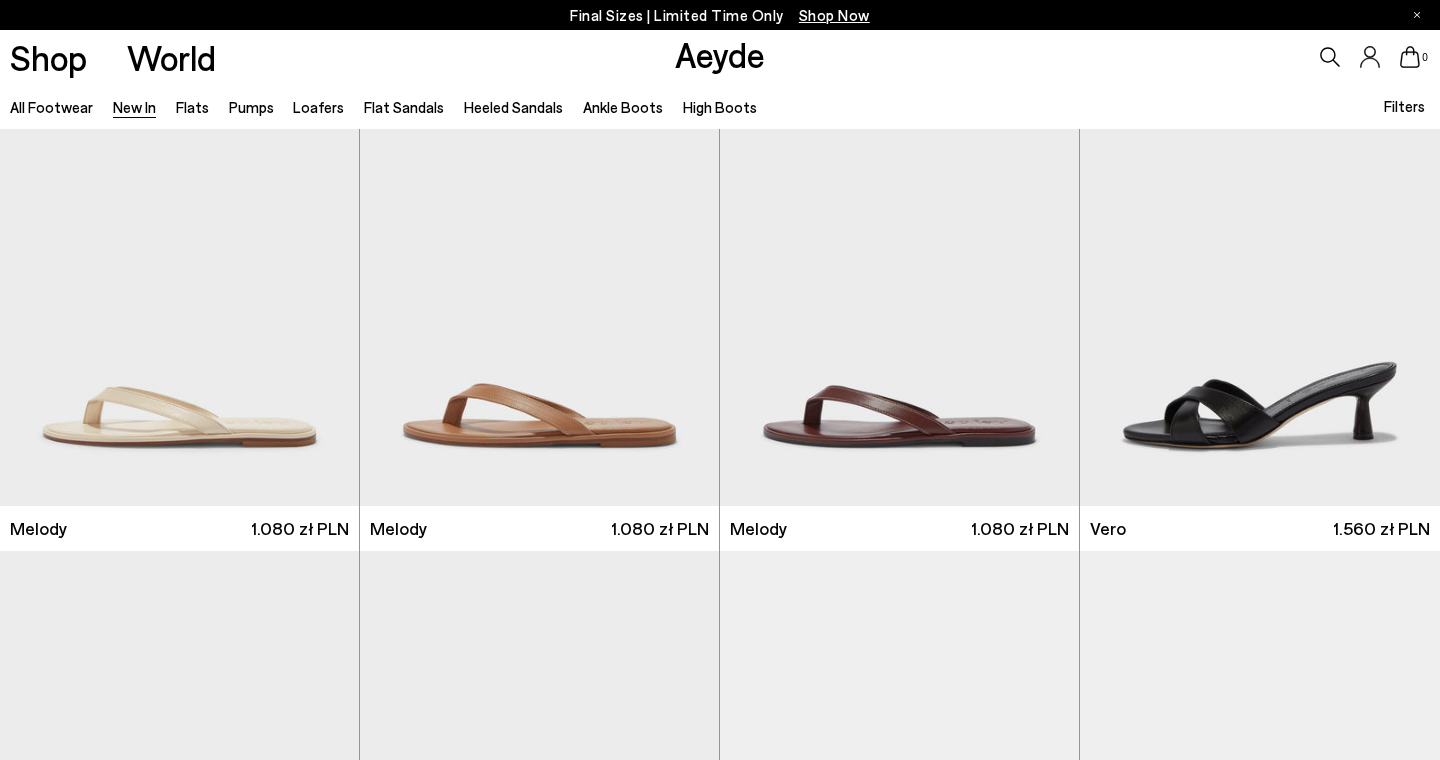 scroll, scrollTop: 11993, scrollLeft: 0, axis: vertical 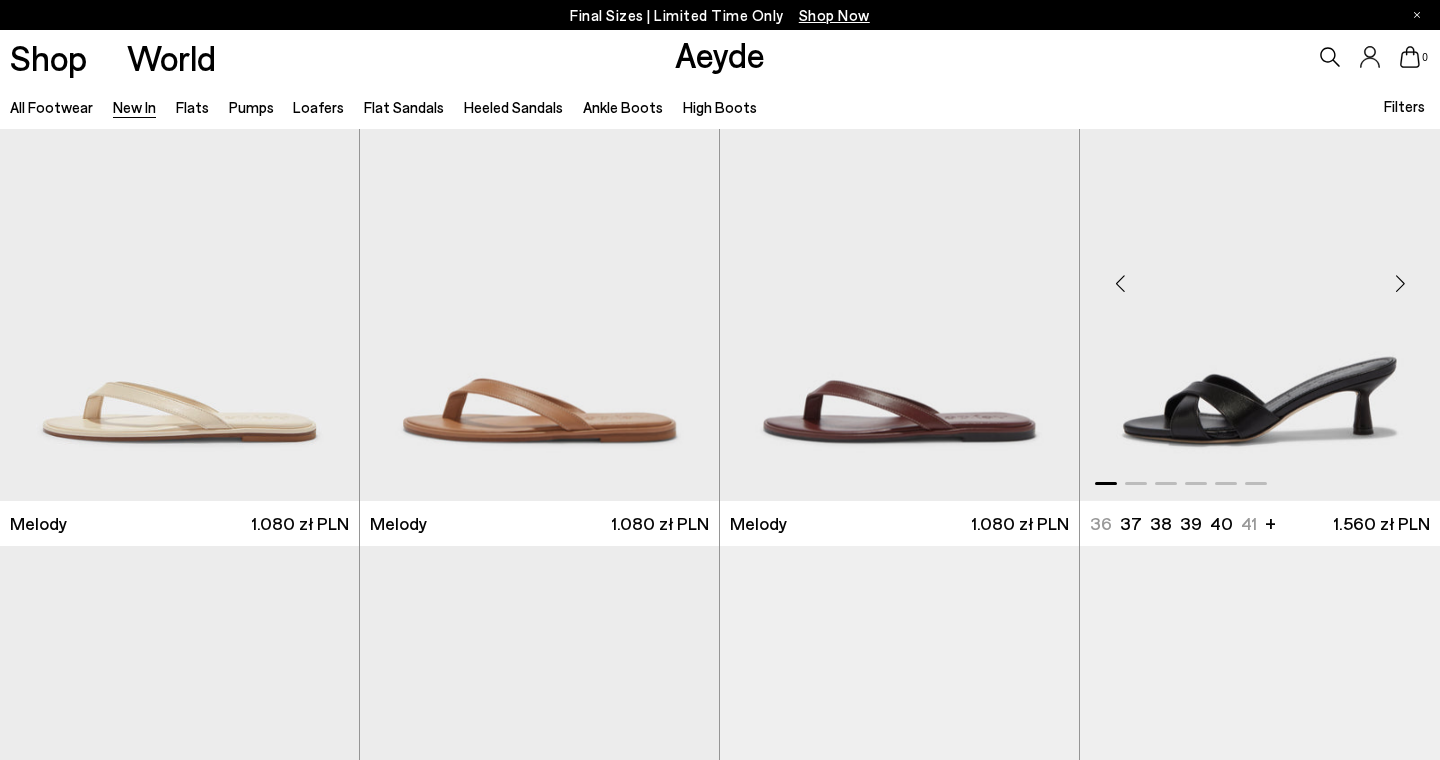 click at bounding box center [1400, 283] 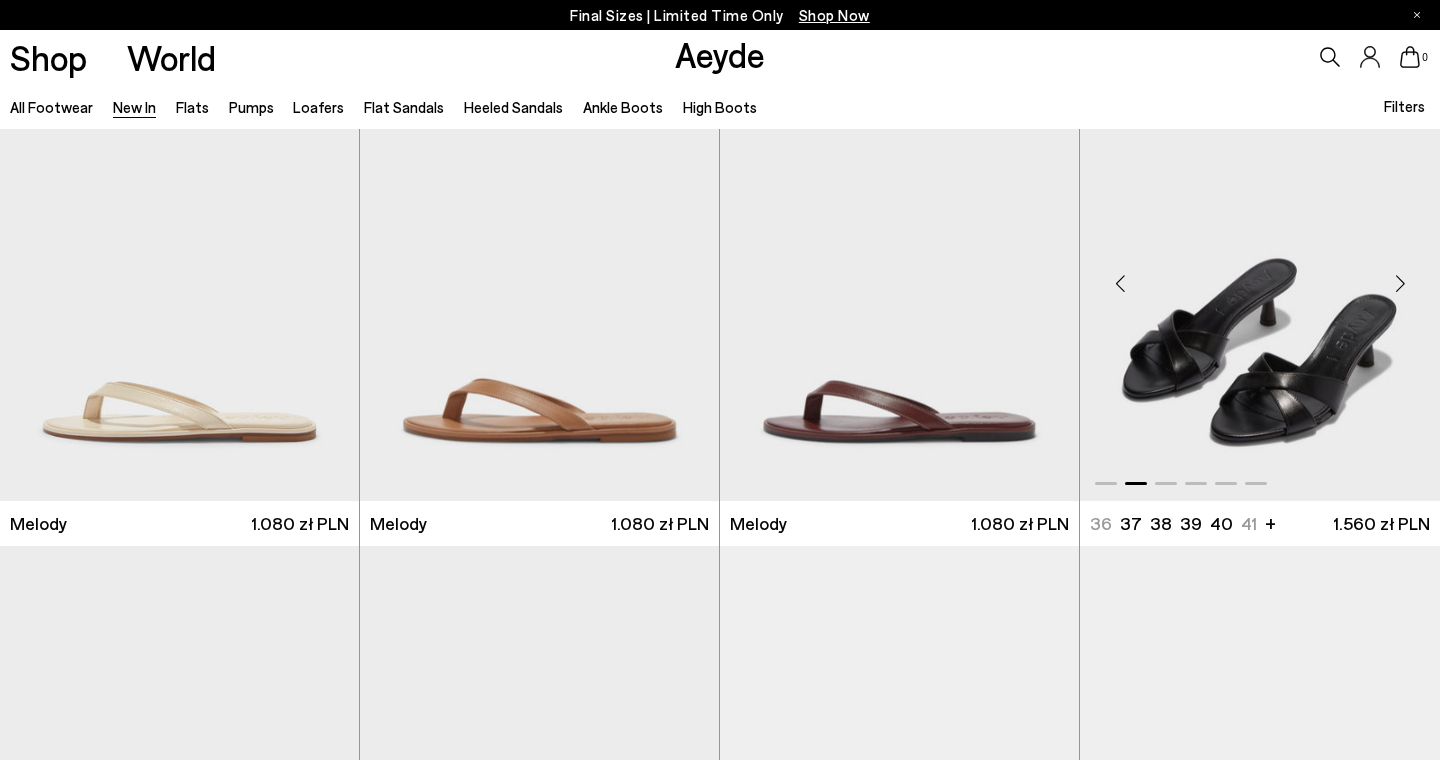 click at bounding box center [1400, 283] 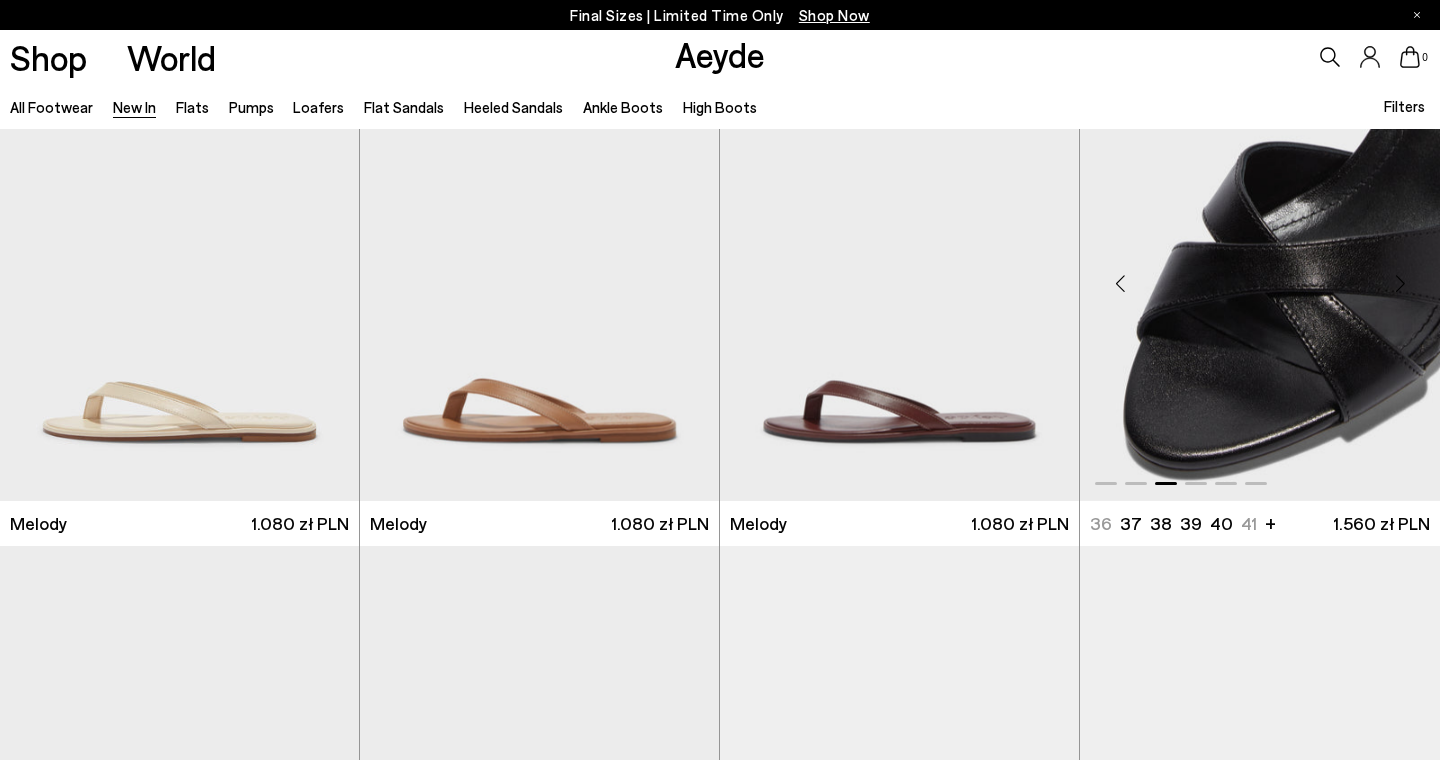 click at bounding box center [1400, 283] 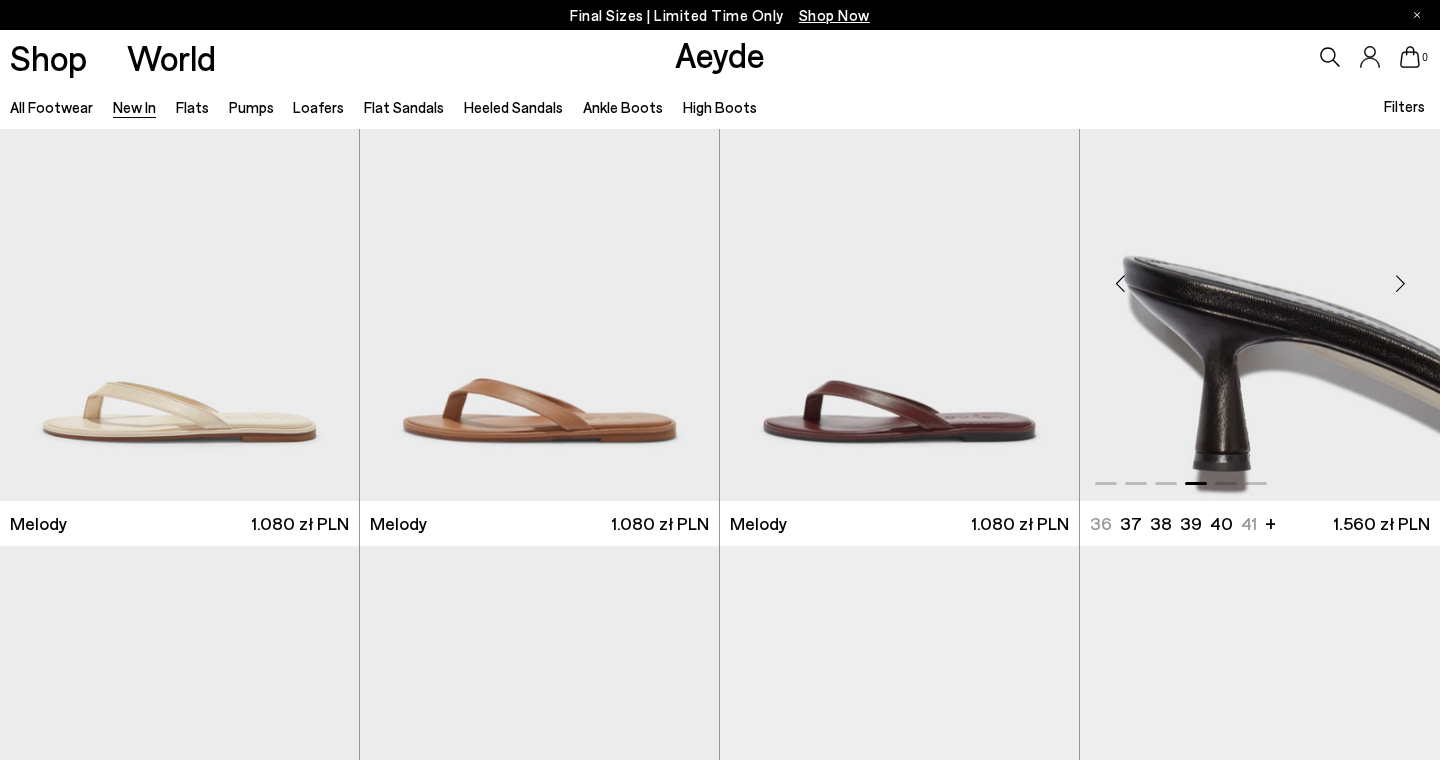 click at bounding box center (1400, 283) 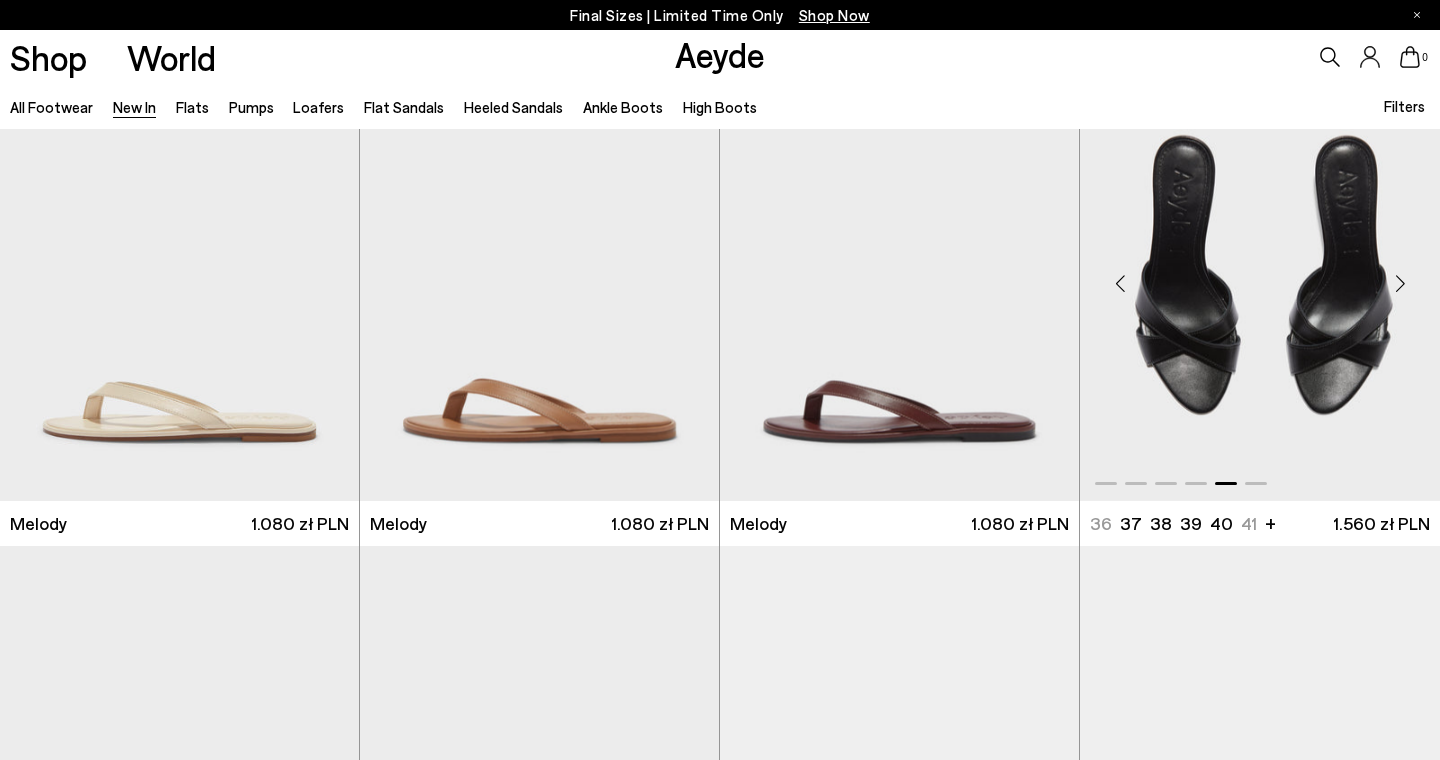 click at bounding box center (1400, 283) 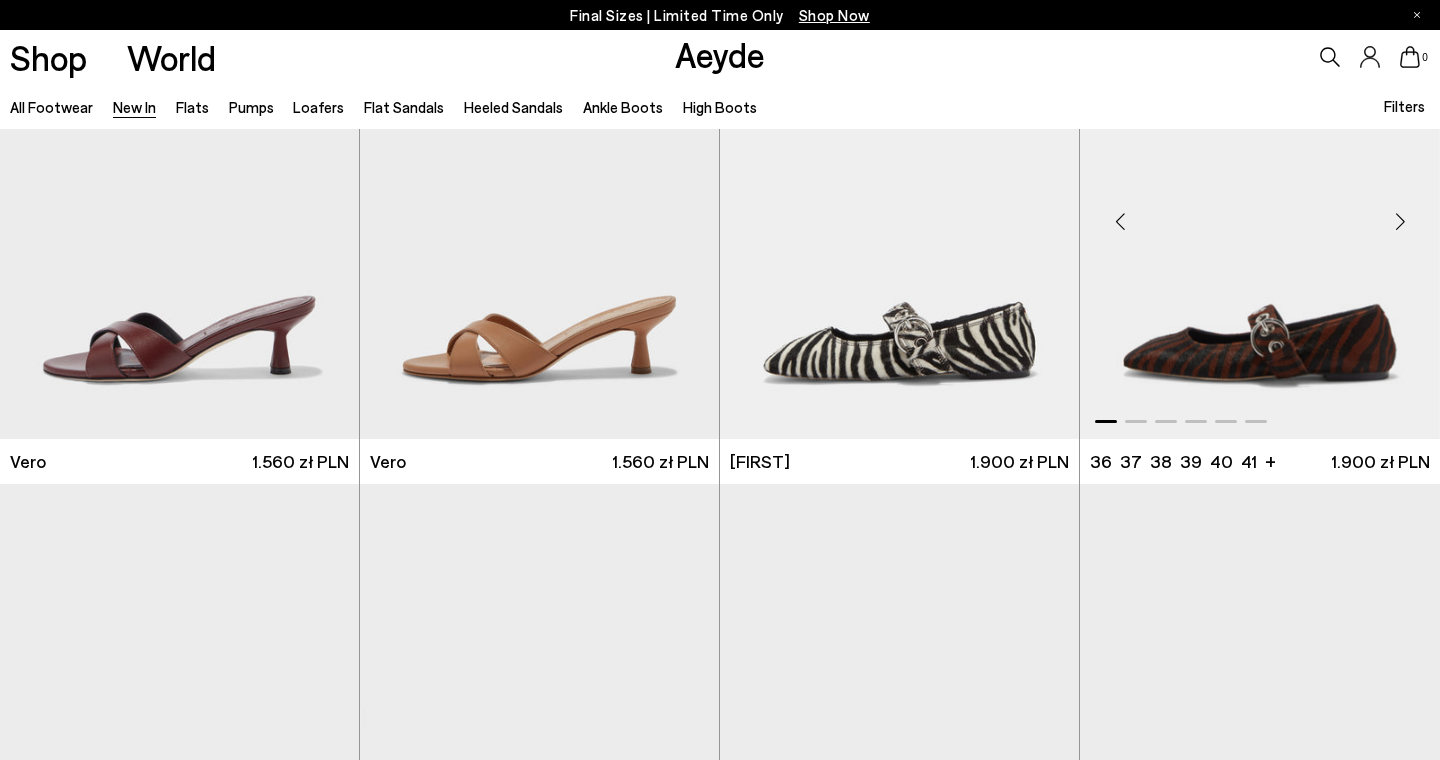 scroll, scrollTop: 12552, scrollLeft: 0, axis: vertical 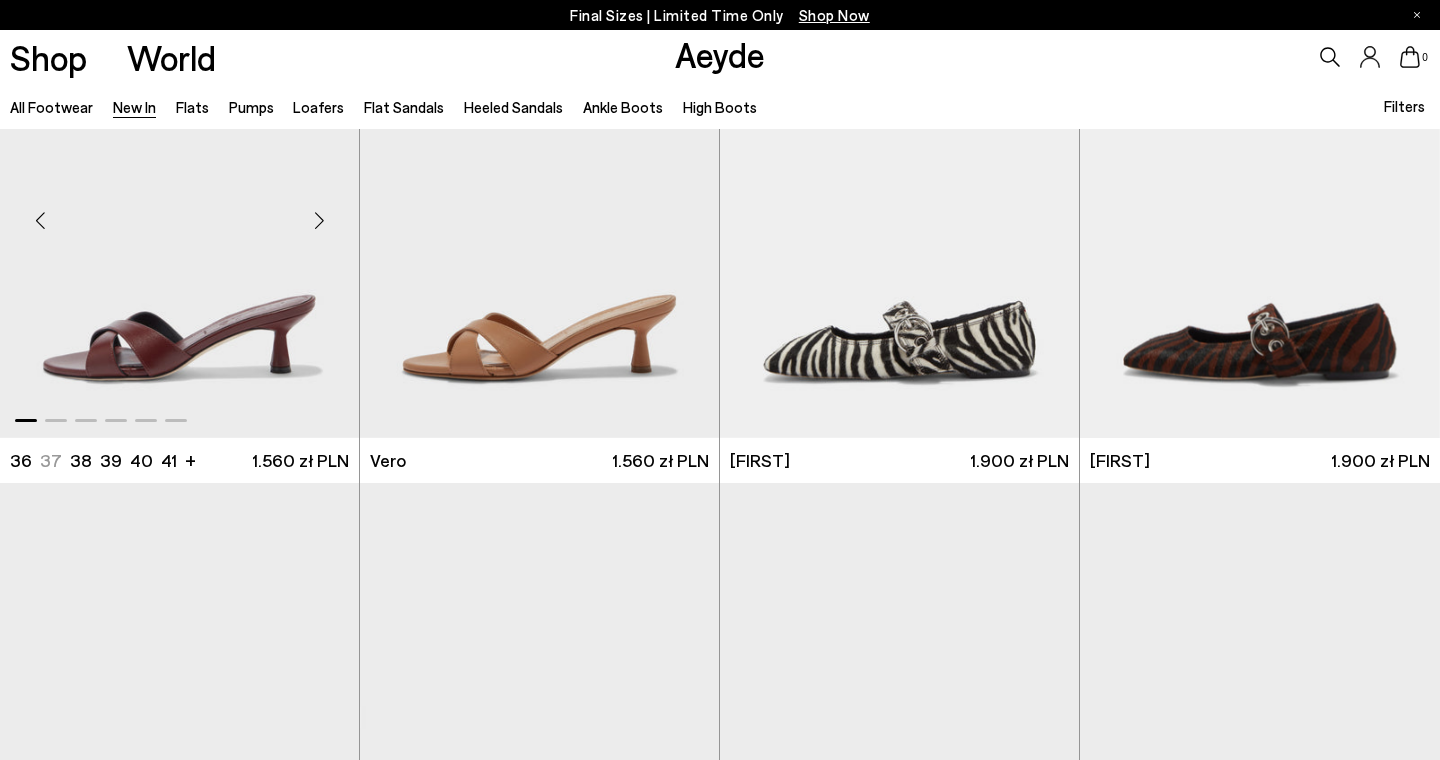 click at bounding box center (319, 220) 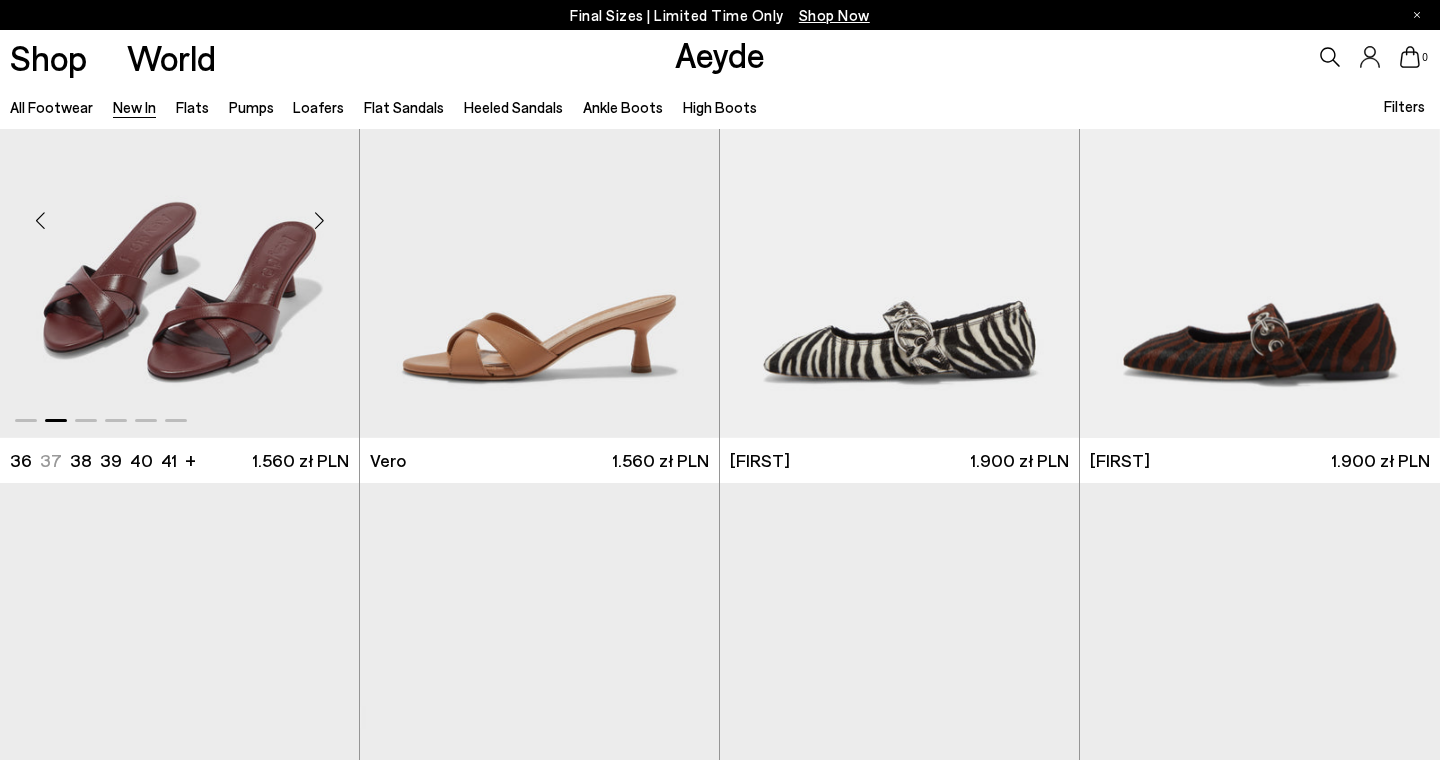 click at bounding box center (319, 220) 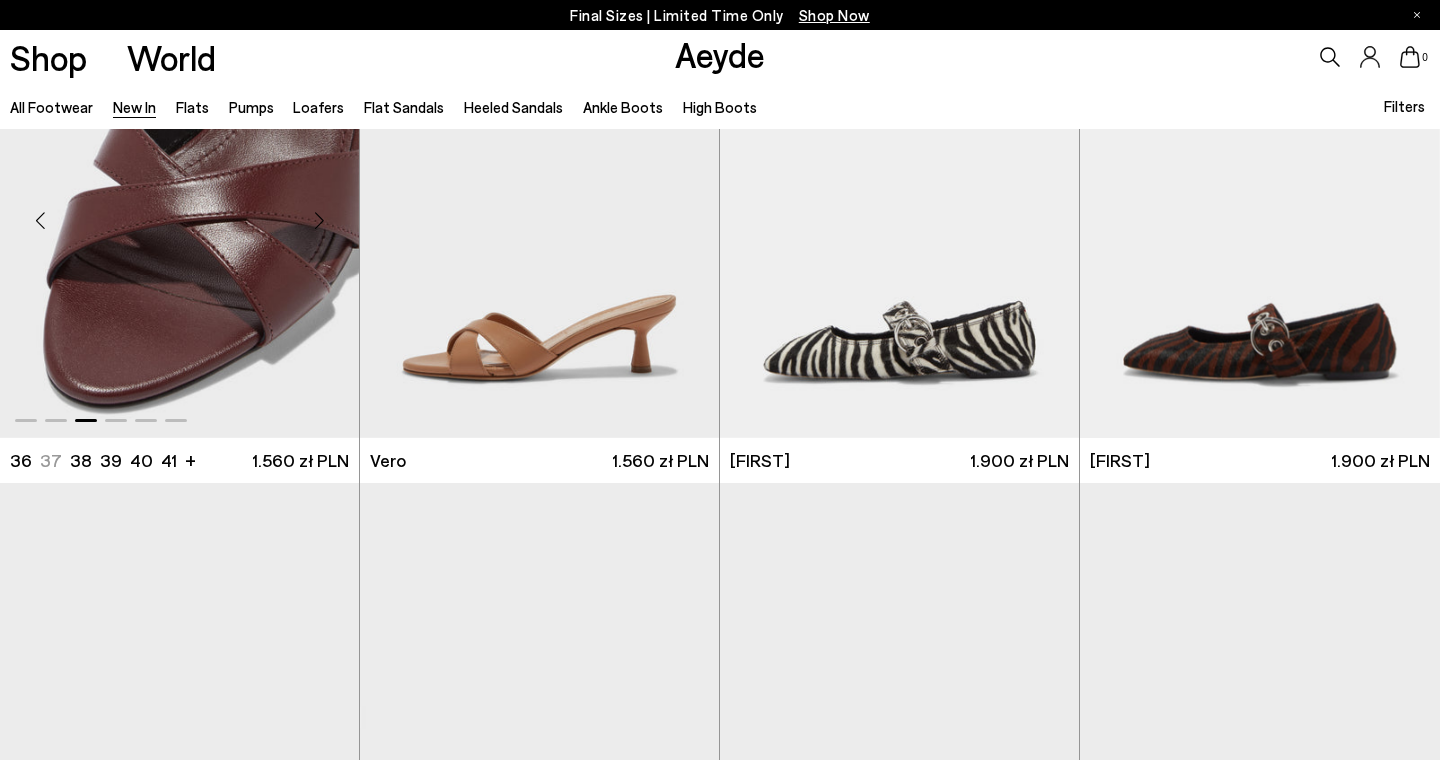click at bounding box center [319, 220] 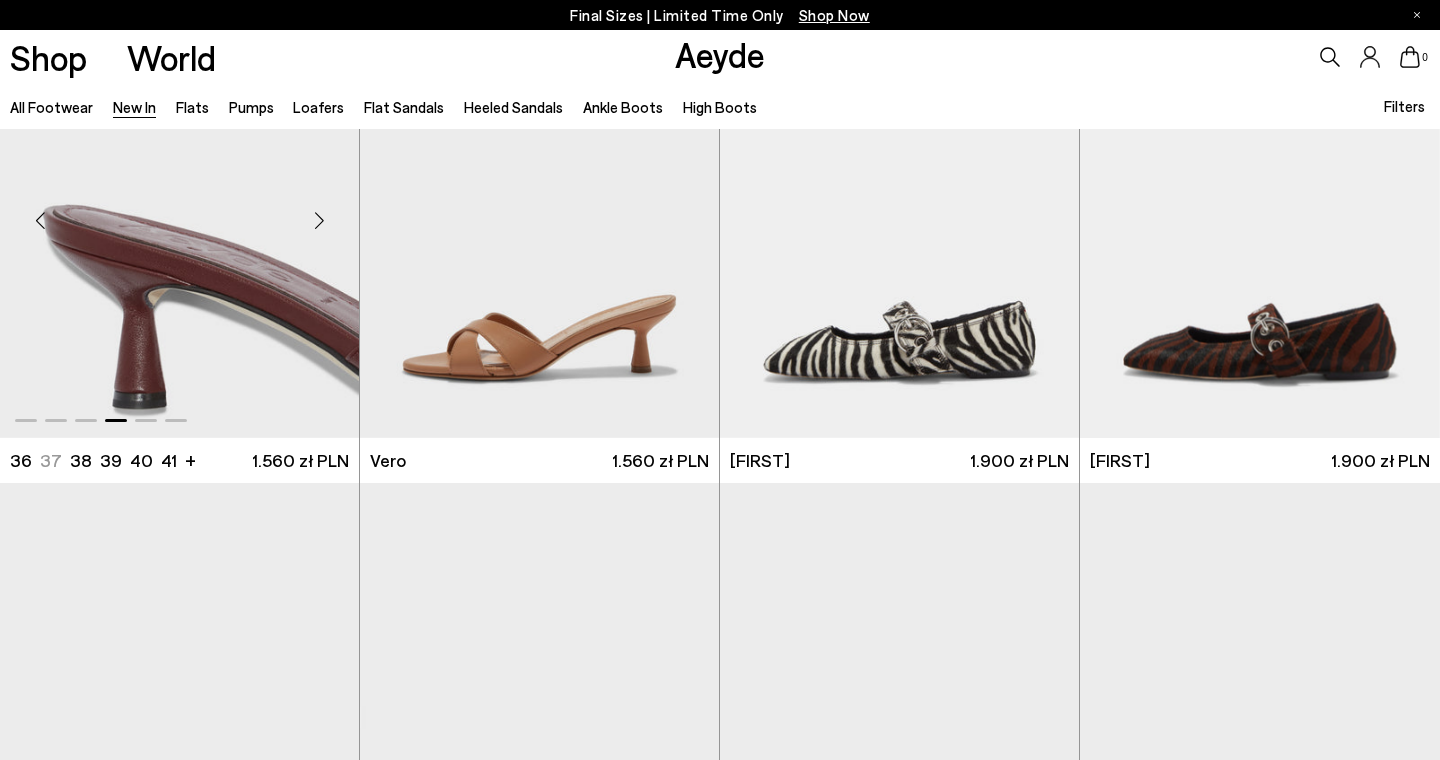 click at bounding box center [319, 220] 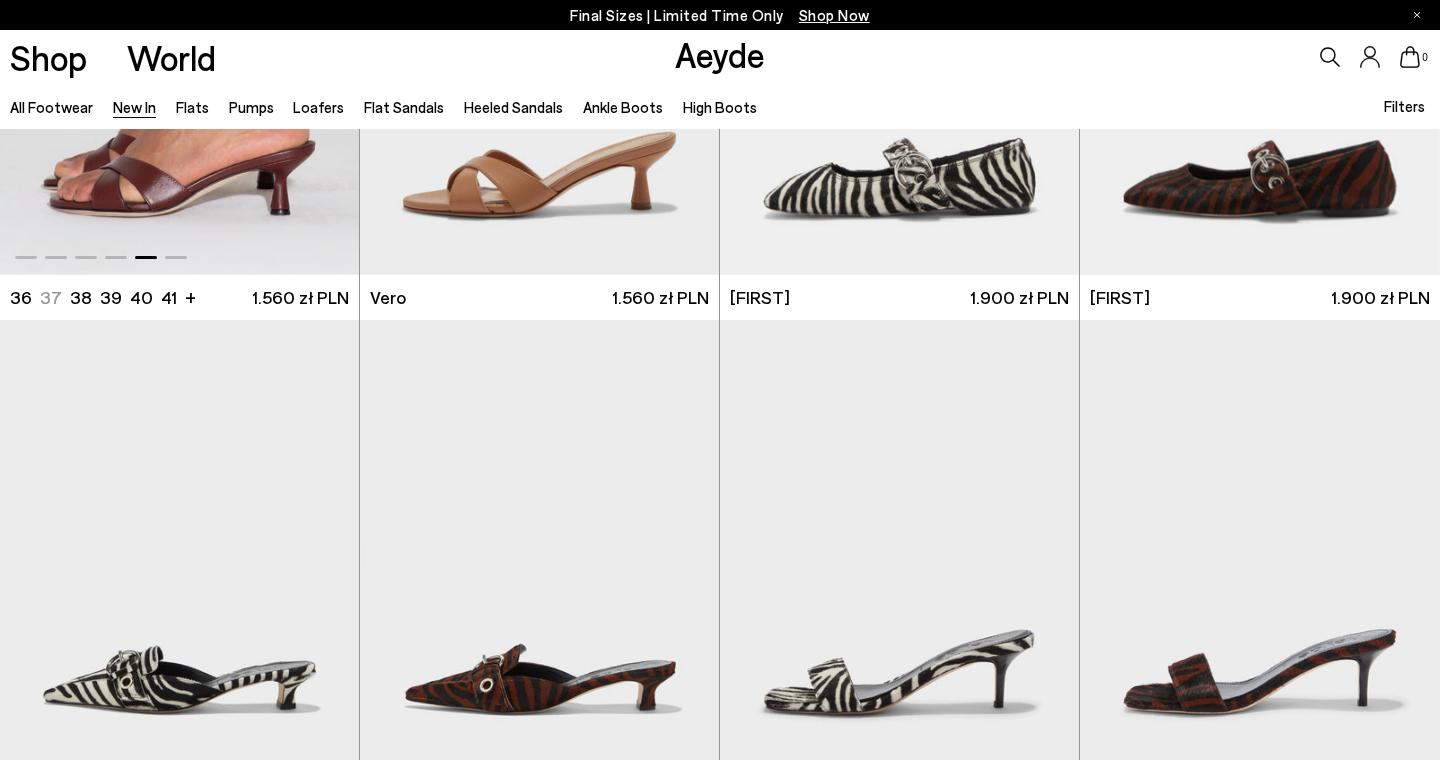 scroll, scrollTop: 12765, scrollLeft: 1, axis: both 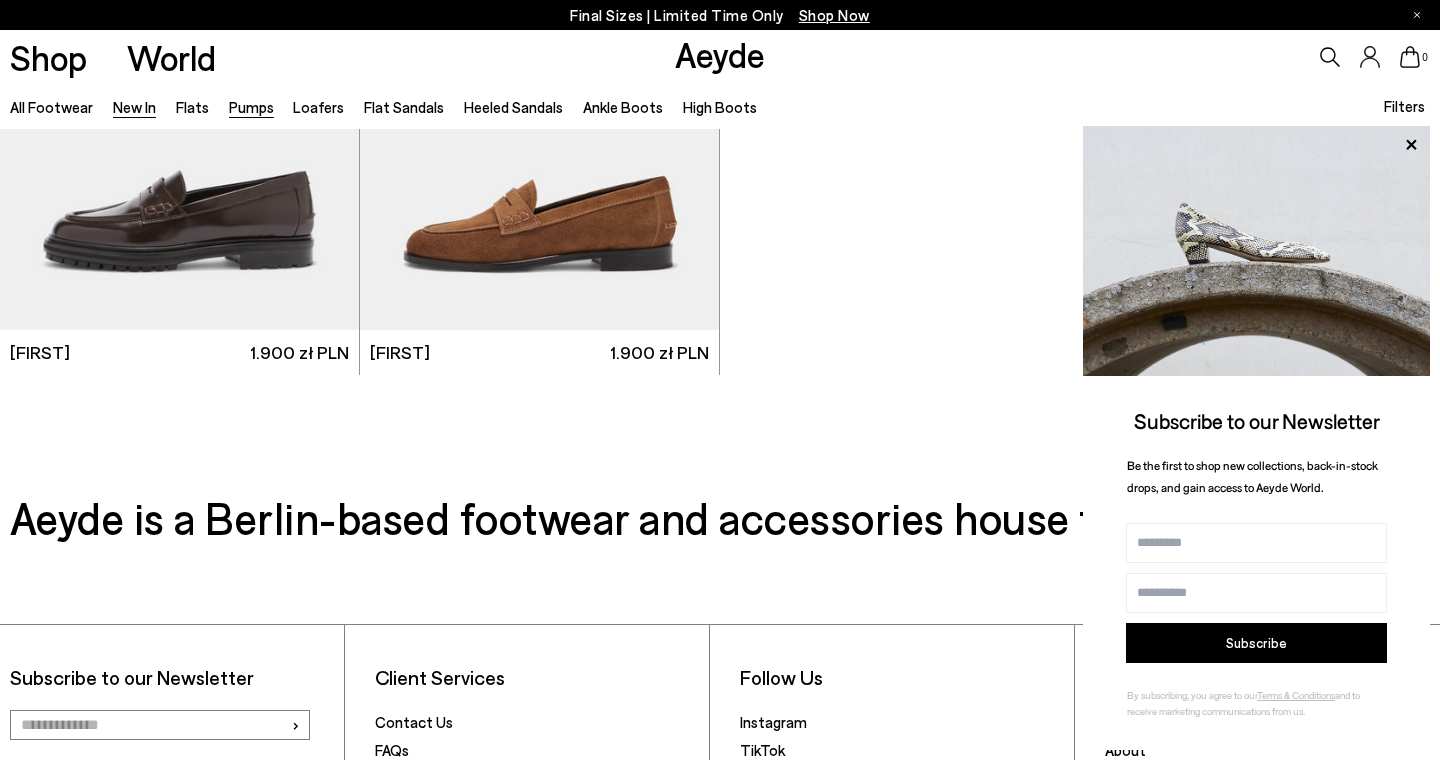 click on "Pumps" at bounding box center (251, 107) 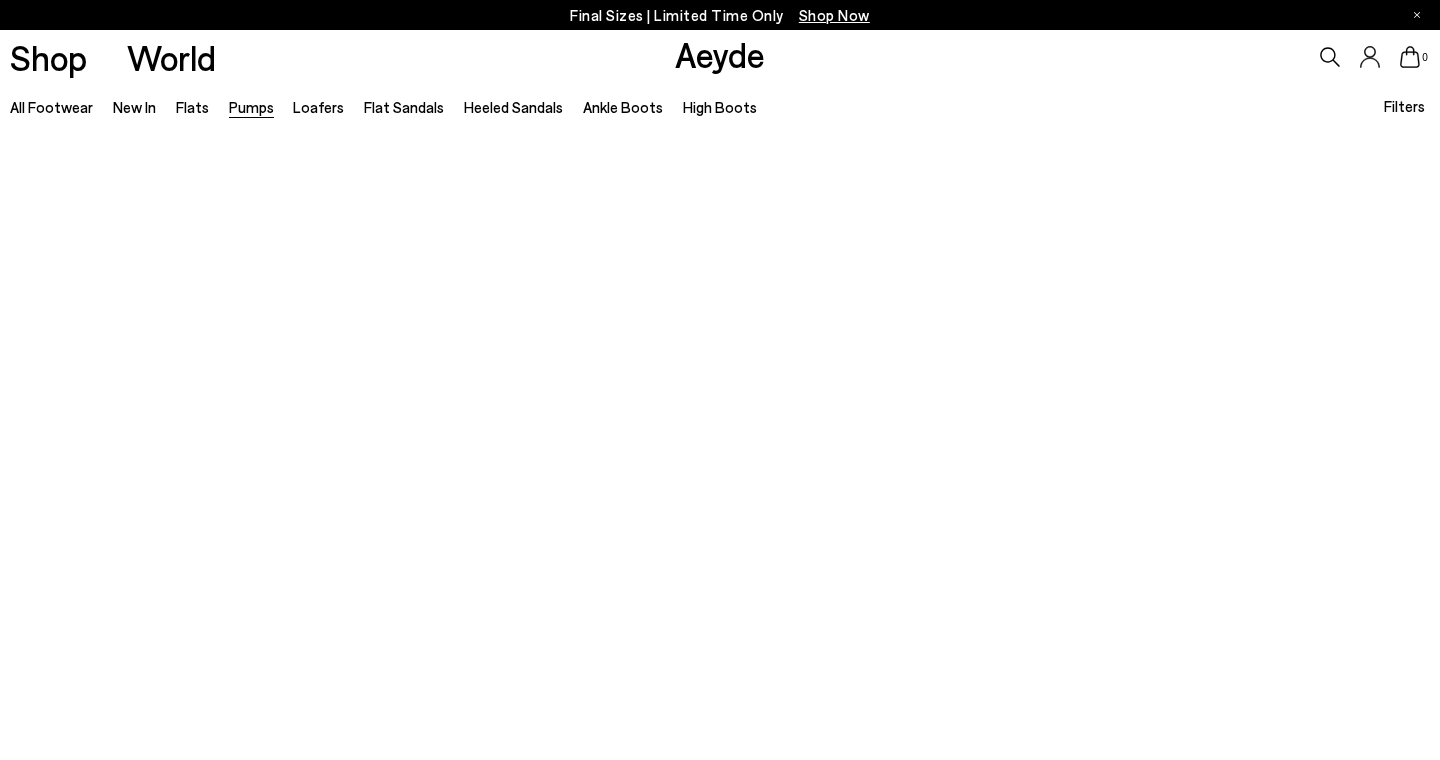 scroll, scrollTop: 0, scrollLeft: 0, axis: both 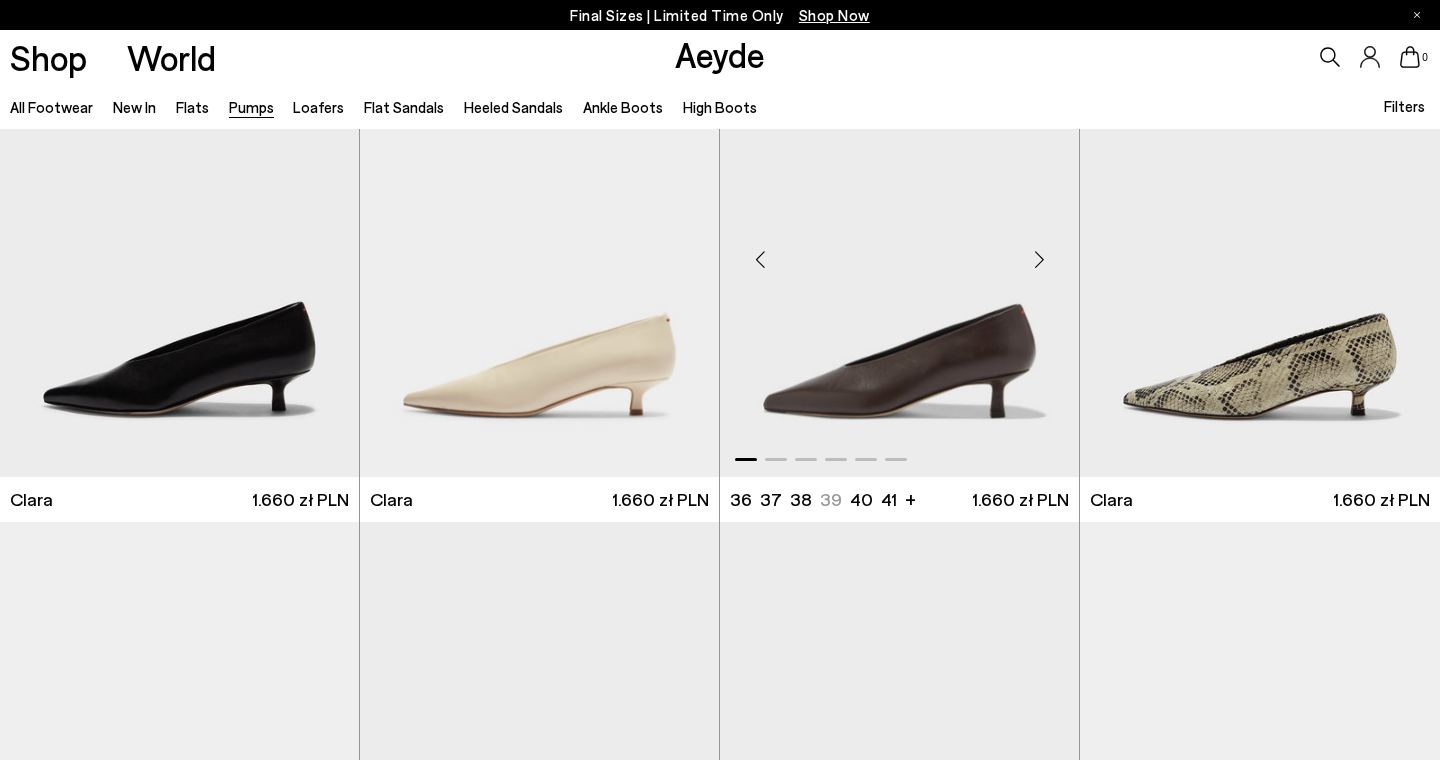click at bounding box center (1039, 259) 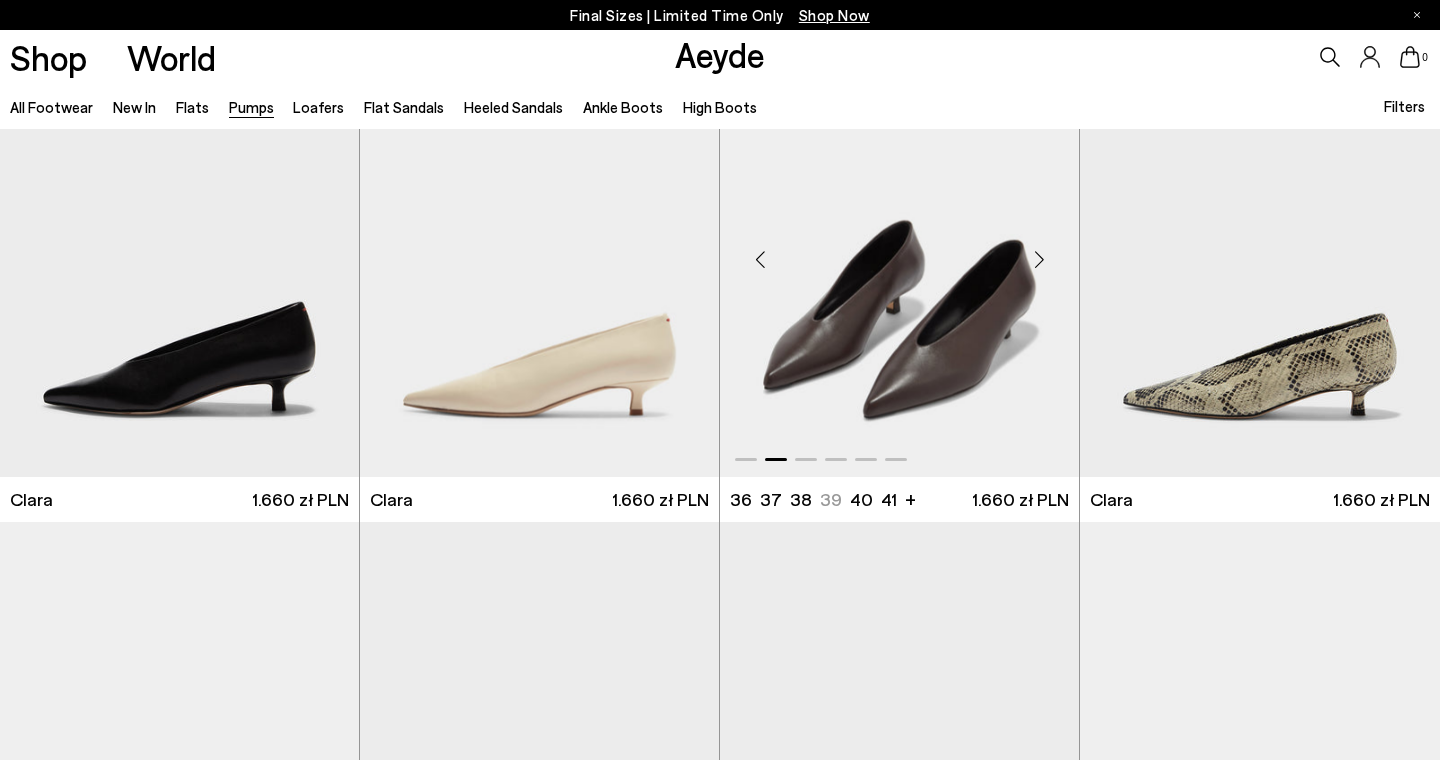 click at bounding box center [1039, 259] 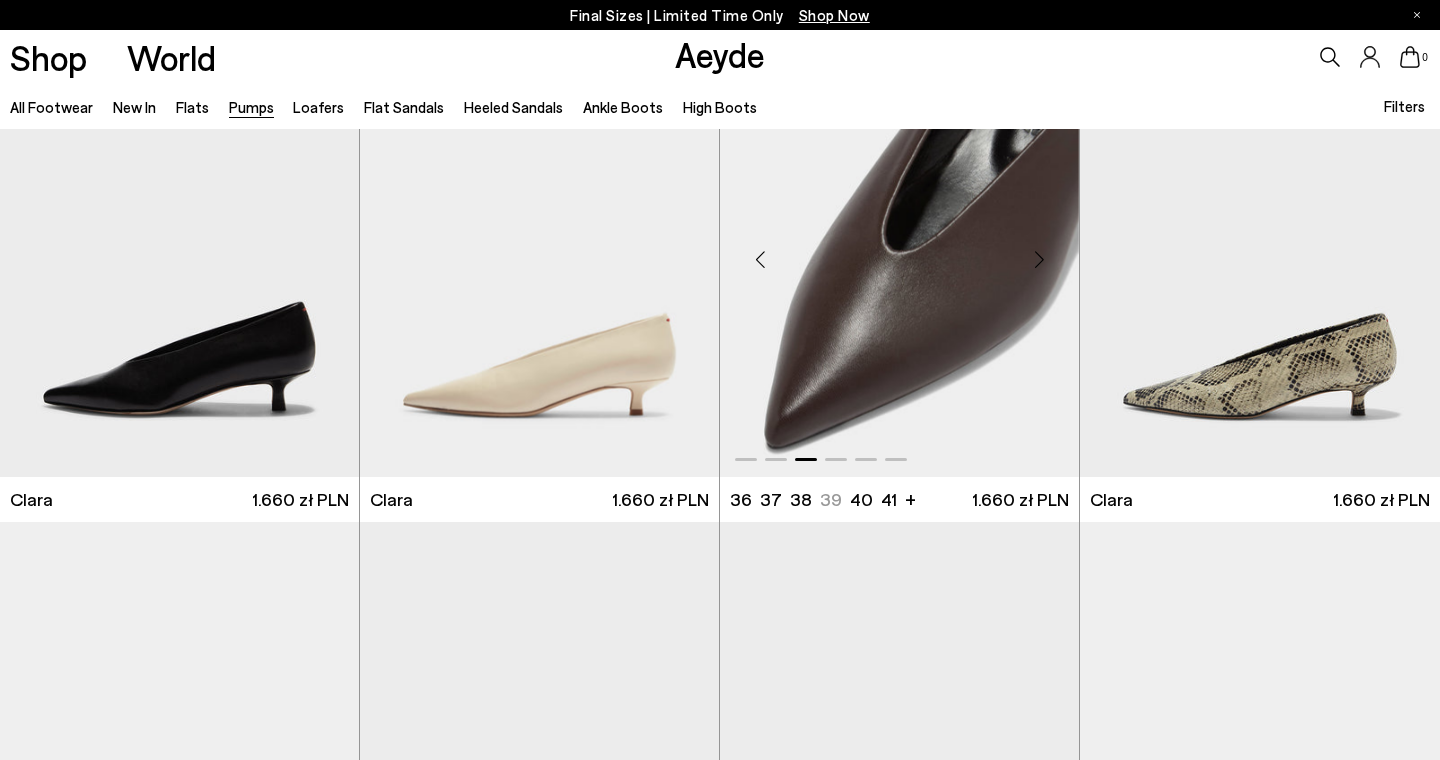 click at bounding box center (1039, 259) 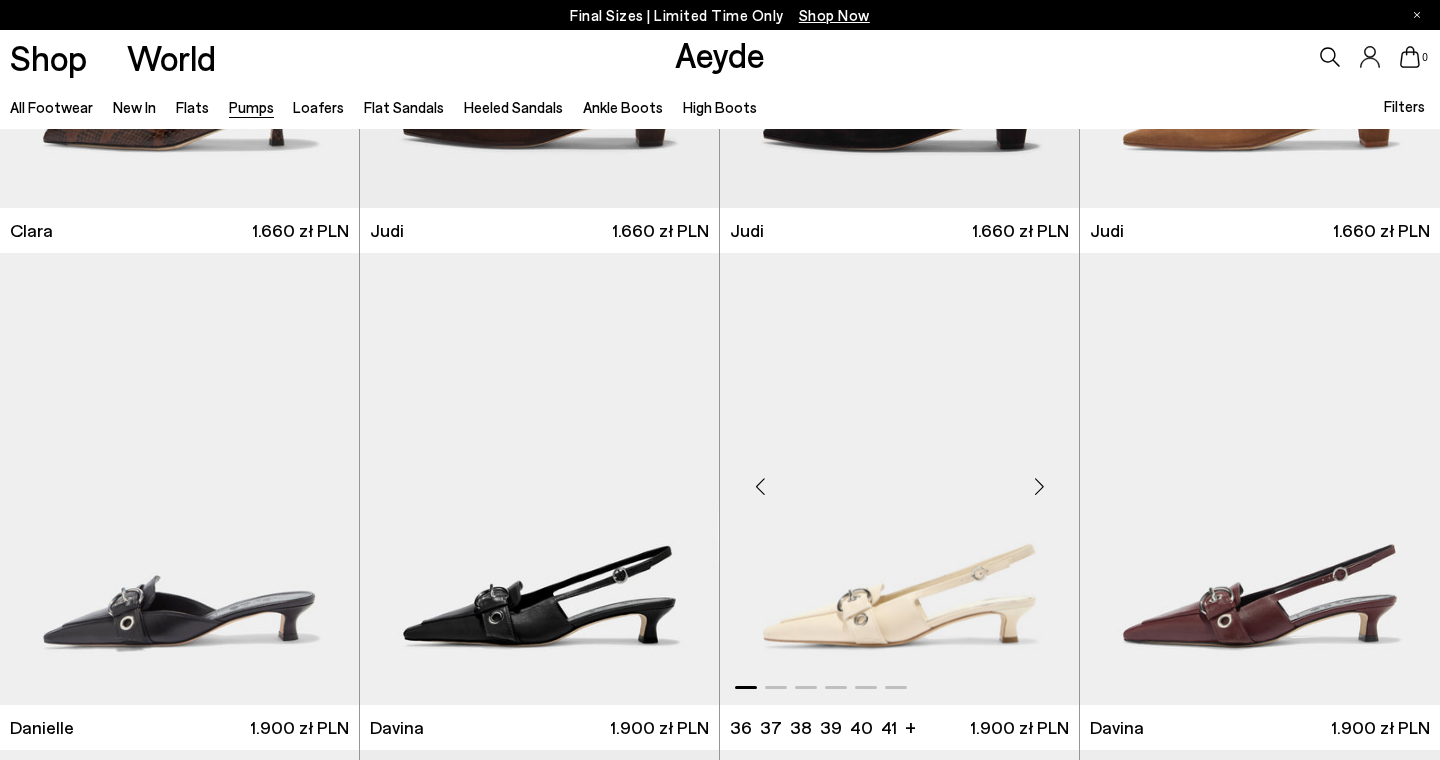 scroll, scrollTop: 3750, scrollLeft: 0, axis: vertical 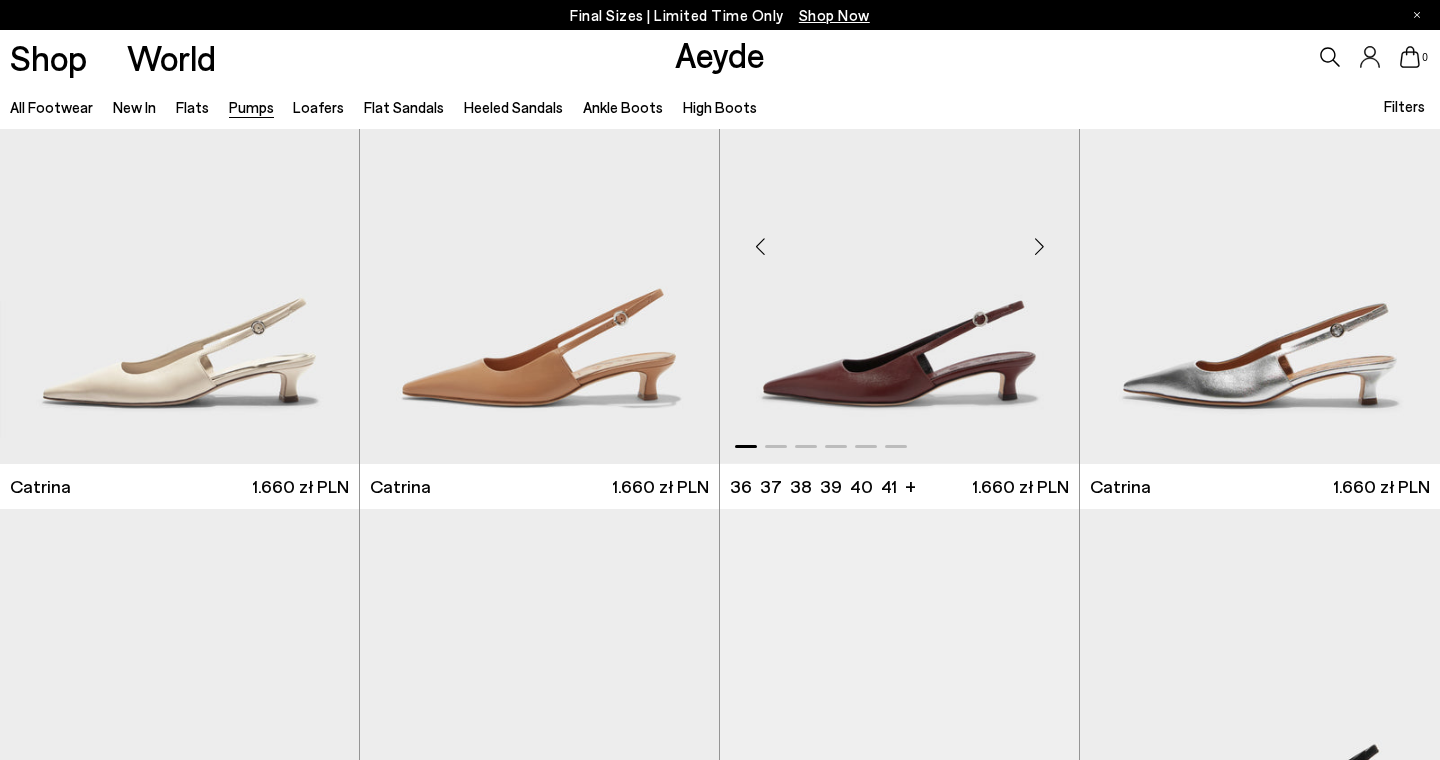 click at bounding box center [1039, 247] 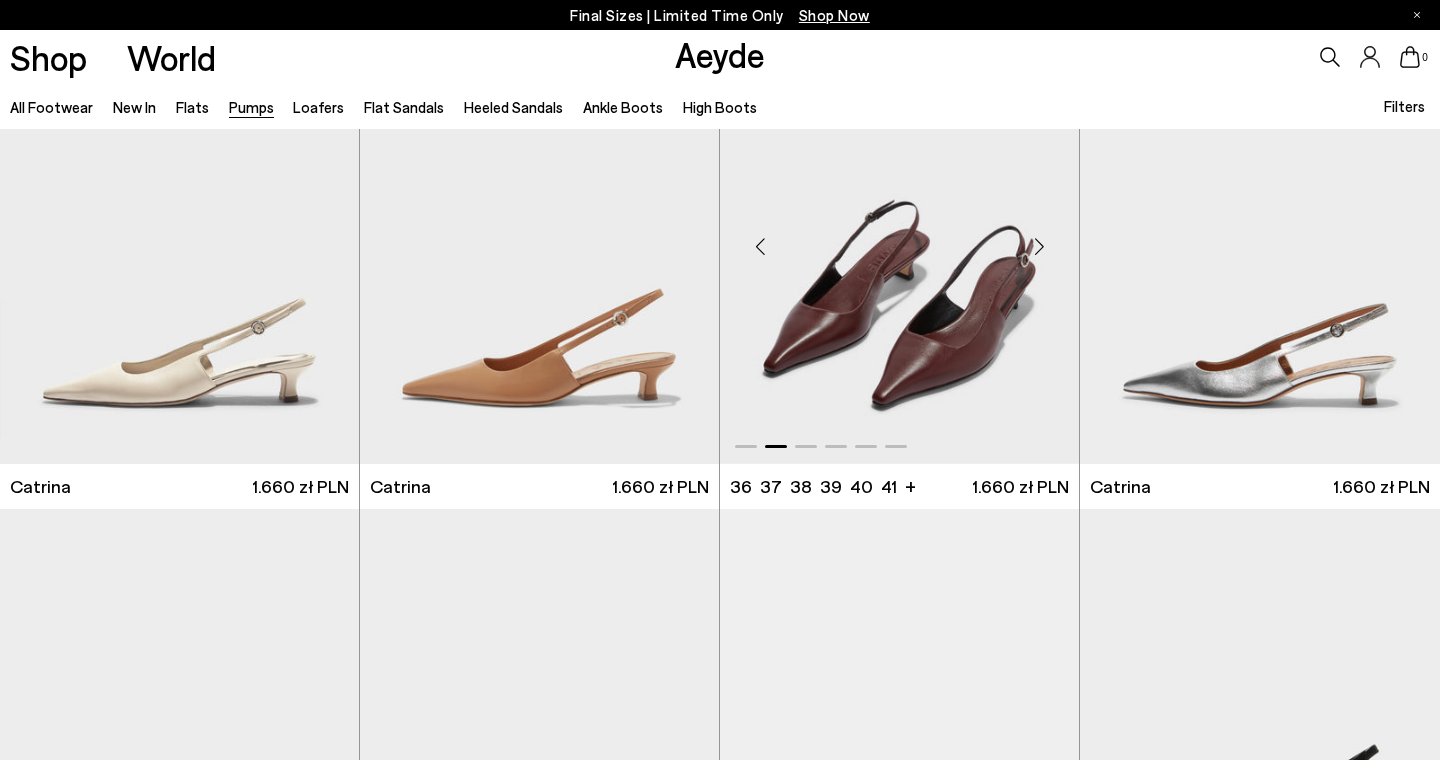 click at bounding box center [1039, 247] 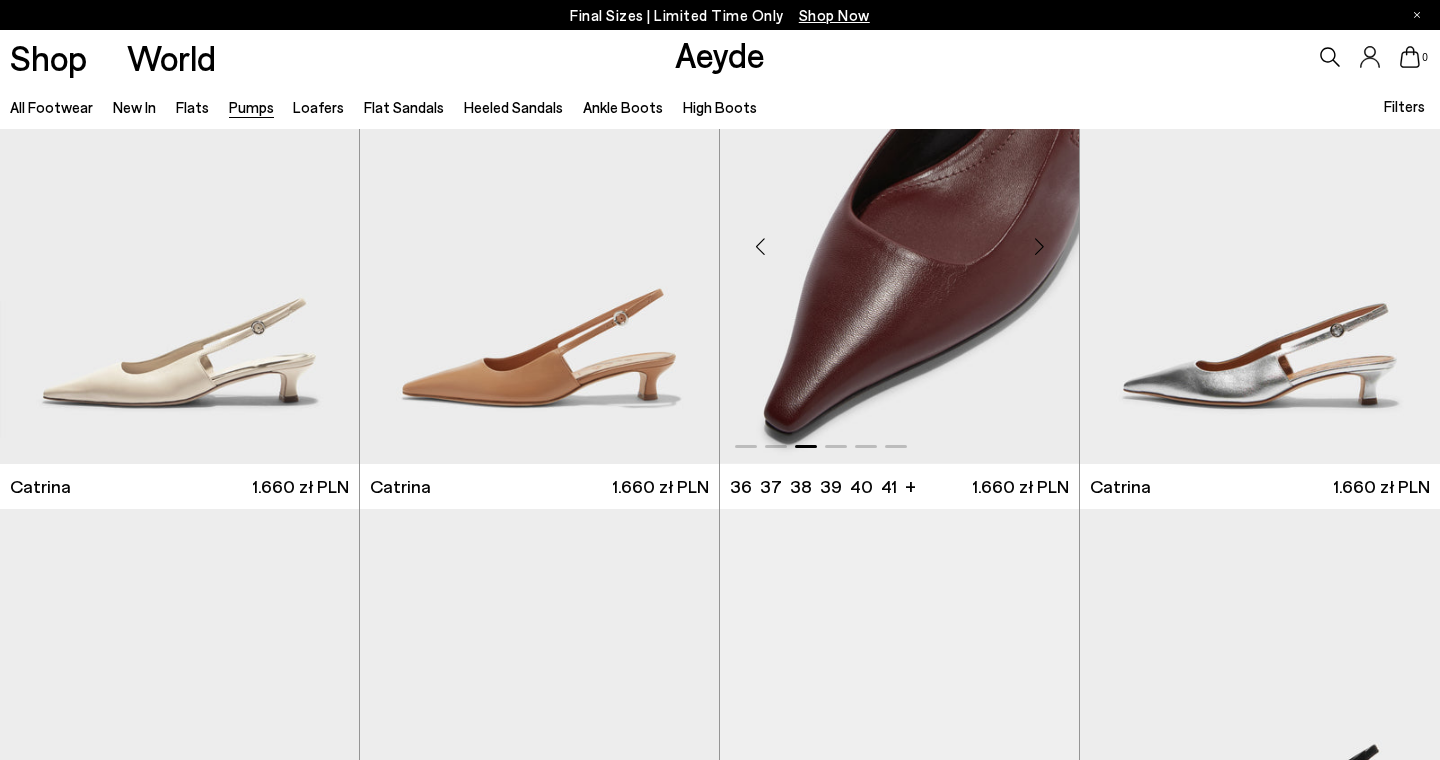 click at bounding box center [1039, 247] 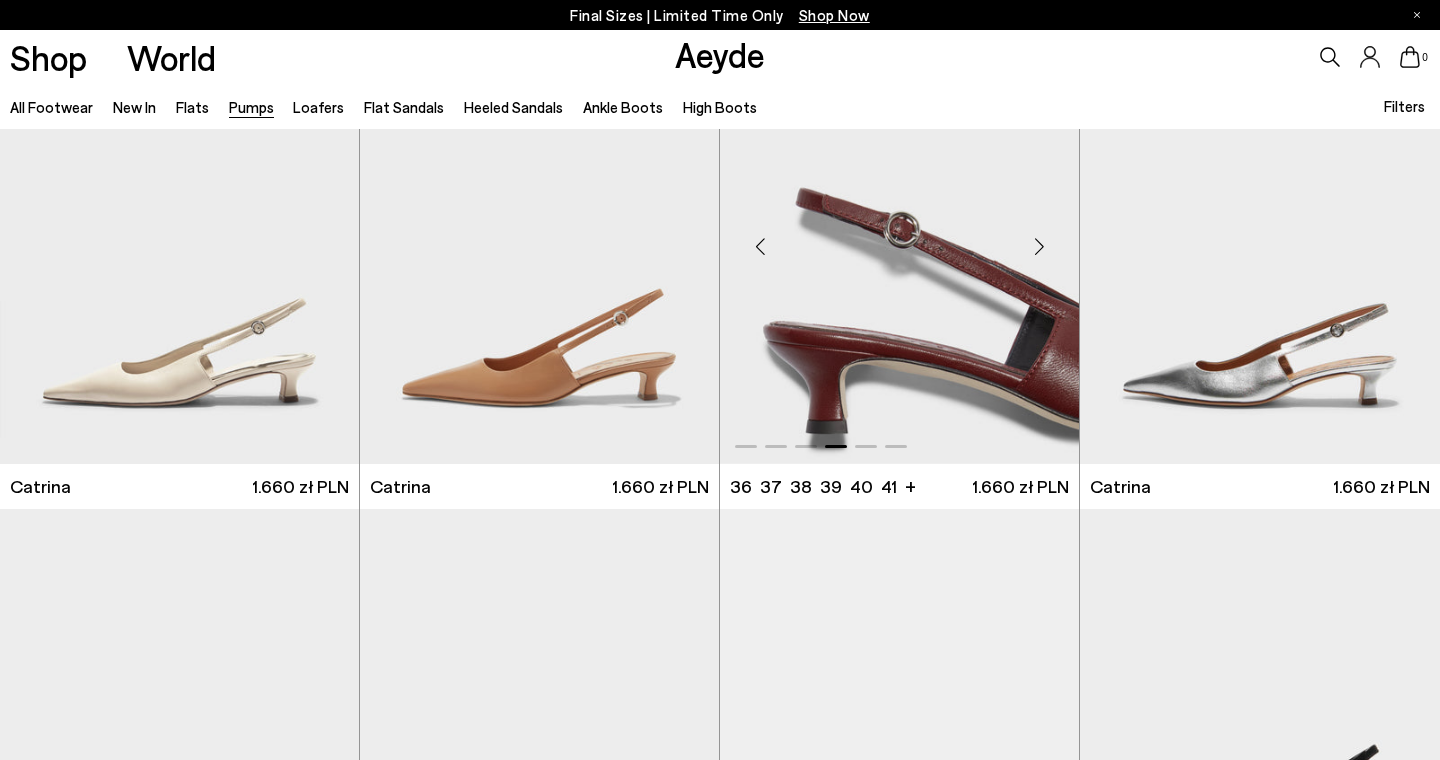 click at bounding box center [1039, 247] 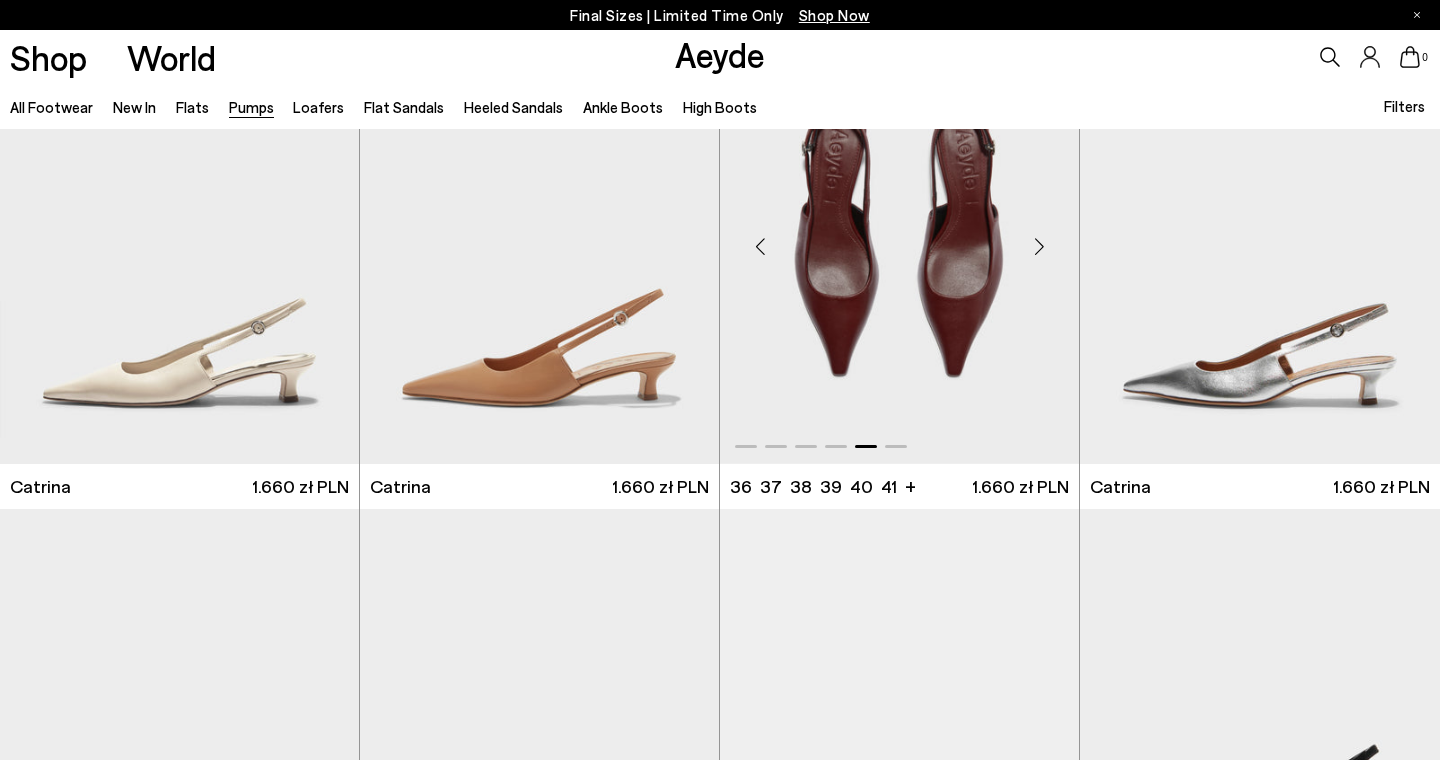 click at bounding box center [1039, 247] 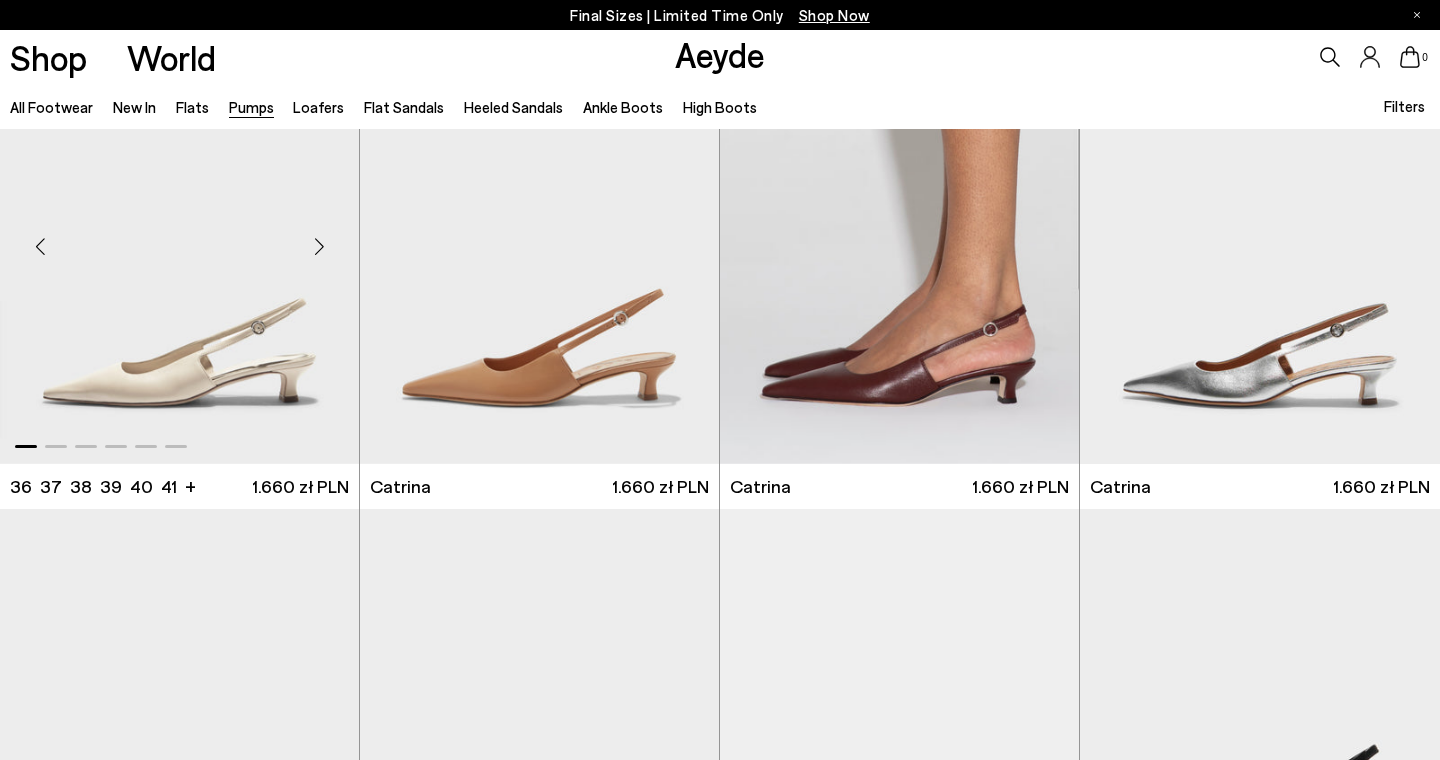 click at bounding box center (319, 247) 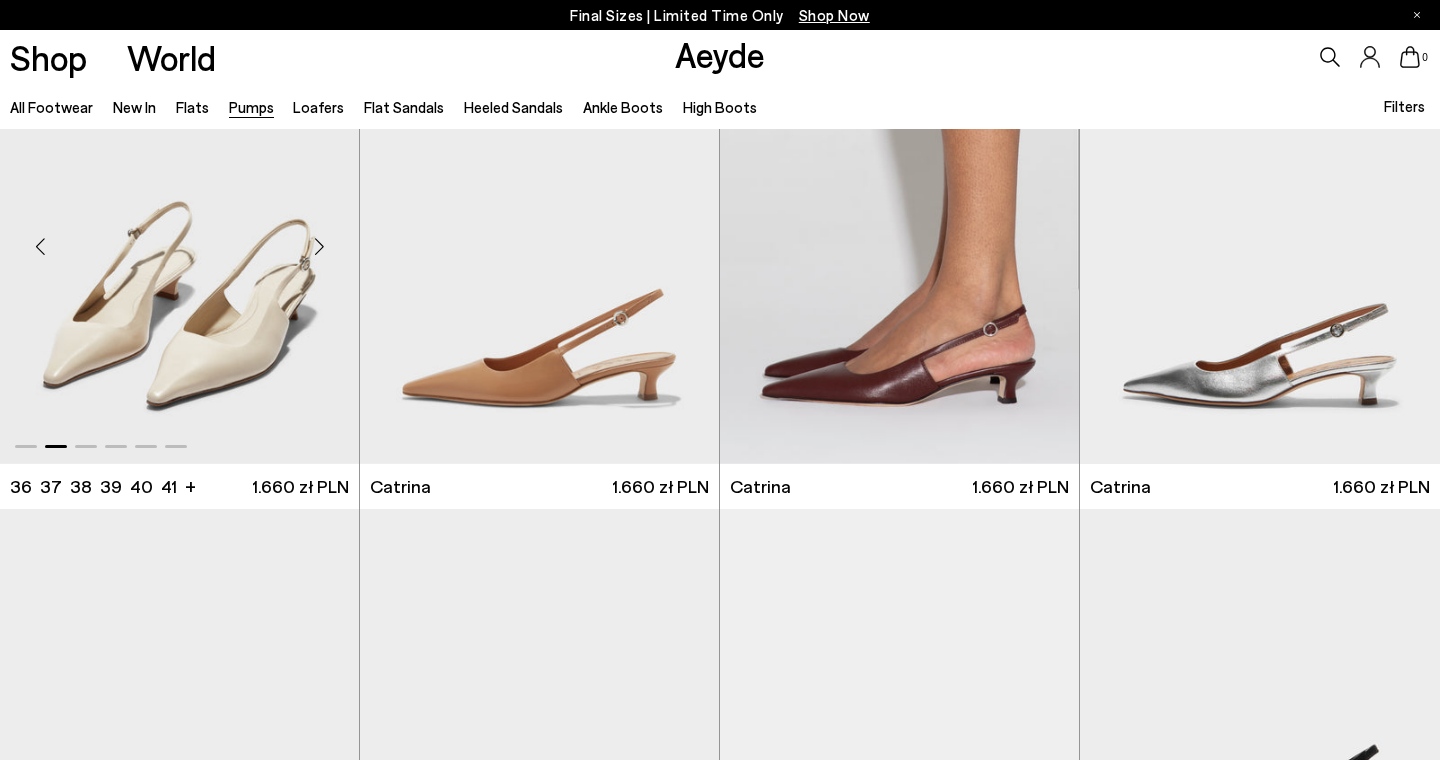 click at bounding box center (319, 247) 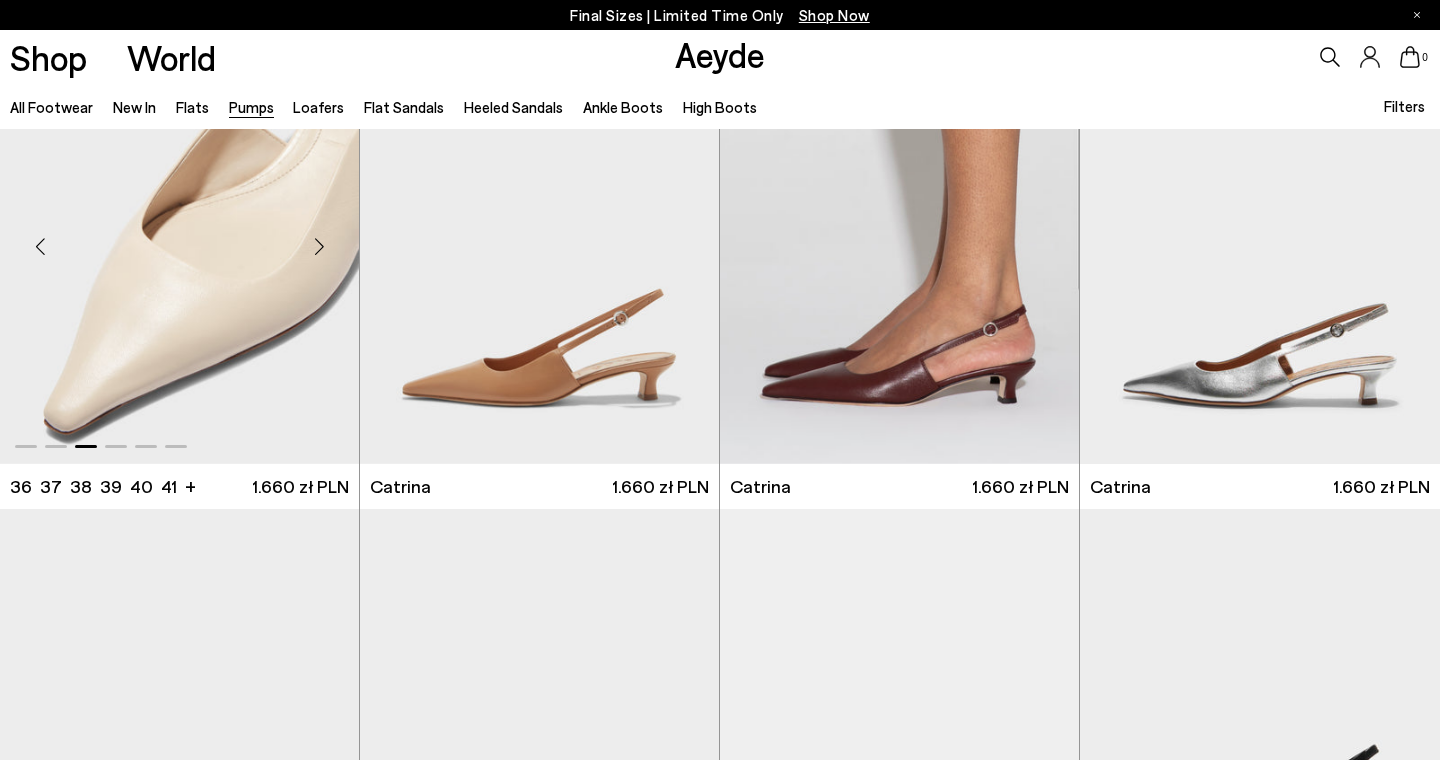click at bounding box center (319, 247) 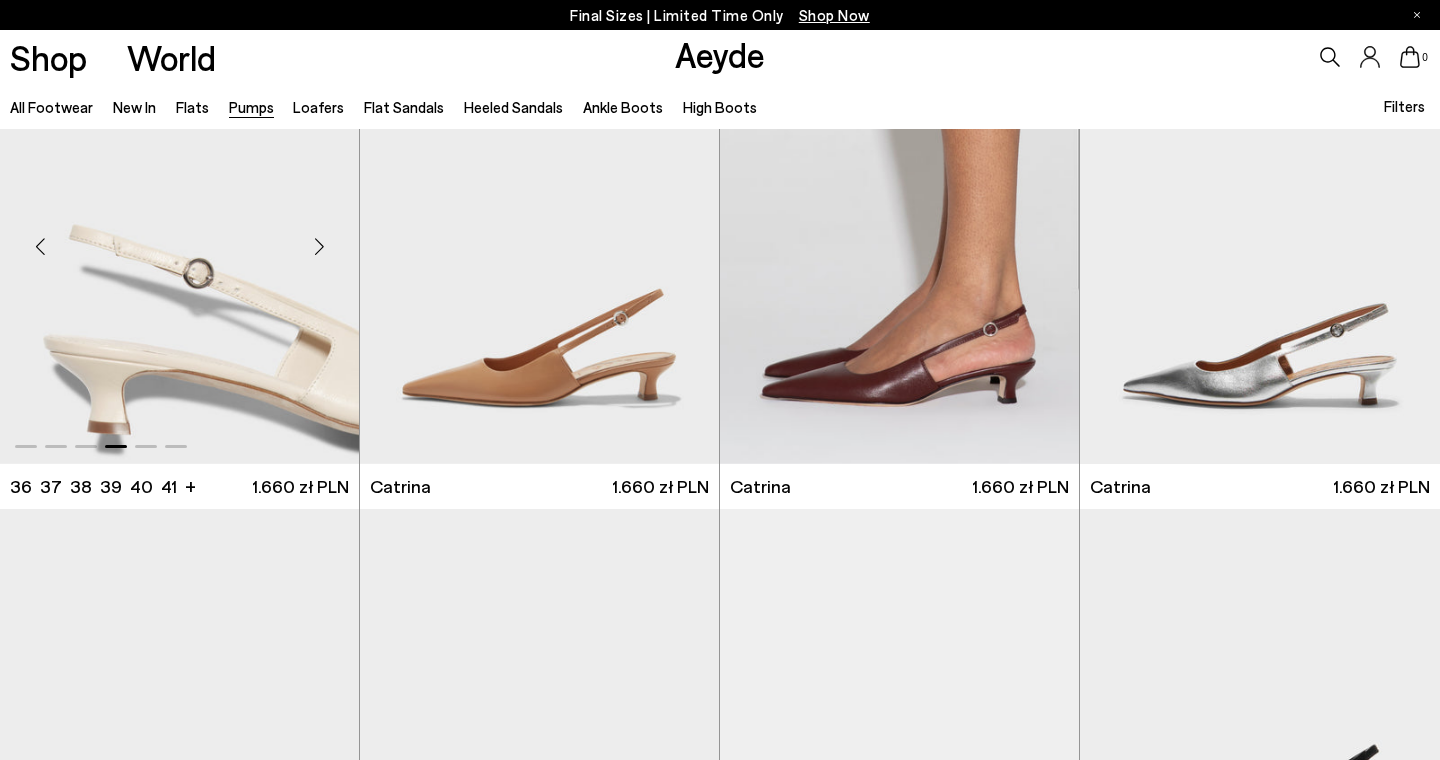click at bounding box center (319, 247) 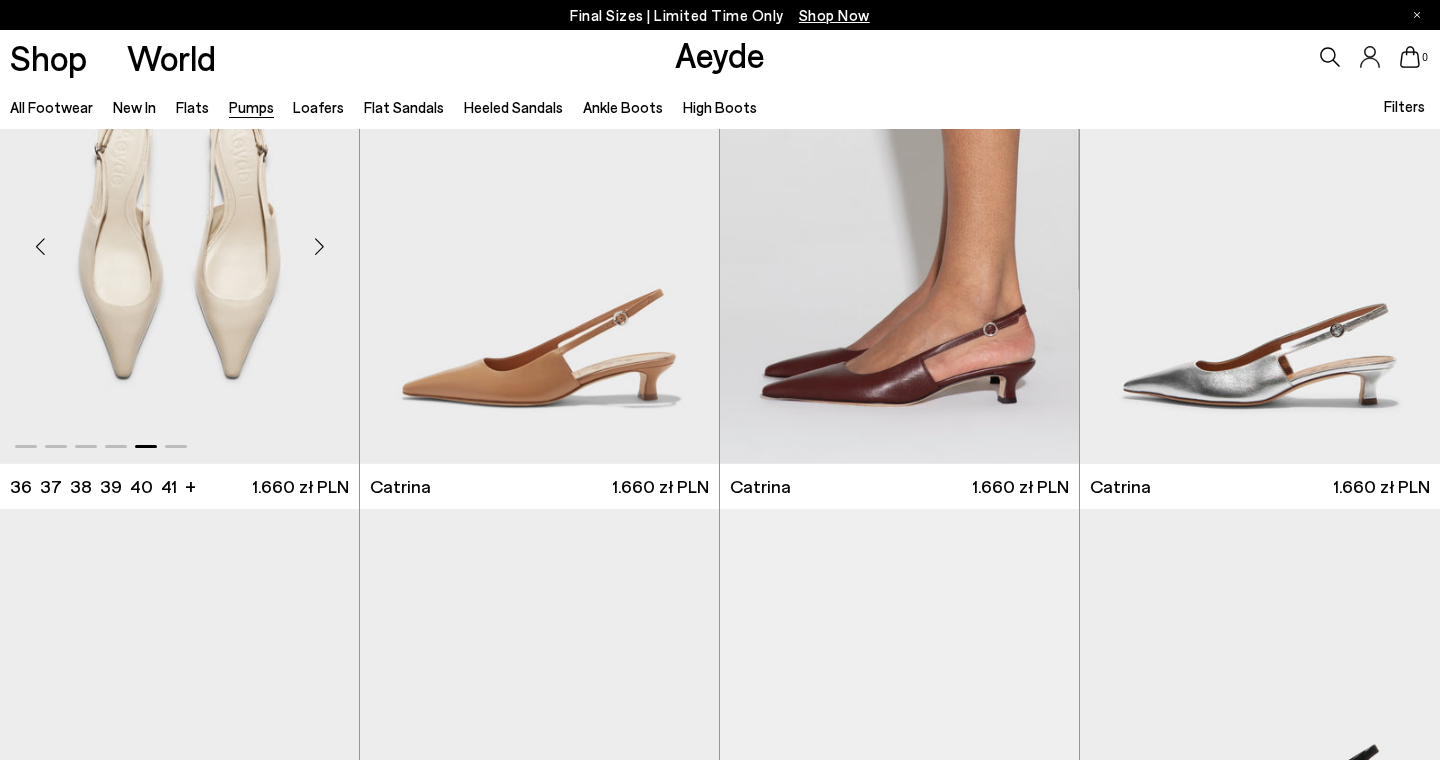 click at bounding box center (319, 247) 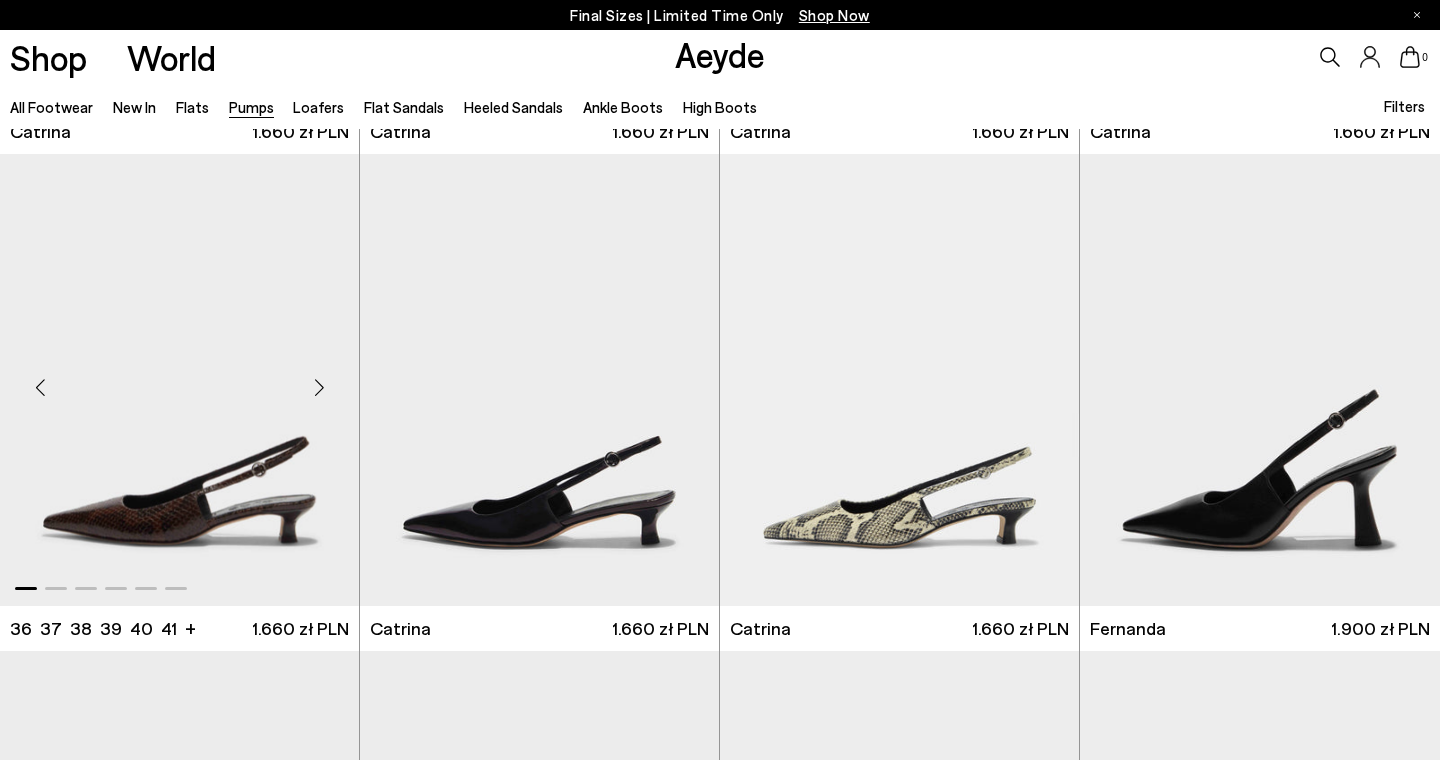 scroll, scrollTop: 5435, scrollLeft: 0, axis: vertical 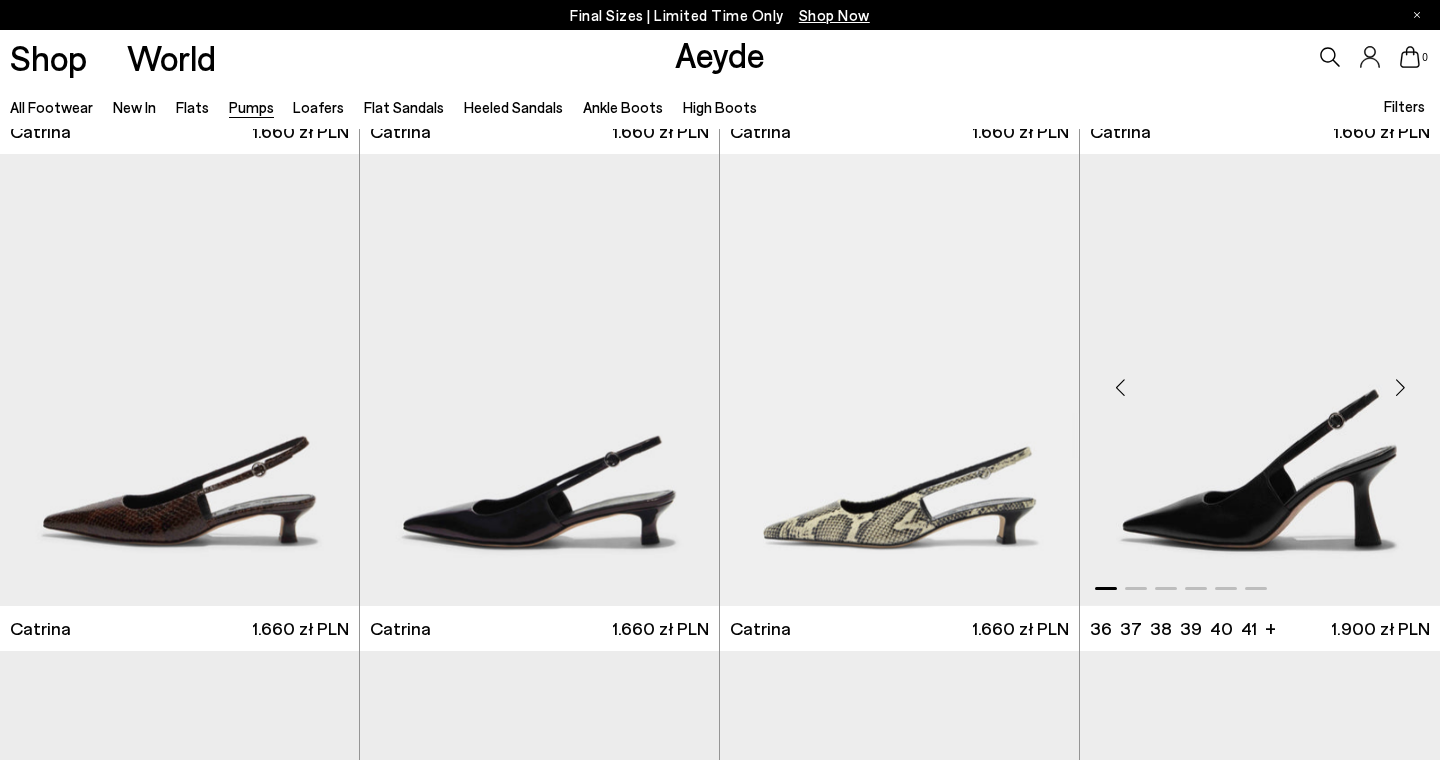 click at bounding box center (1400, 388) 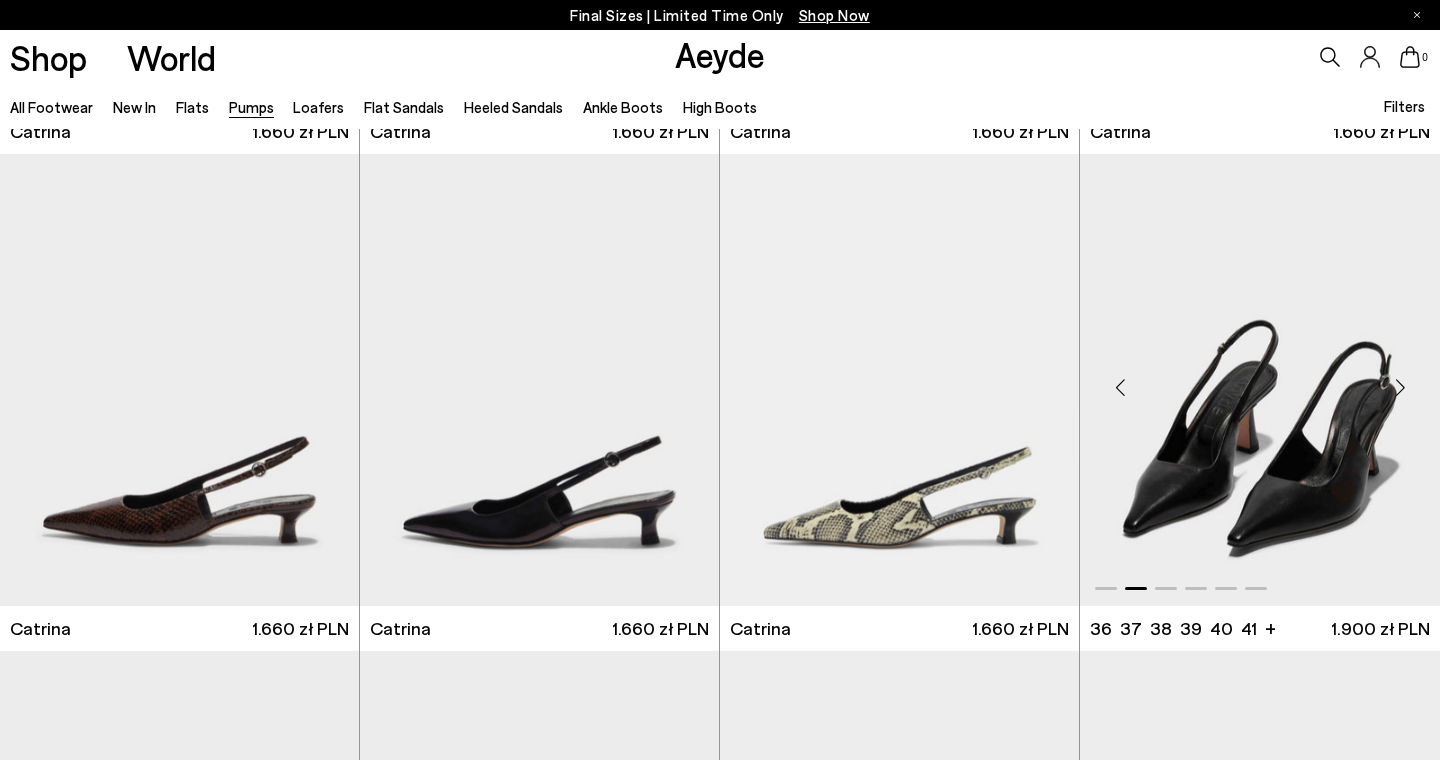 click at bounding box center (1400, 388) 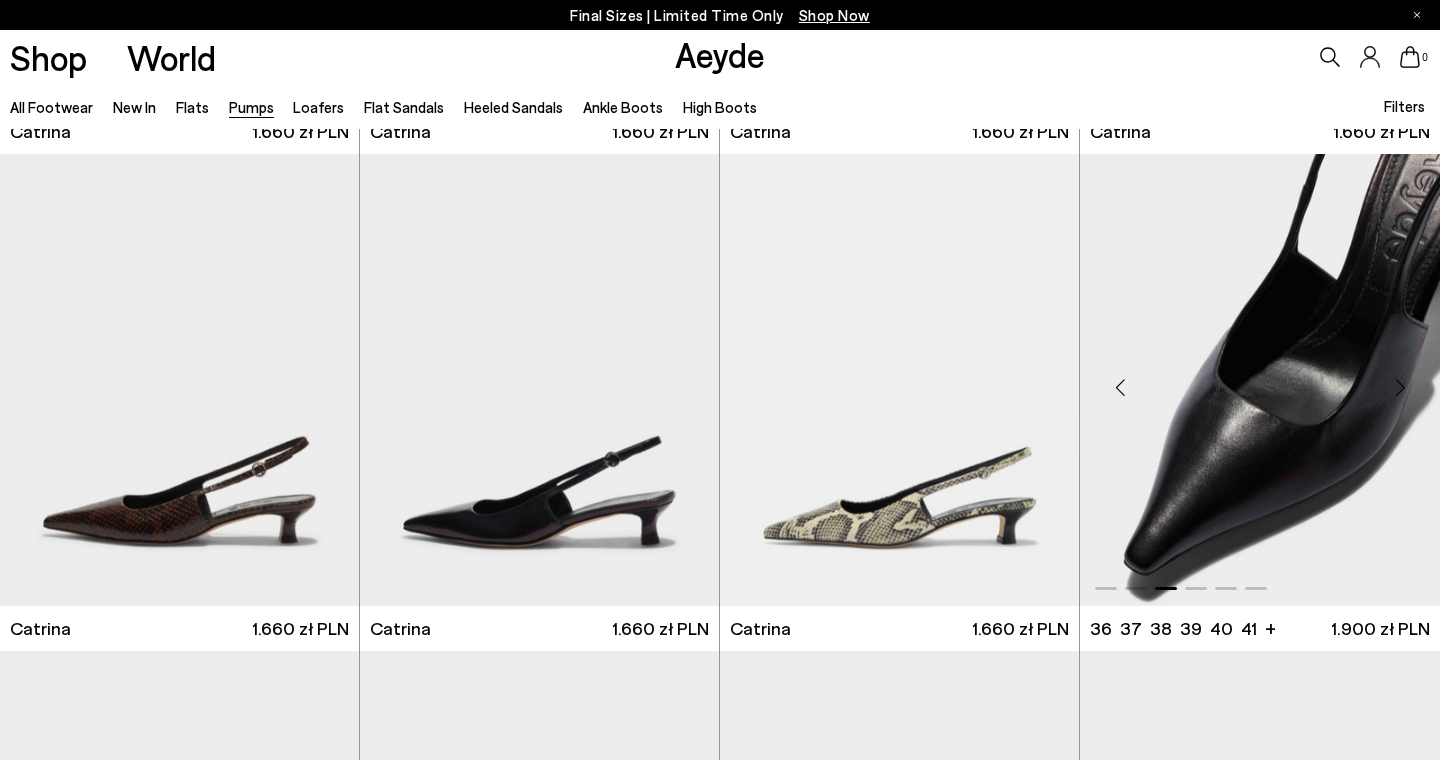 click at bounding box center (1400, 388) 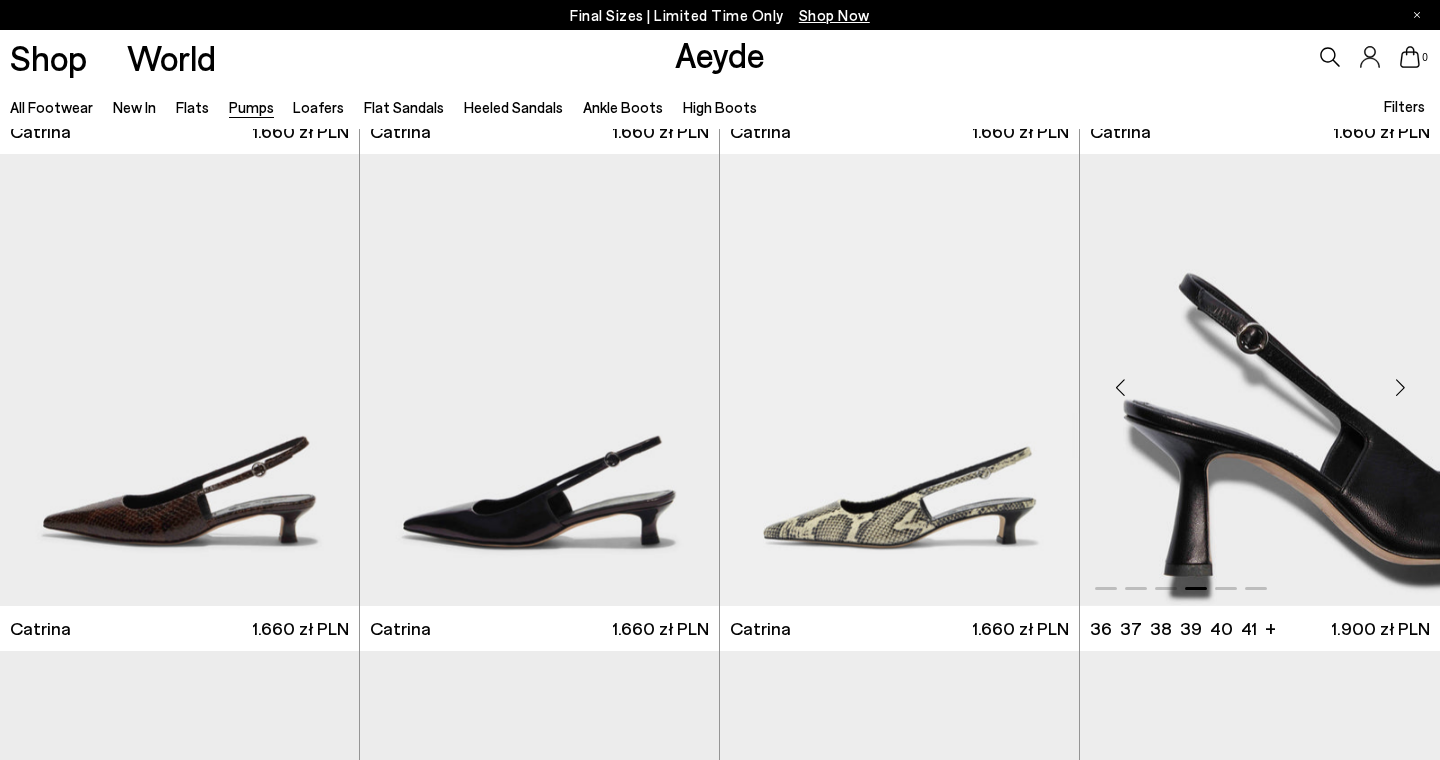 click at bounding box center (1400, 388) 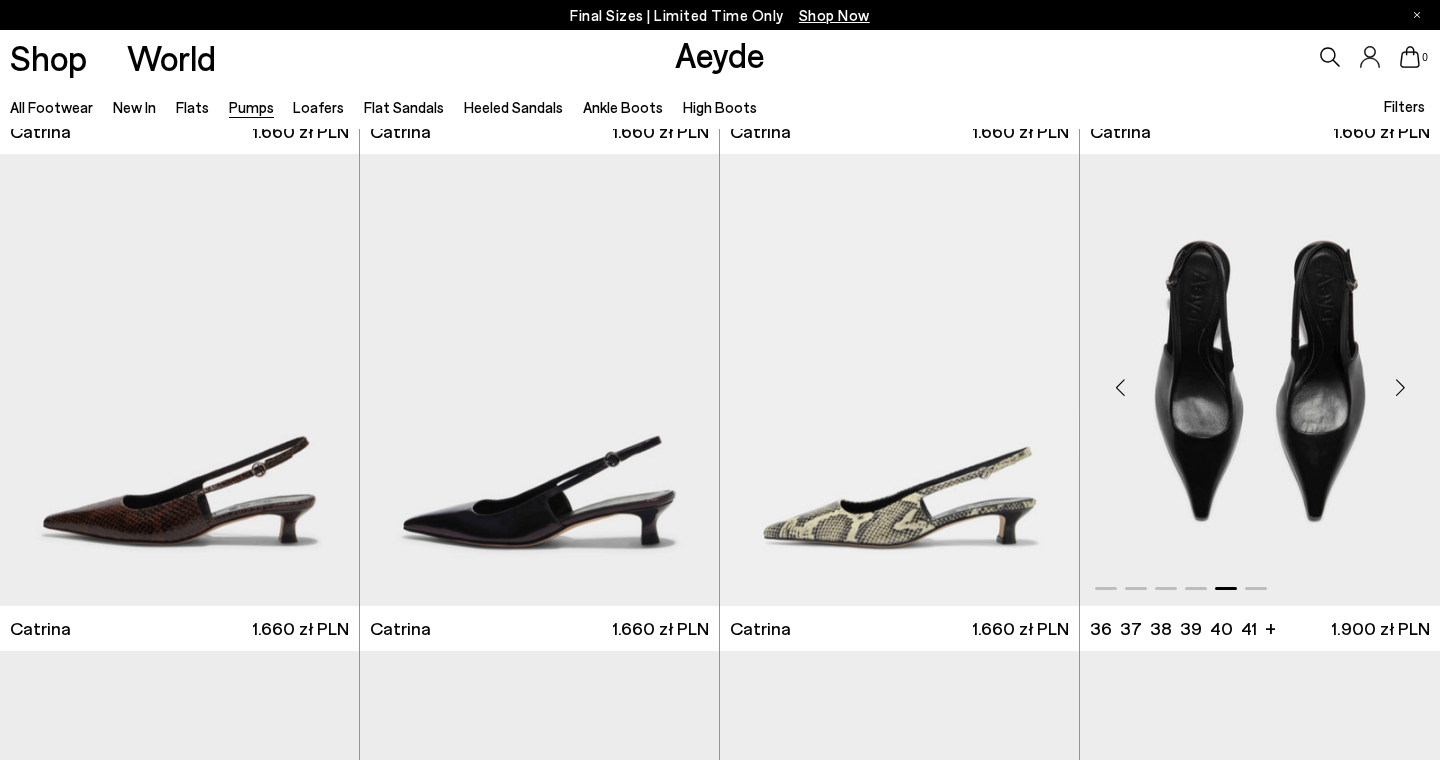 click at bounding box center [1400, 388] 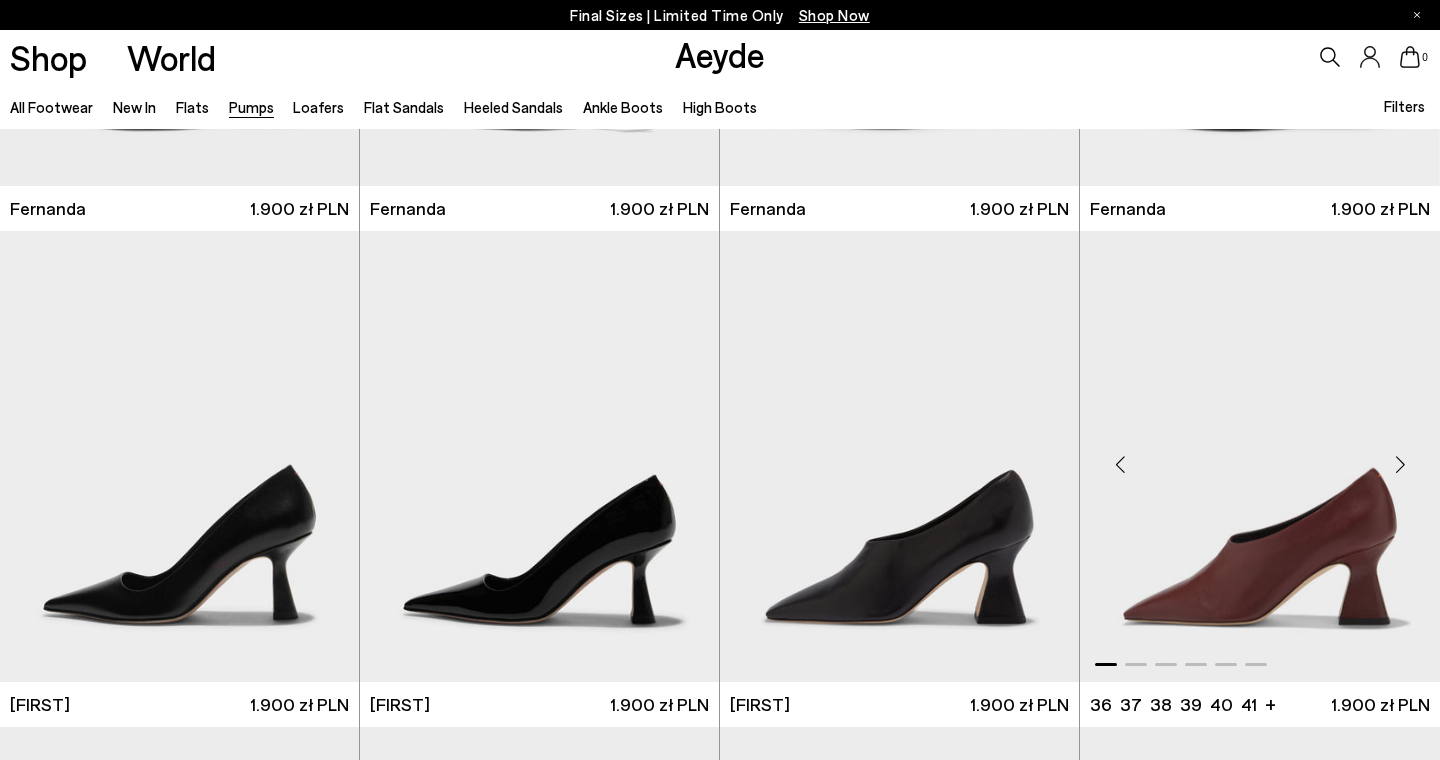 scroll, scrollTop: 6414, scrollLeft: 0, axis: vertical 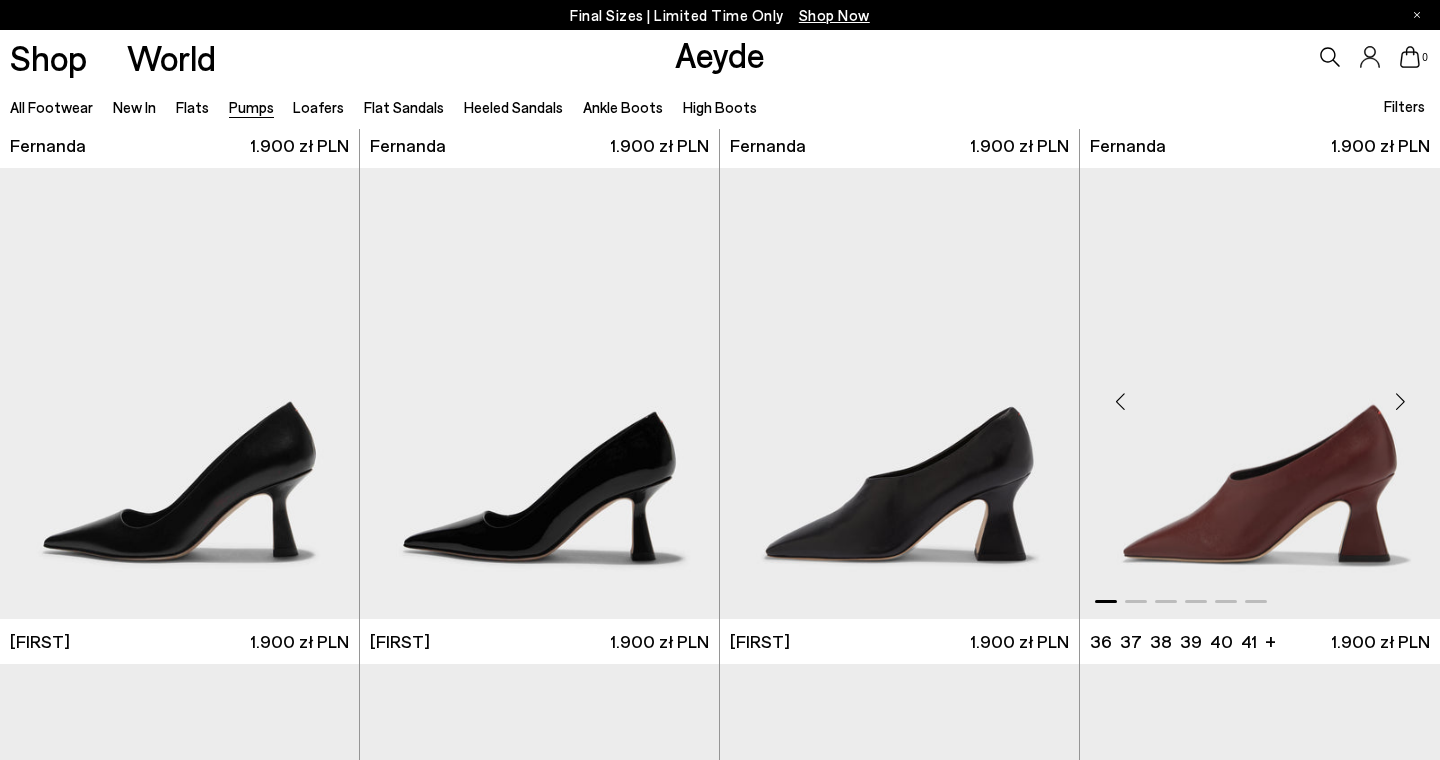 click at bounding box center [1400, 402] 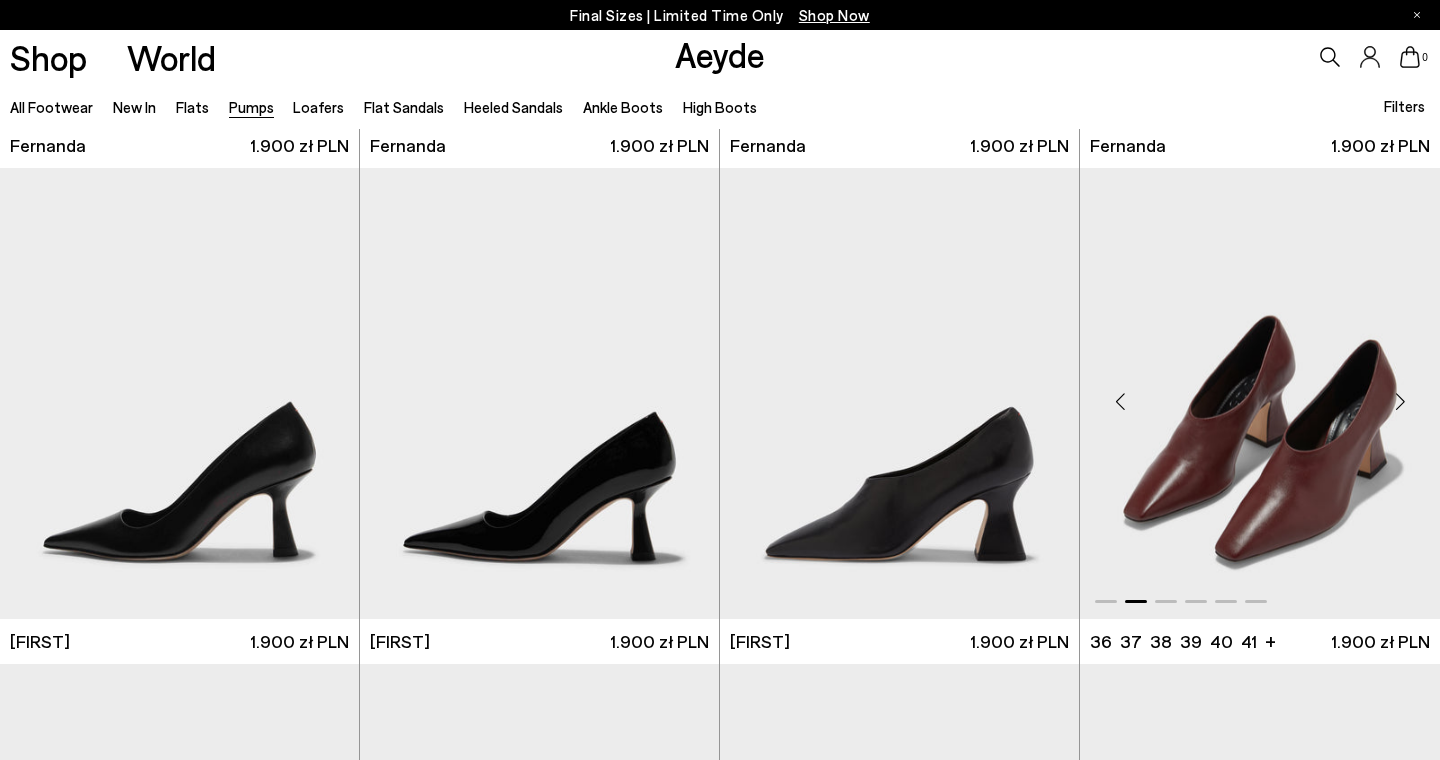 click at bounding box center (1400, 402) 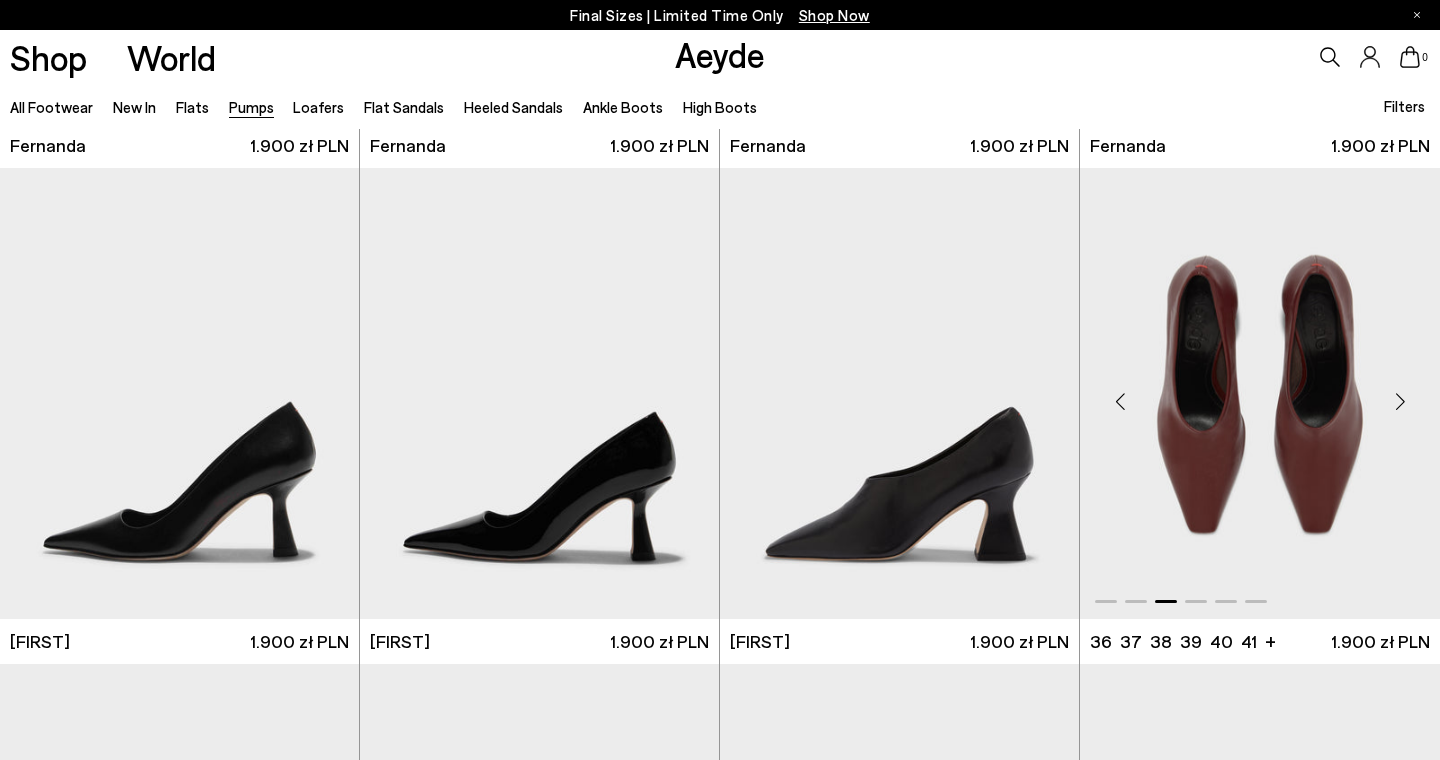 click at bounding box center (1400, 402) 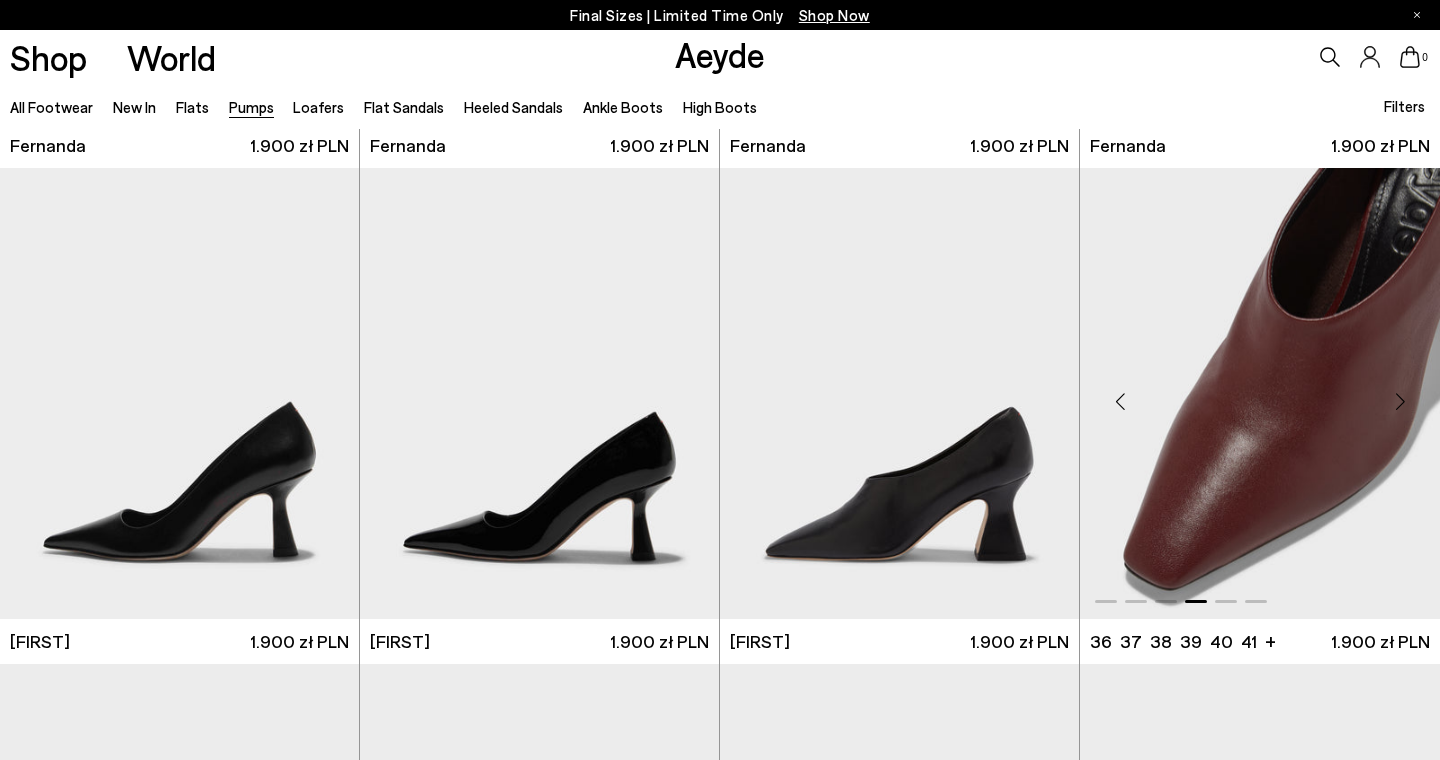 click at bounding box center (1400, 402) 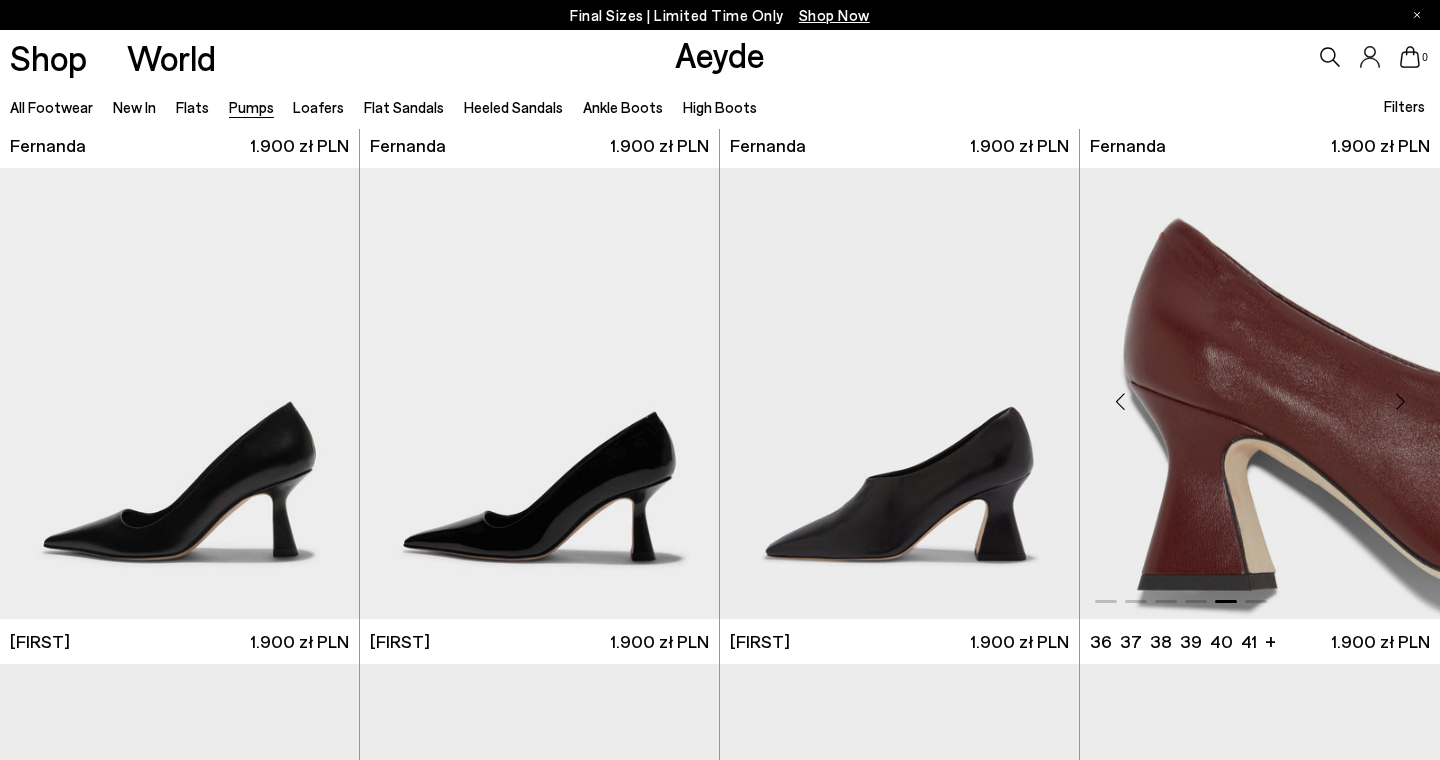 click at bounding box center [1400, 402] 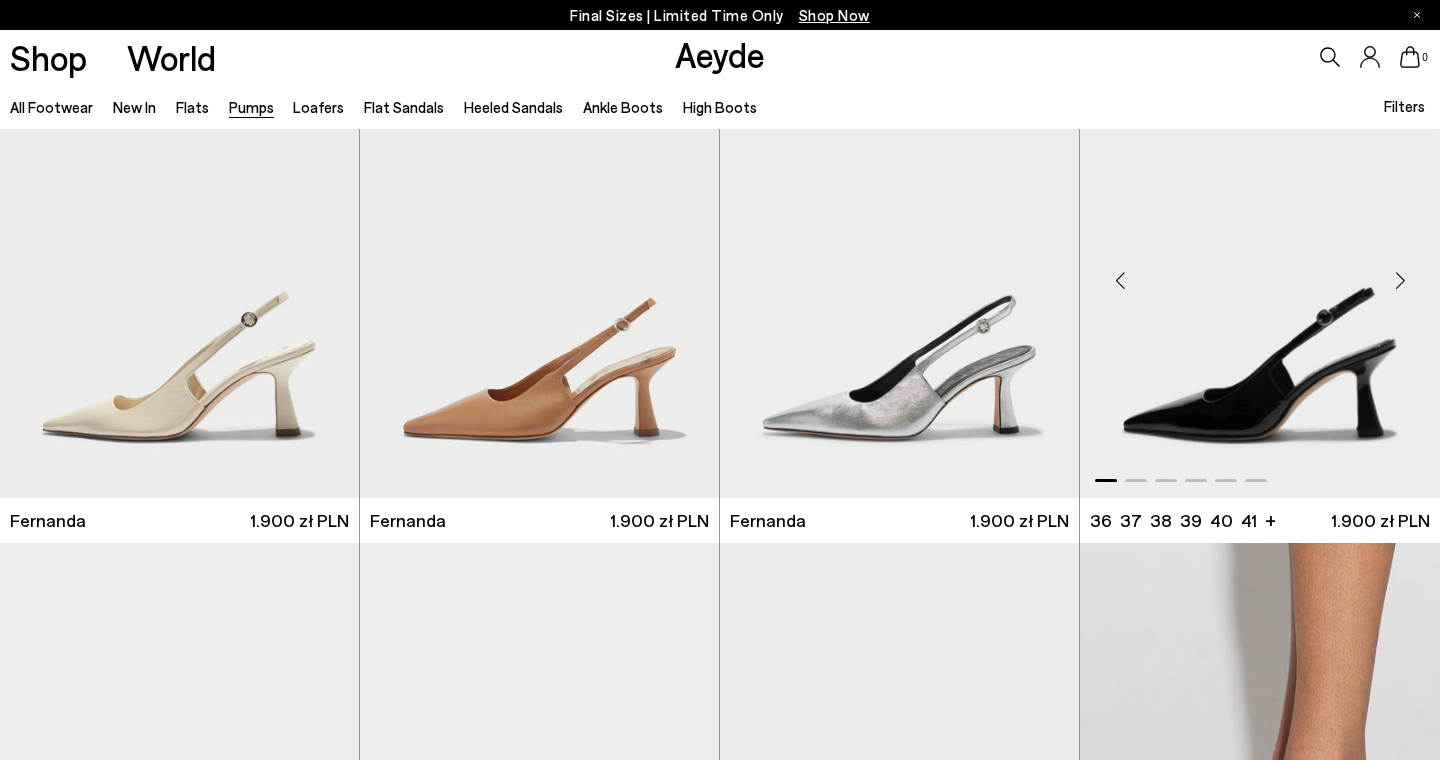scroll, scrollTop: 6039, scrollLeft: 0, axis: vertical 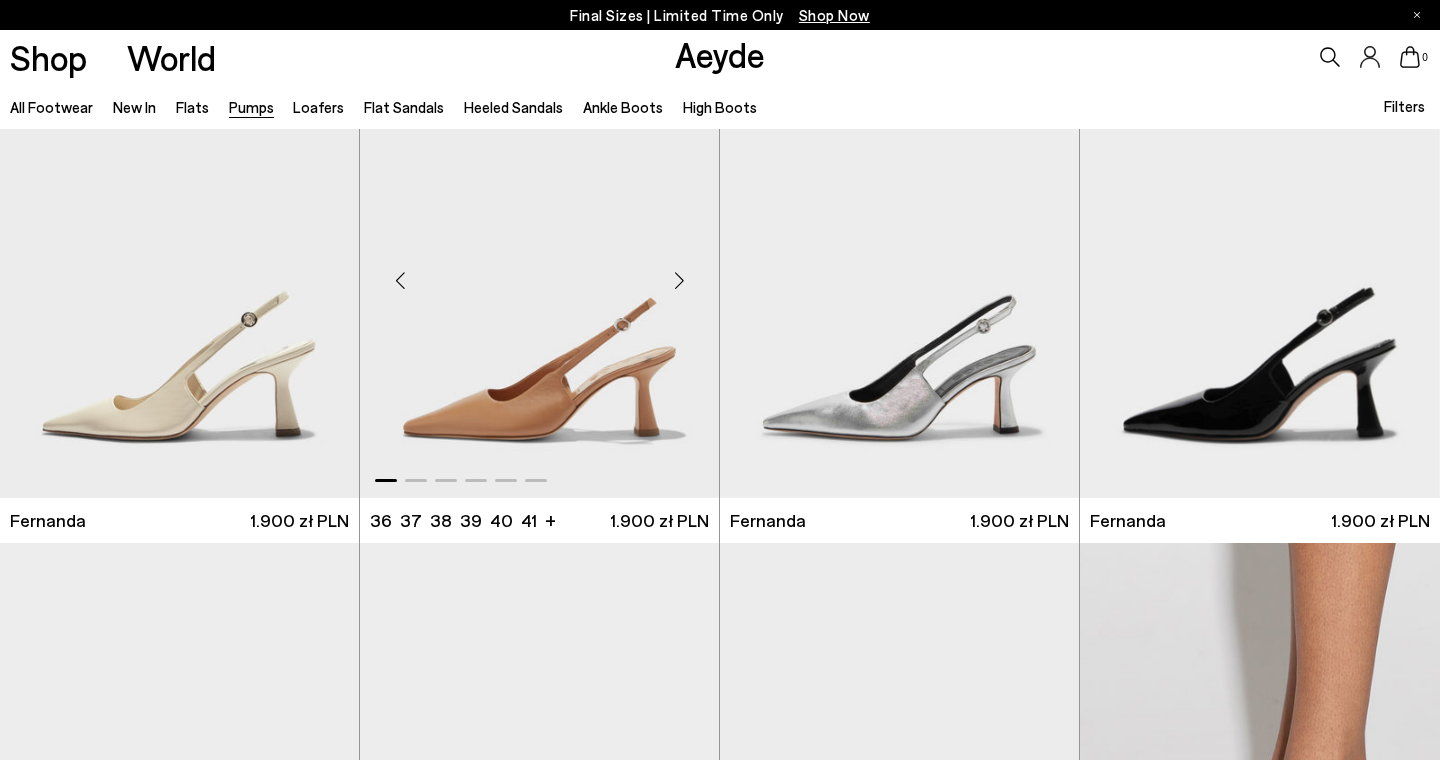 click at bounding box center [679, 280] 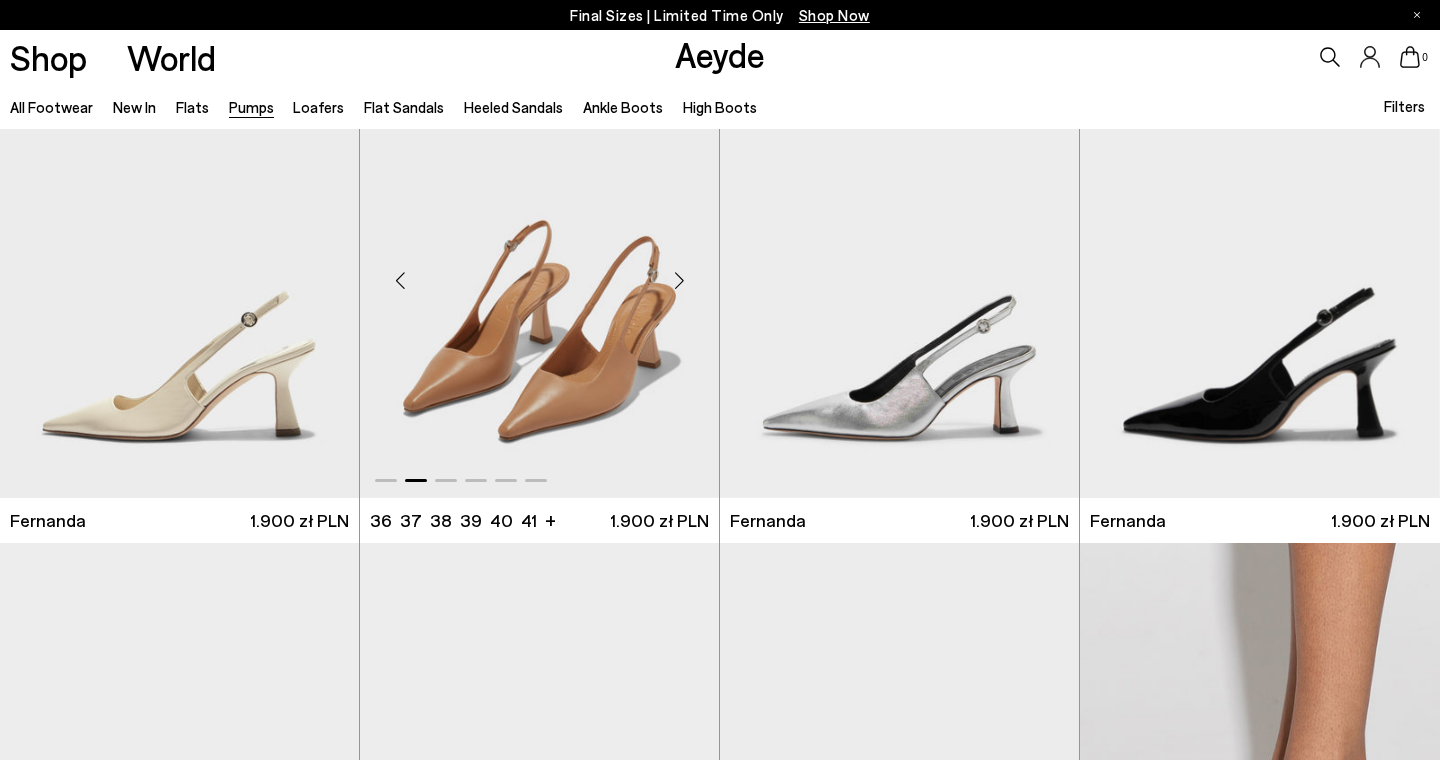 click at bounding box center (679, 280) 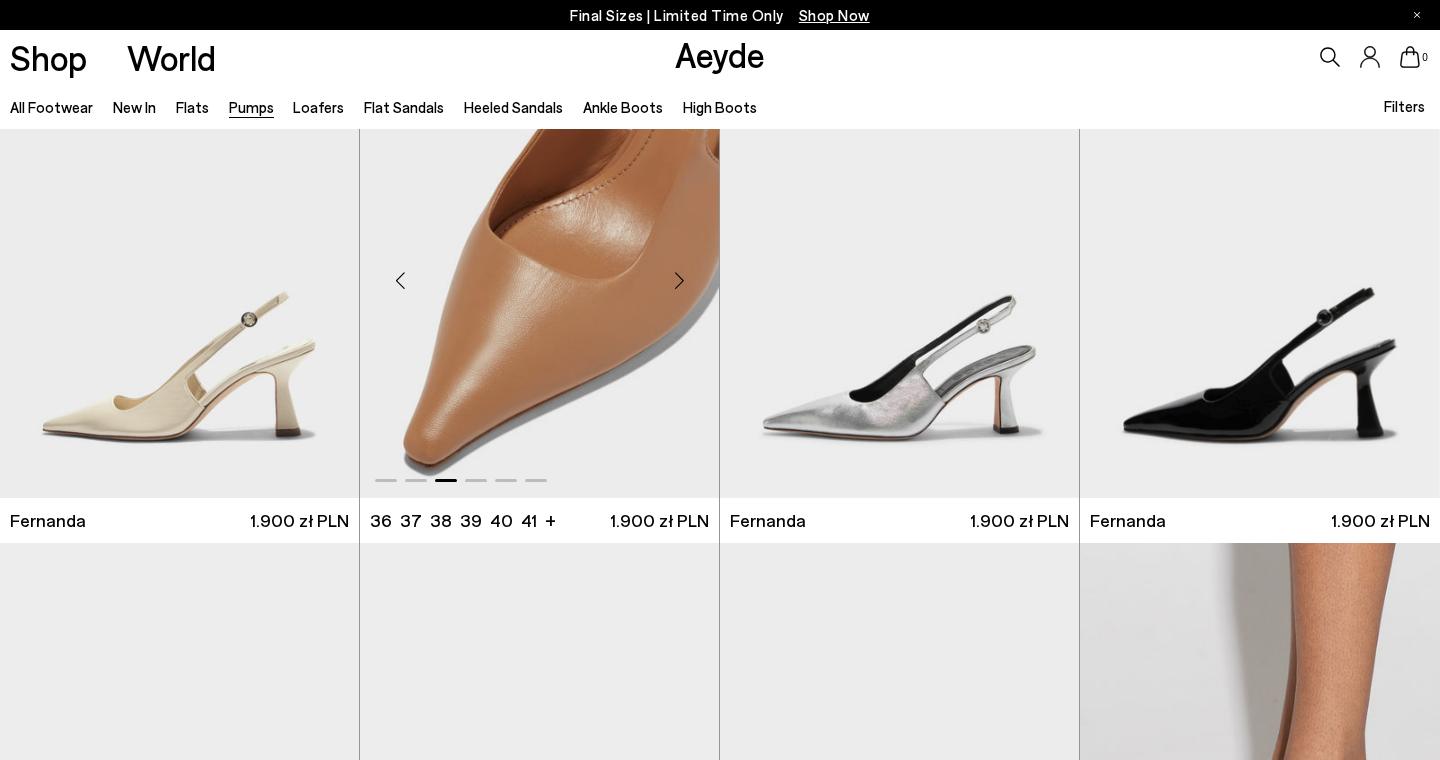 click at bounding box center [679, 280] 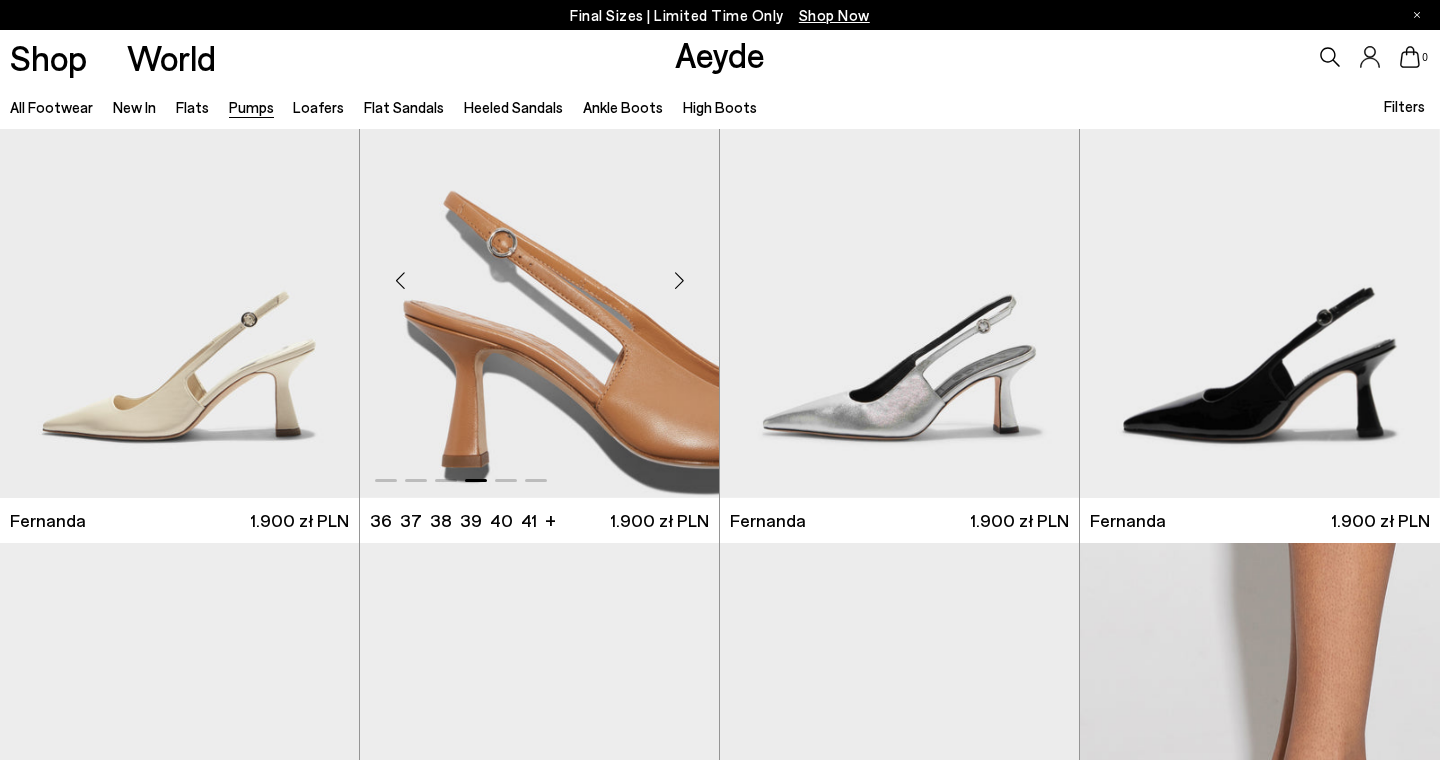 click at bounding box center (679, 280) 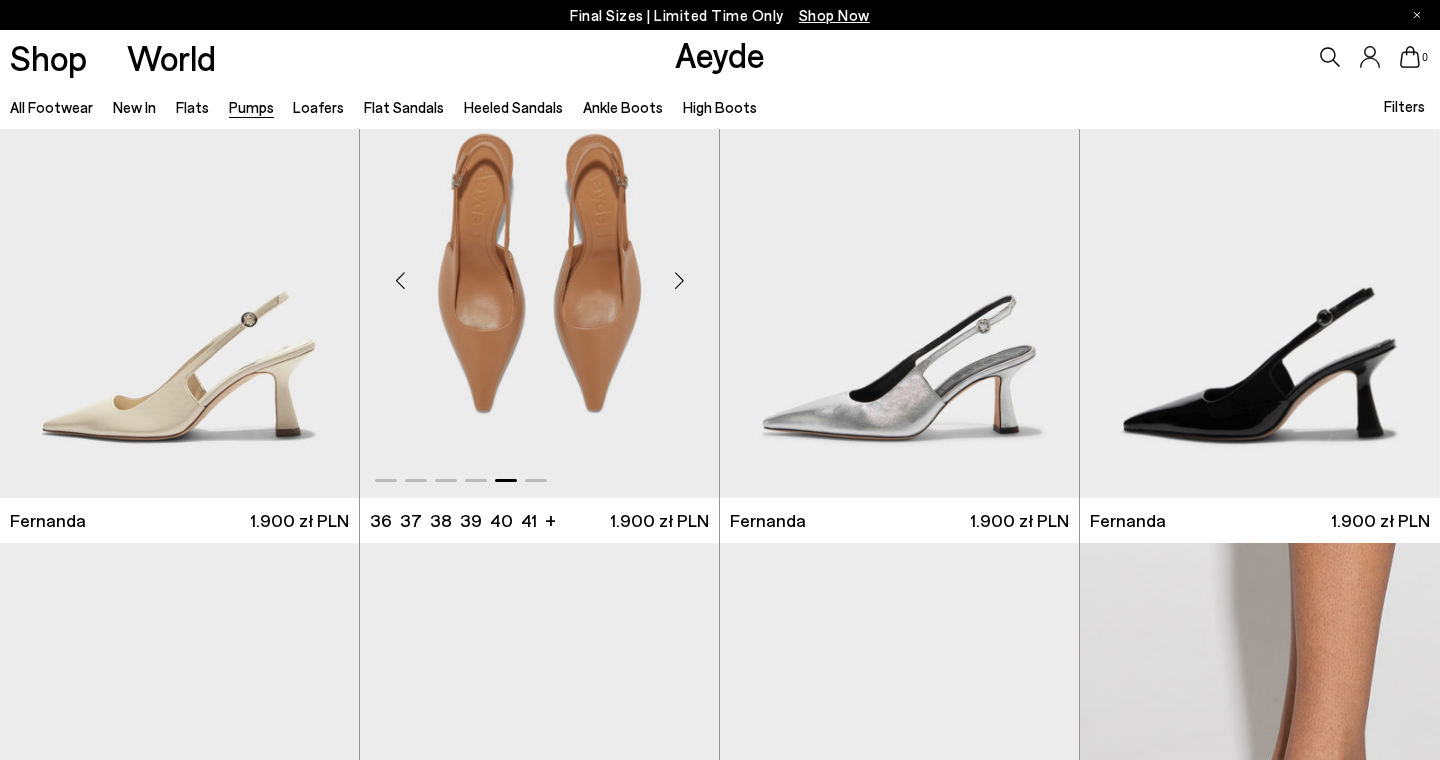 click at bounding box center [679, 280] 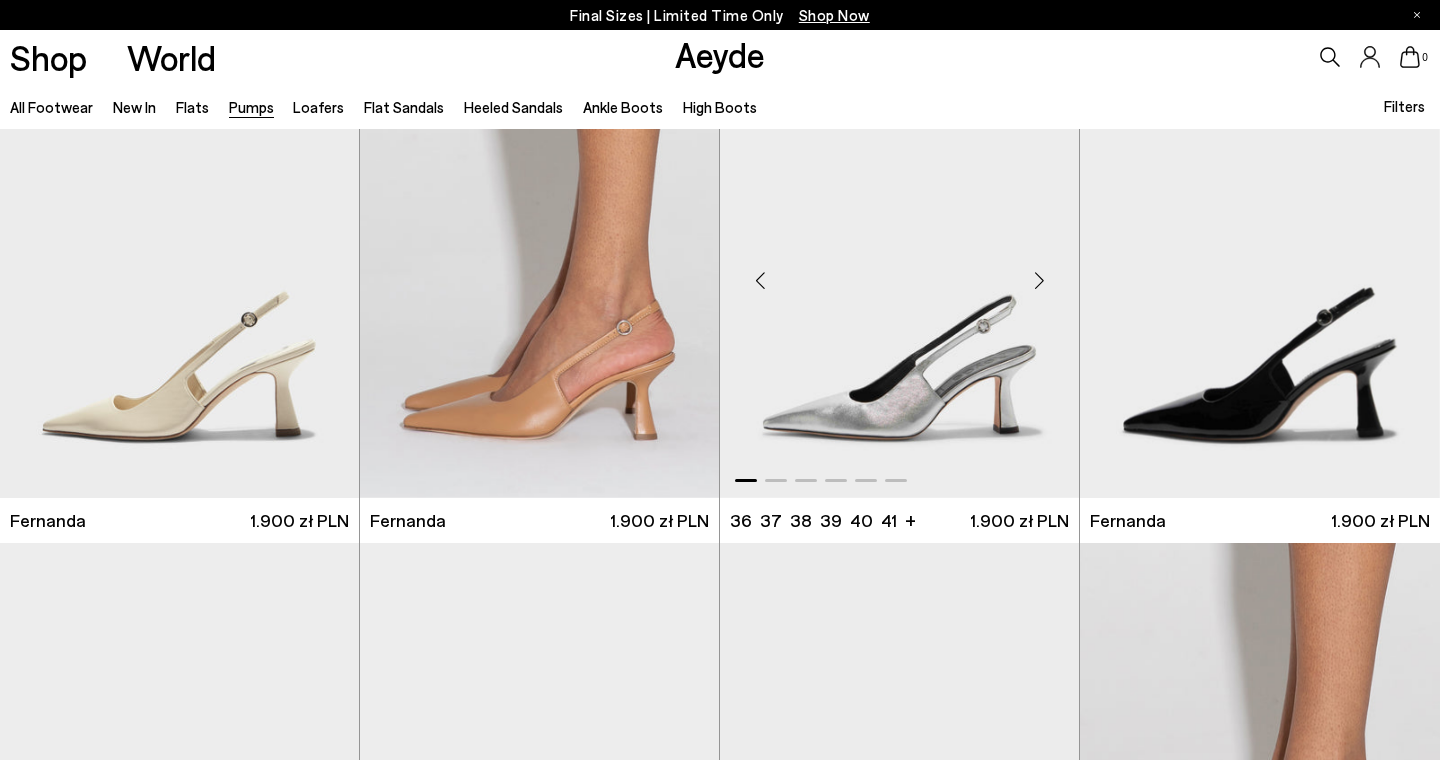 click at bounding box center (1039, 280) 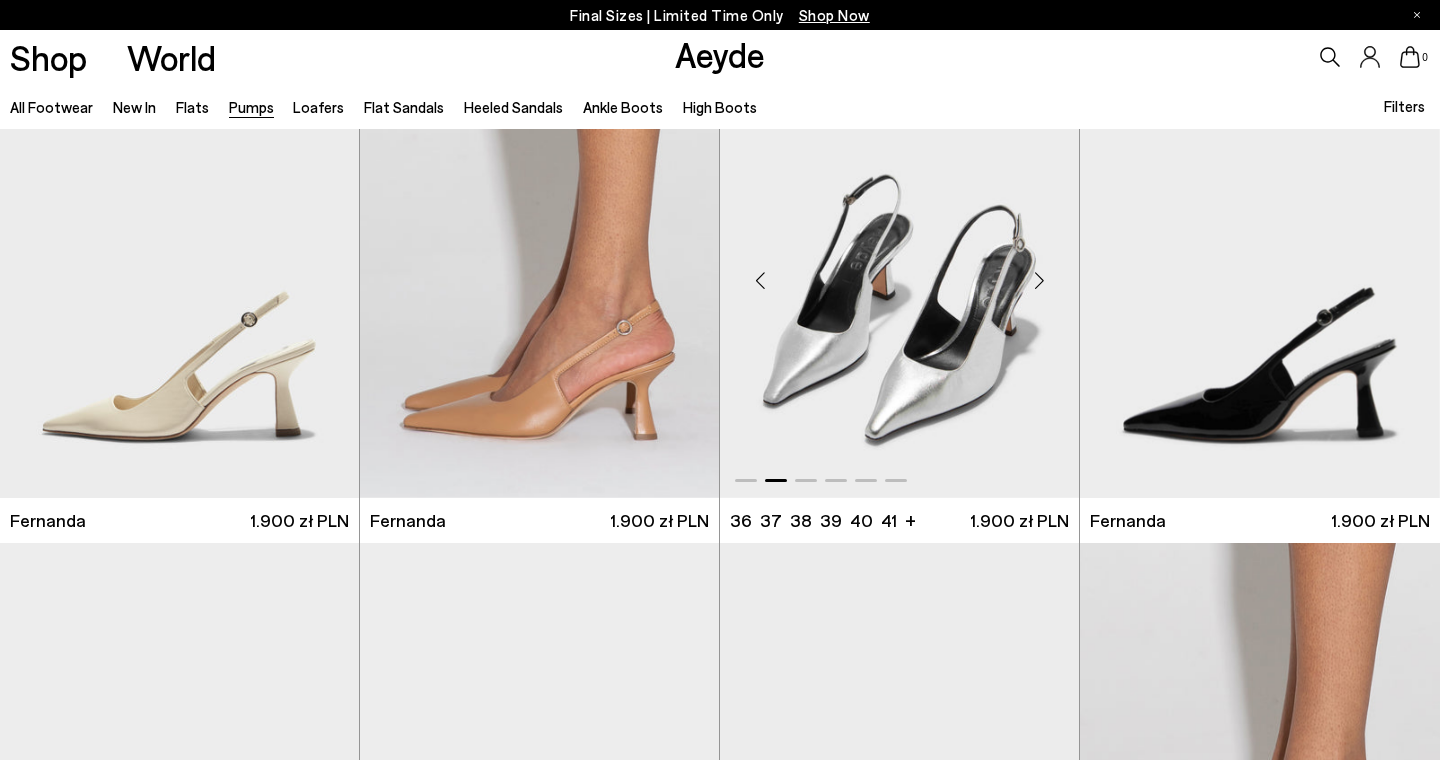click at bounding box center (1039, 280) 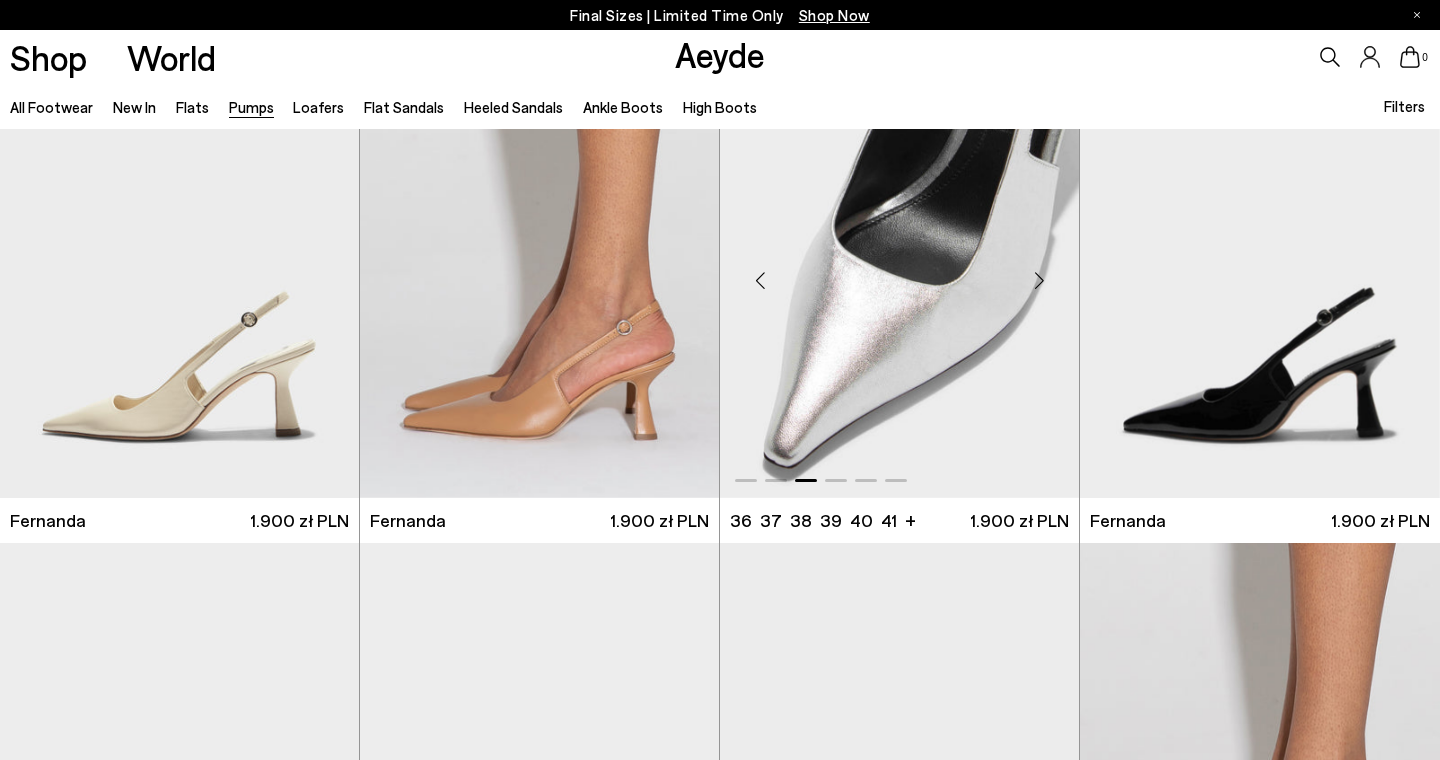 click at bounding box center (1039, 280) 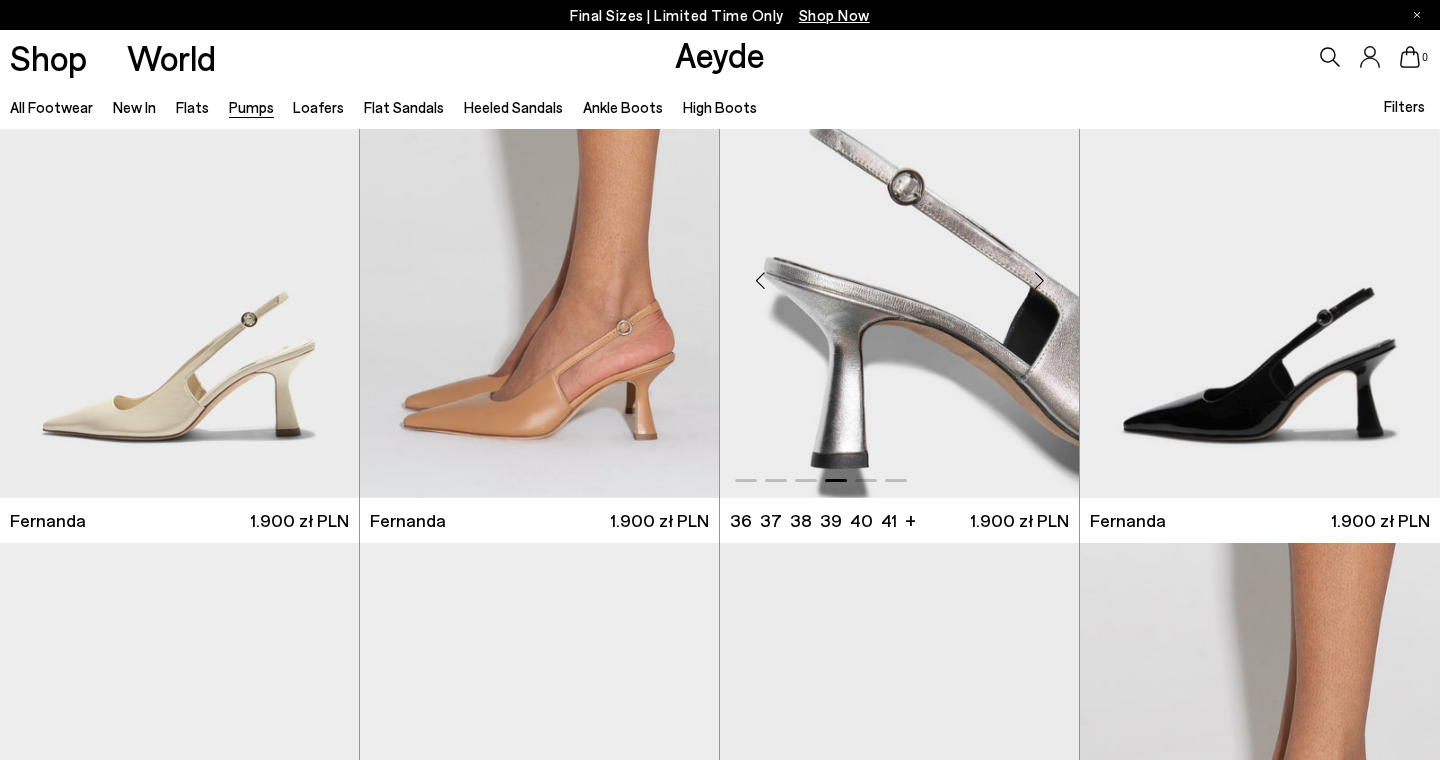 click at bounding box center (1039, 280) 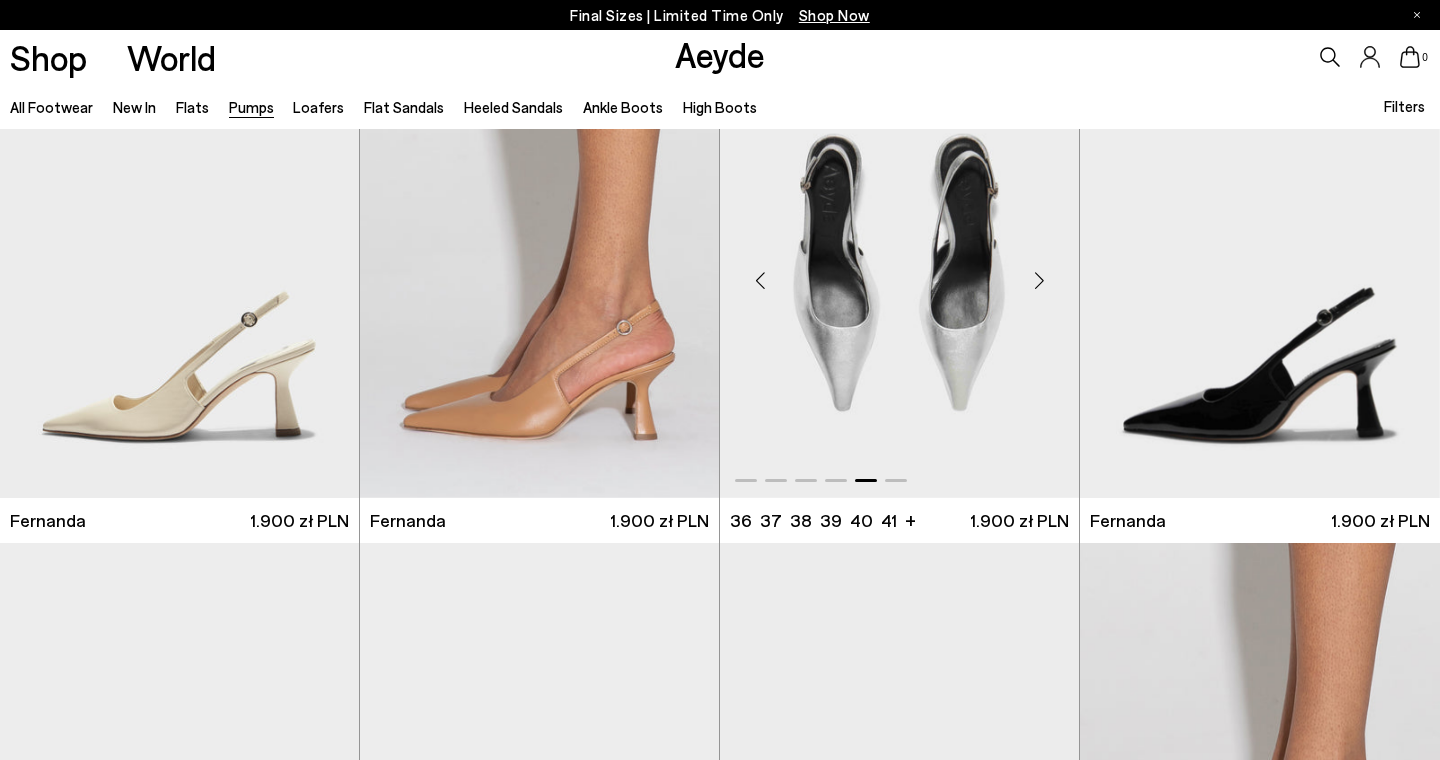 click at bounding box center [1039, 280] 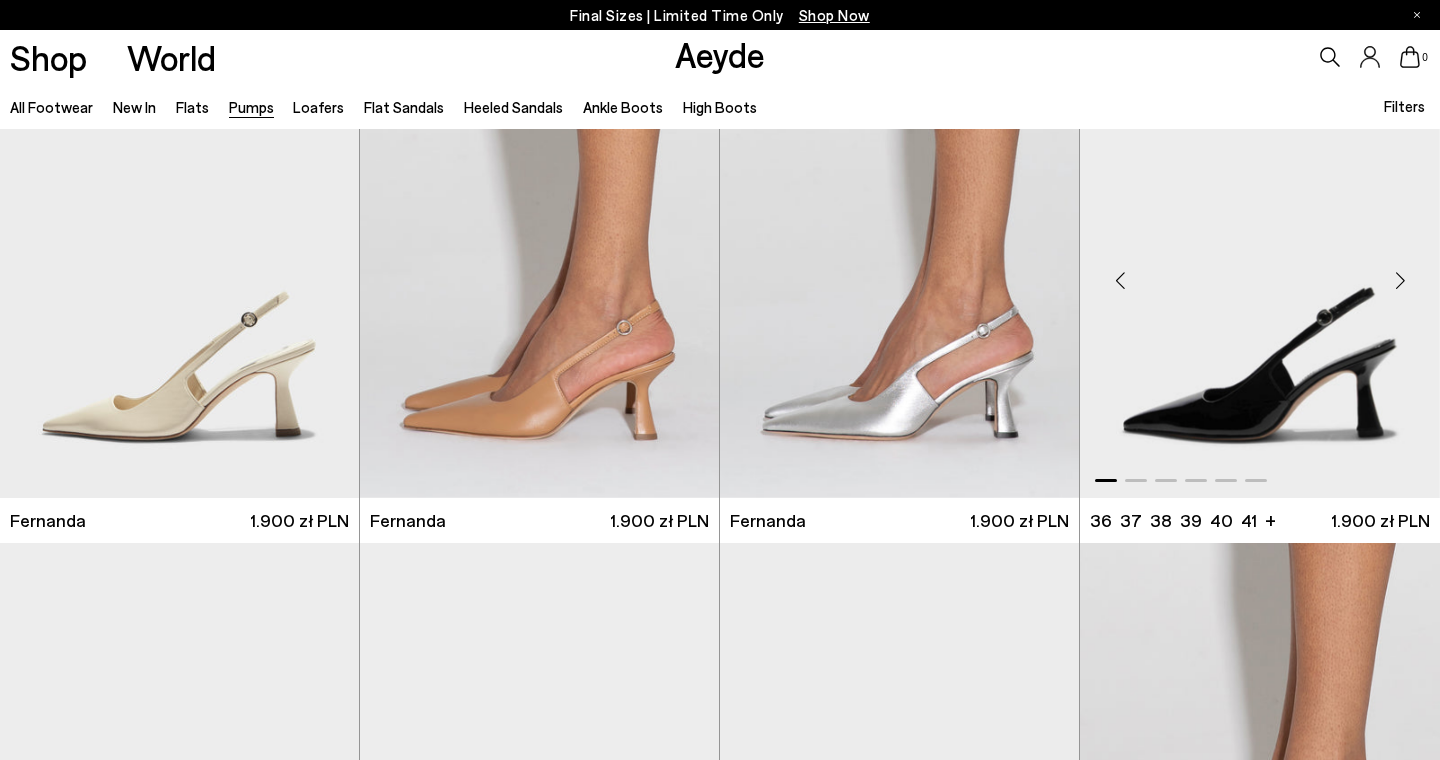 click at bounding box center (1400, 280) 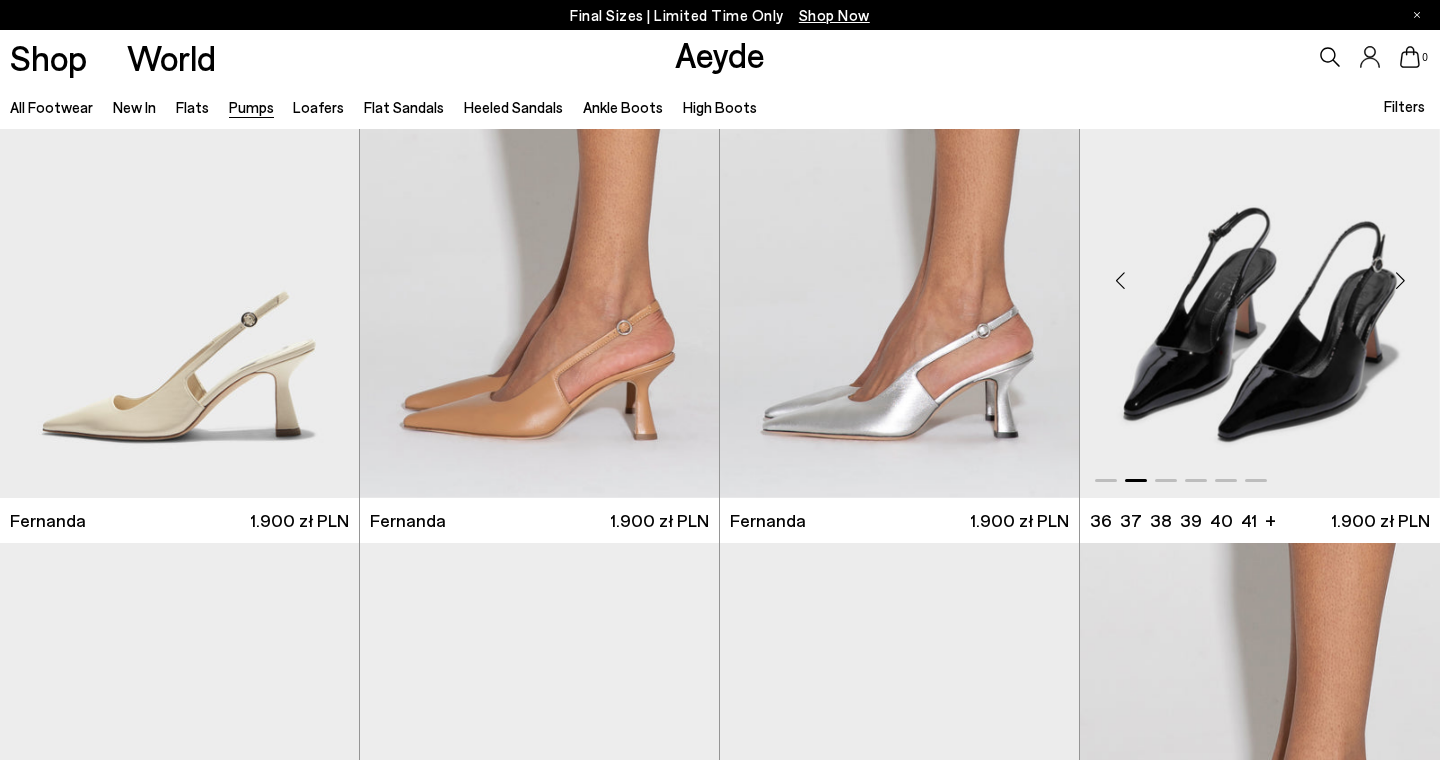 click at bounding box center [1400, 280] 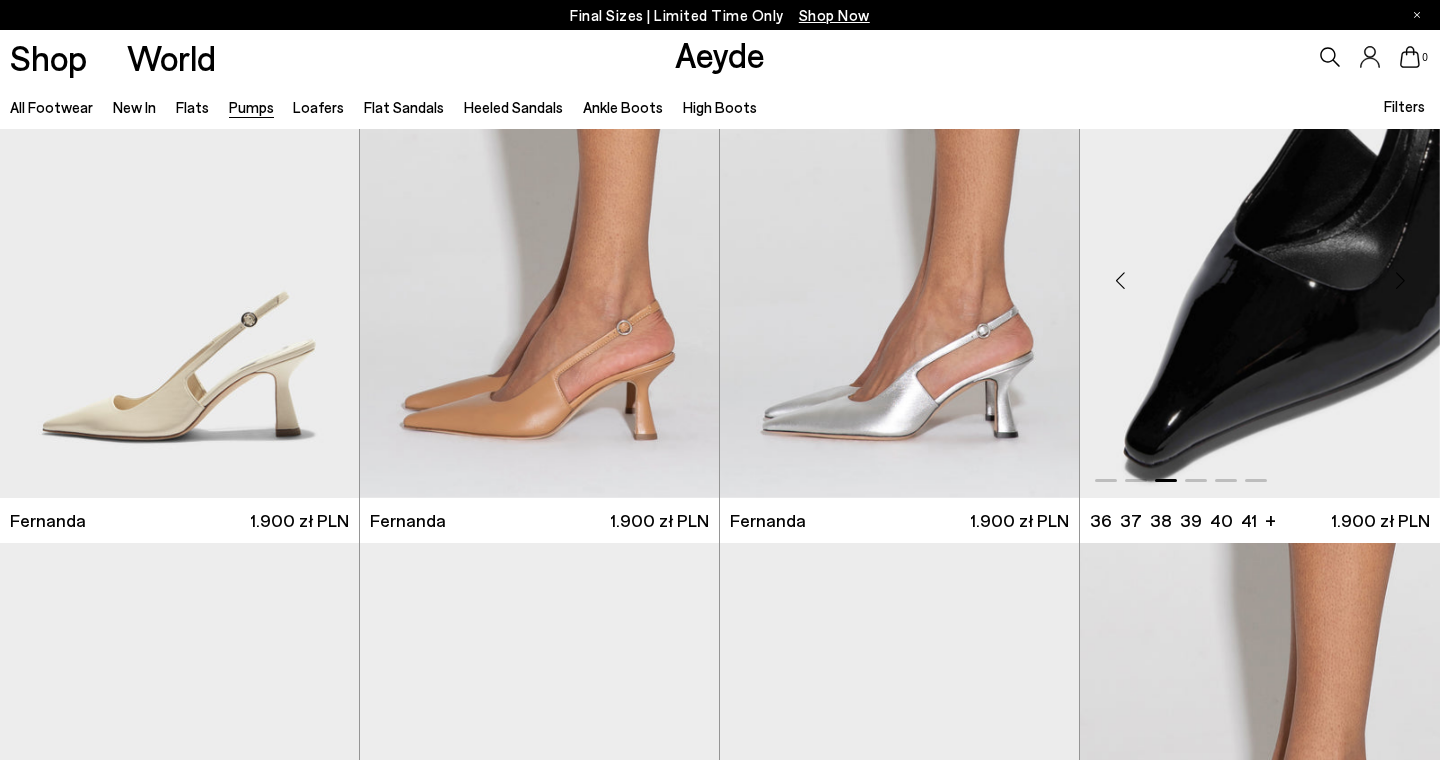 click at bounding box center (1400, 280) 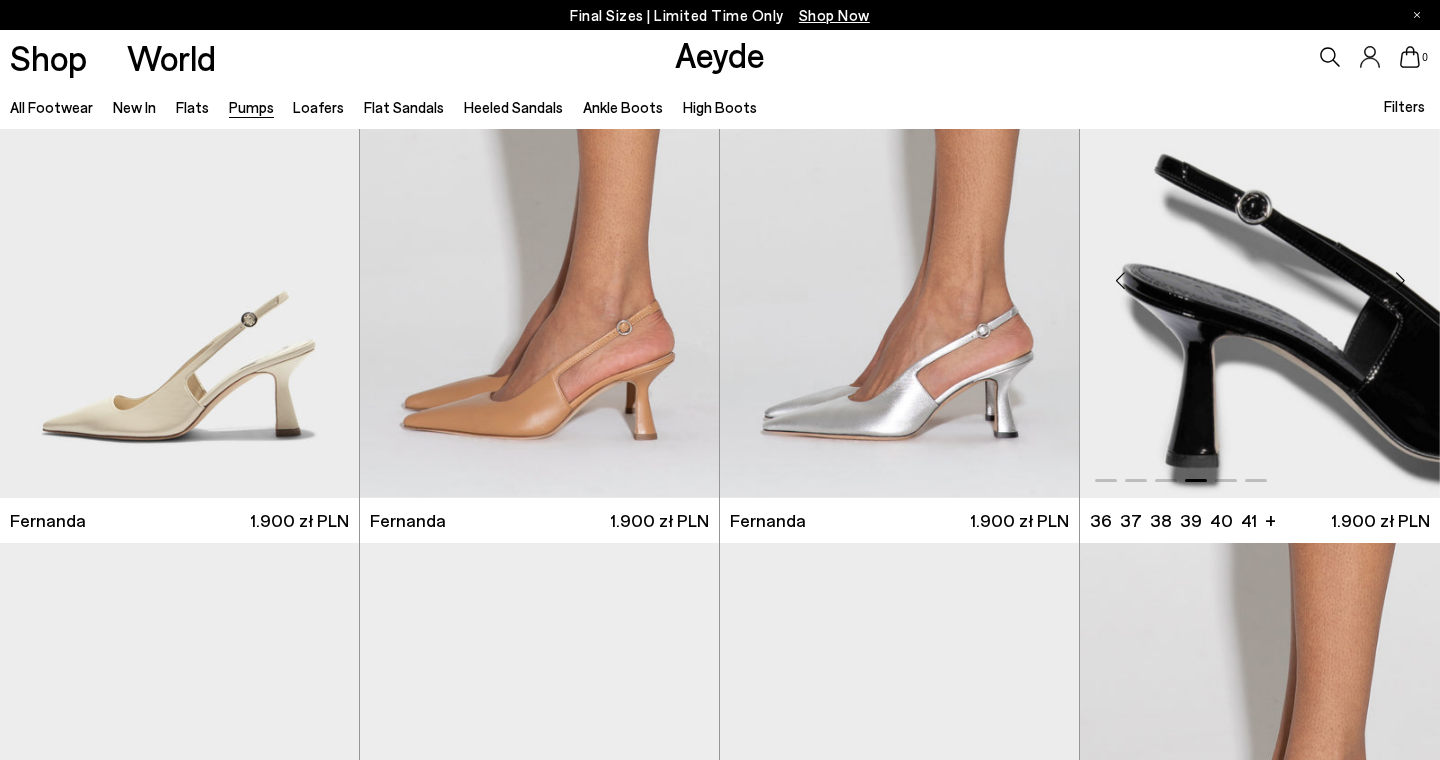 click at bounding box center (1400, 280) 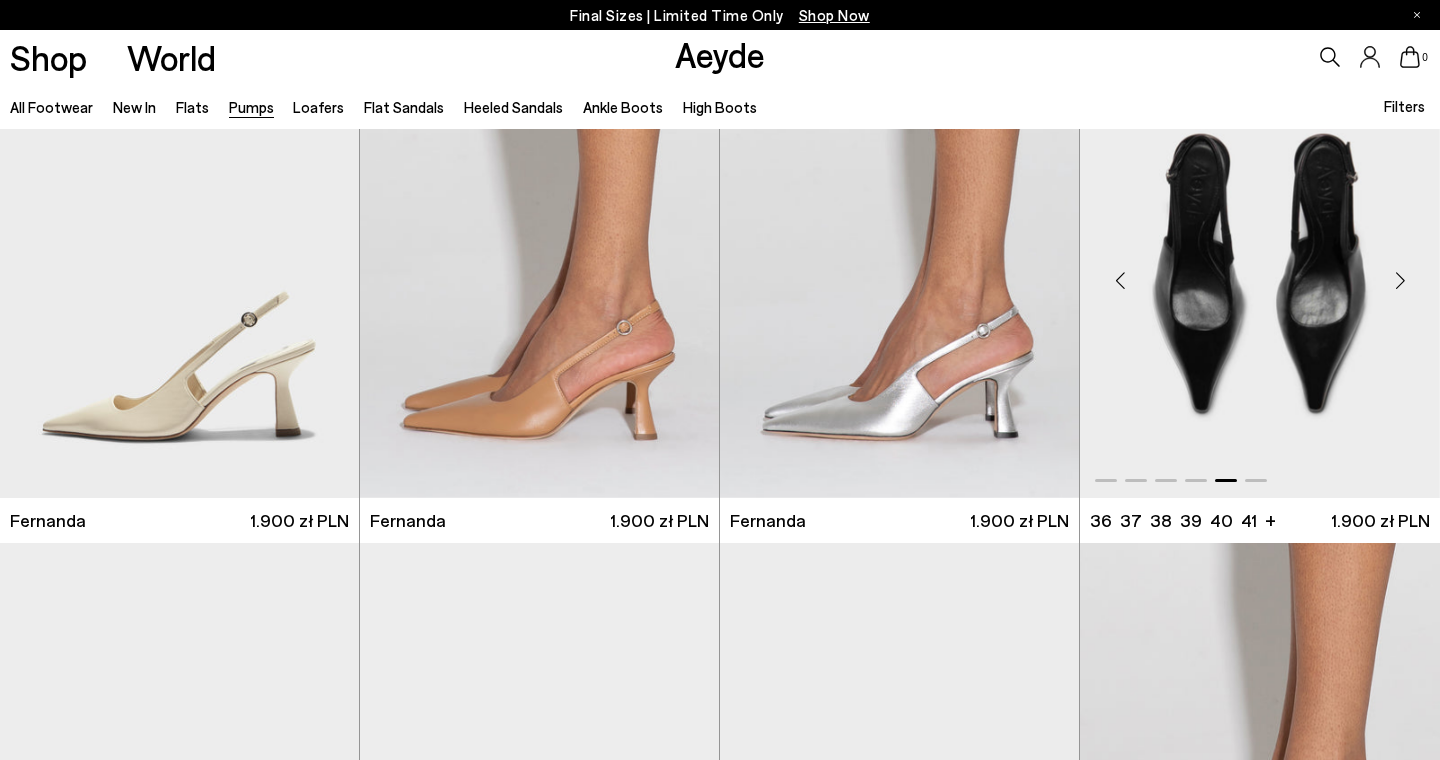 click at bounding box center [1400, 280] 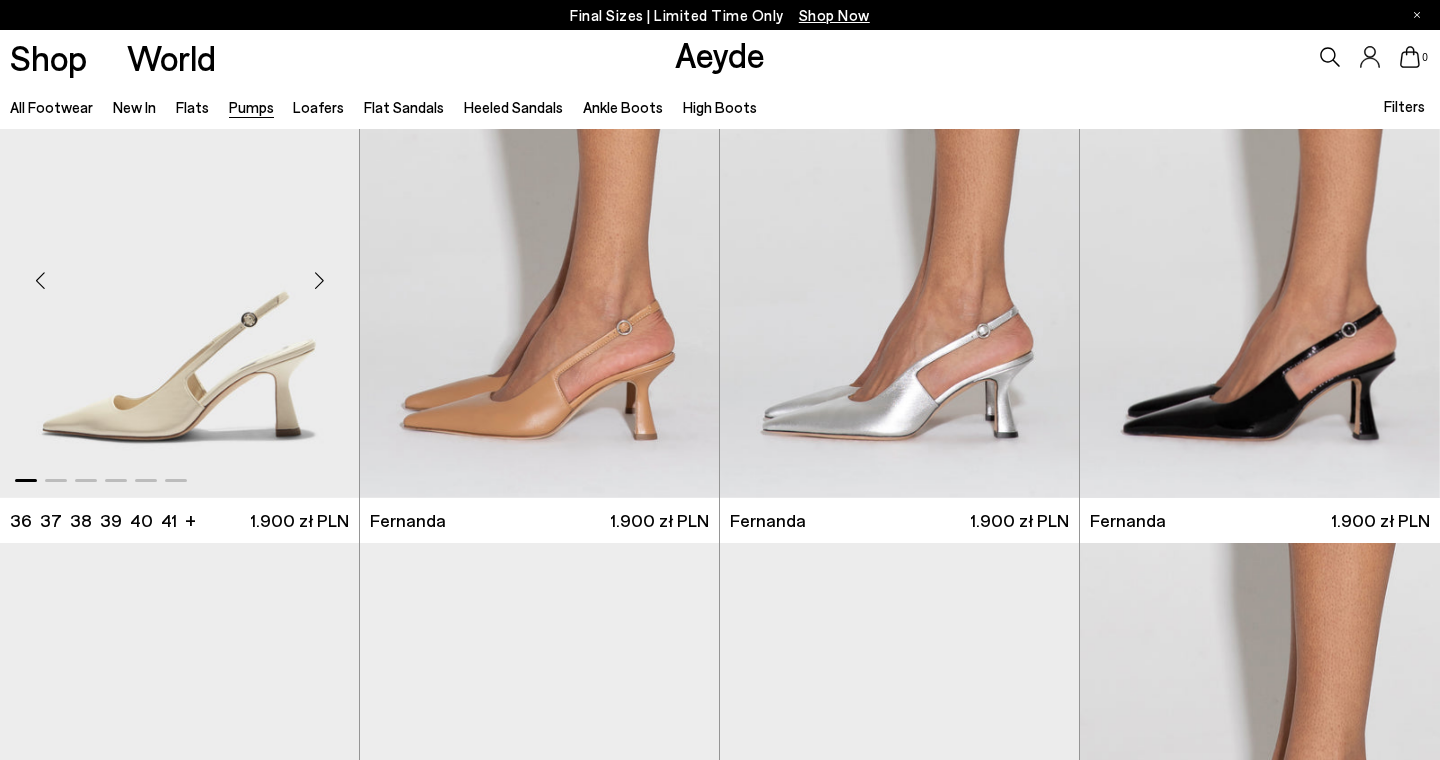 click at bounding box center (319, 280) 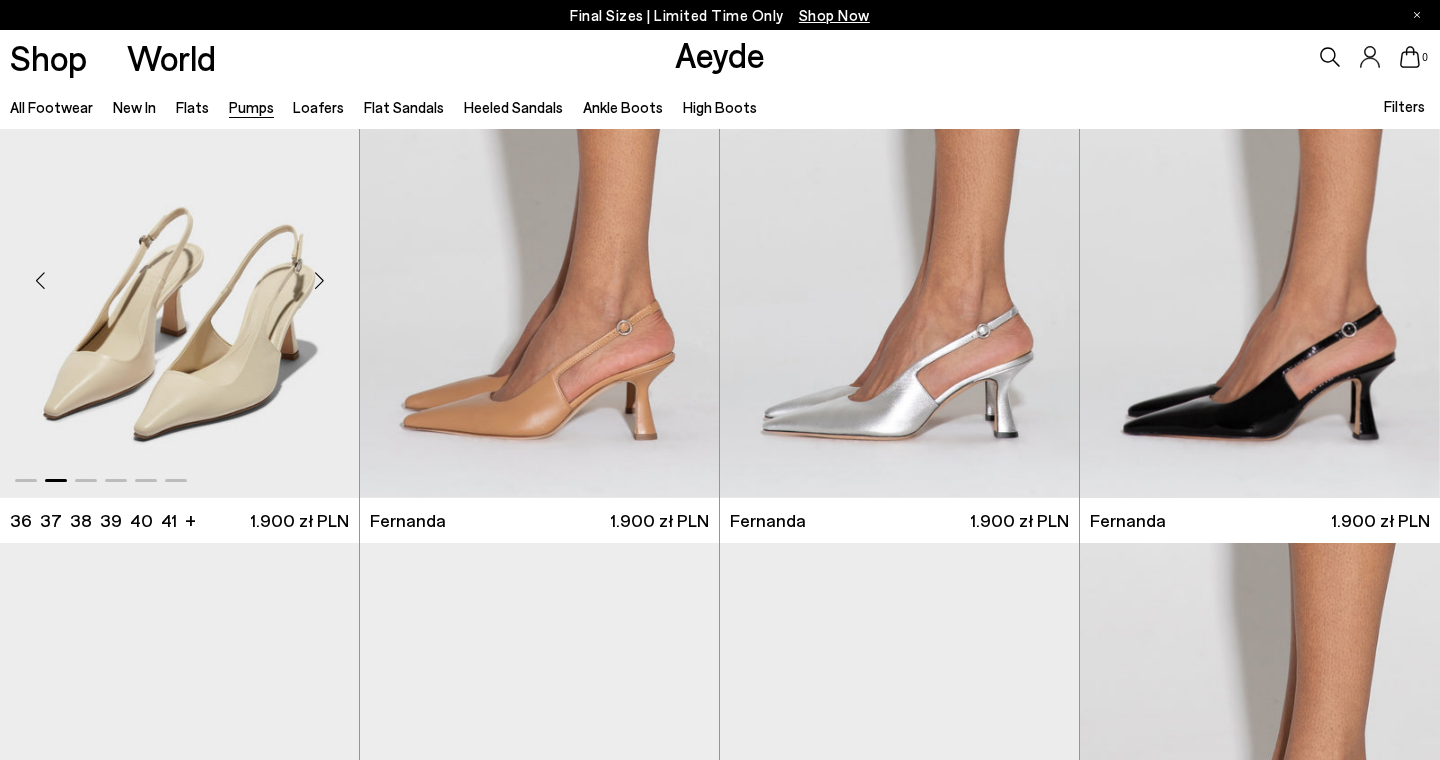 click at bounding box center [319, 280] 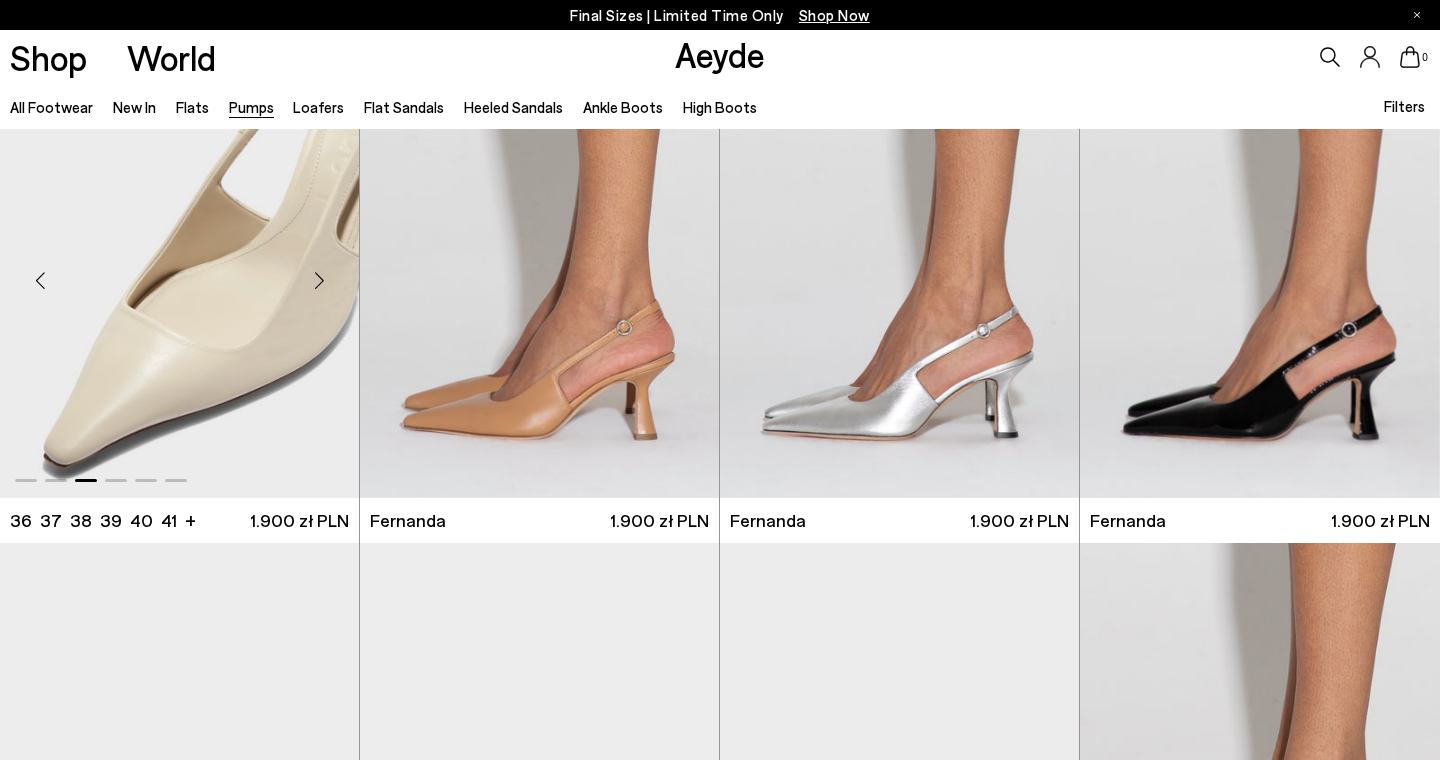 click at bounding box center [319, 280] 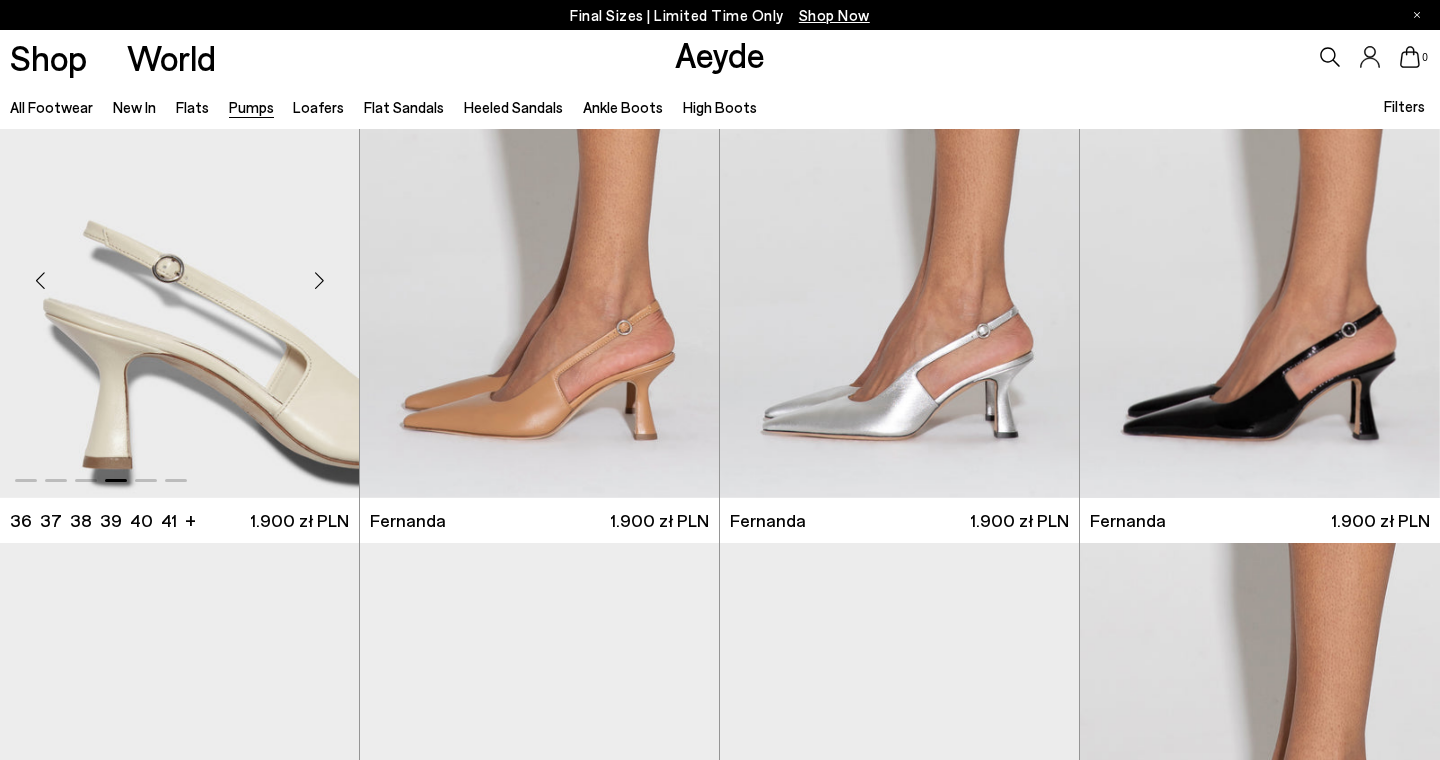 click at bounding box center (319, 280) 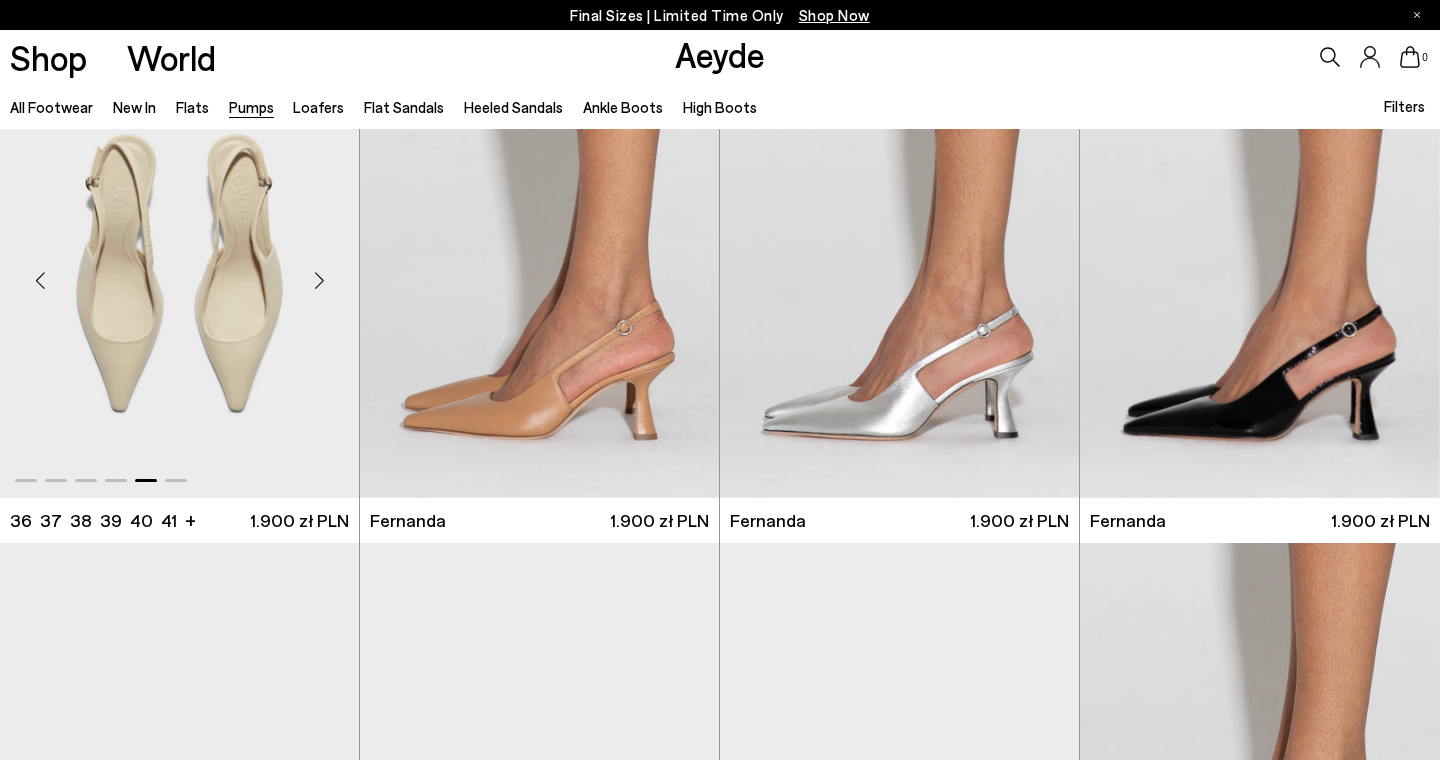click at bounding box center (319, 280) 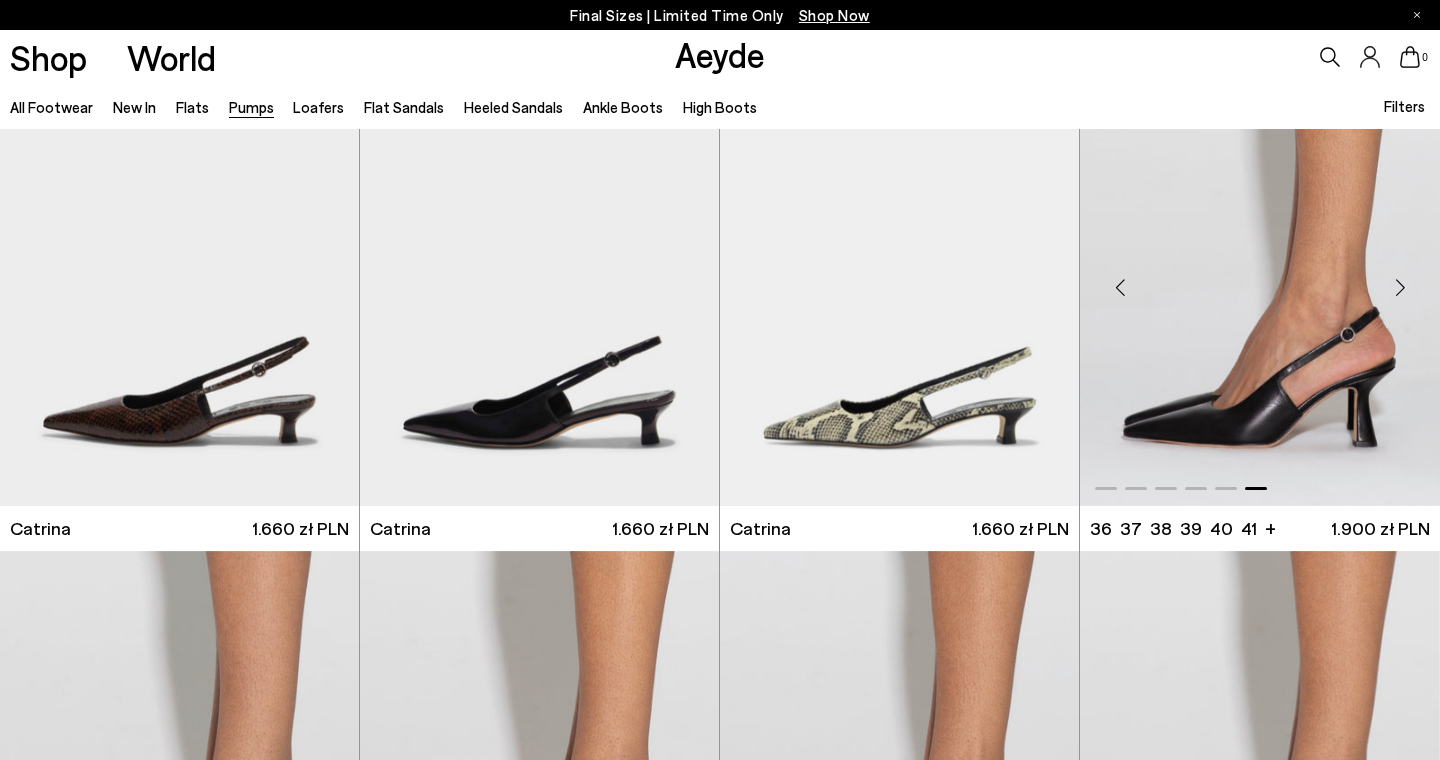 scroll, scrollTop: 5532, scrollLeft: 0, axis: vertical 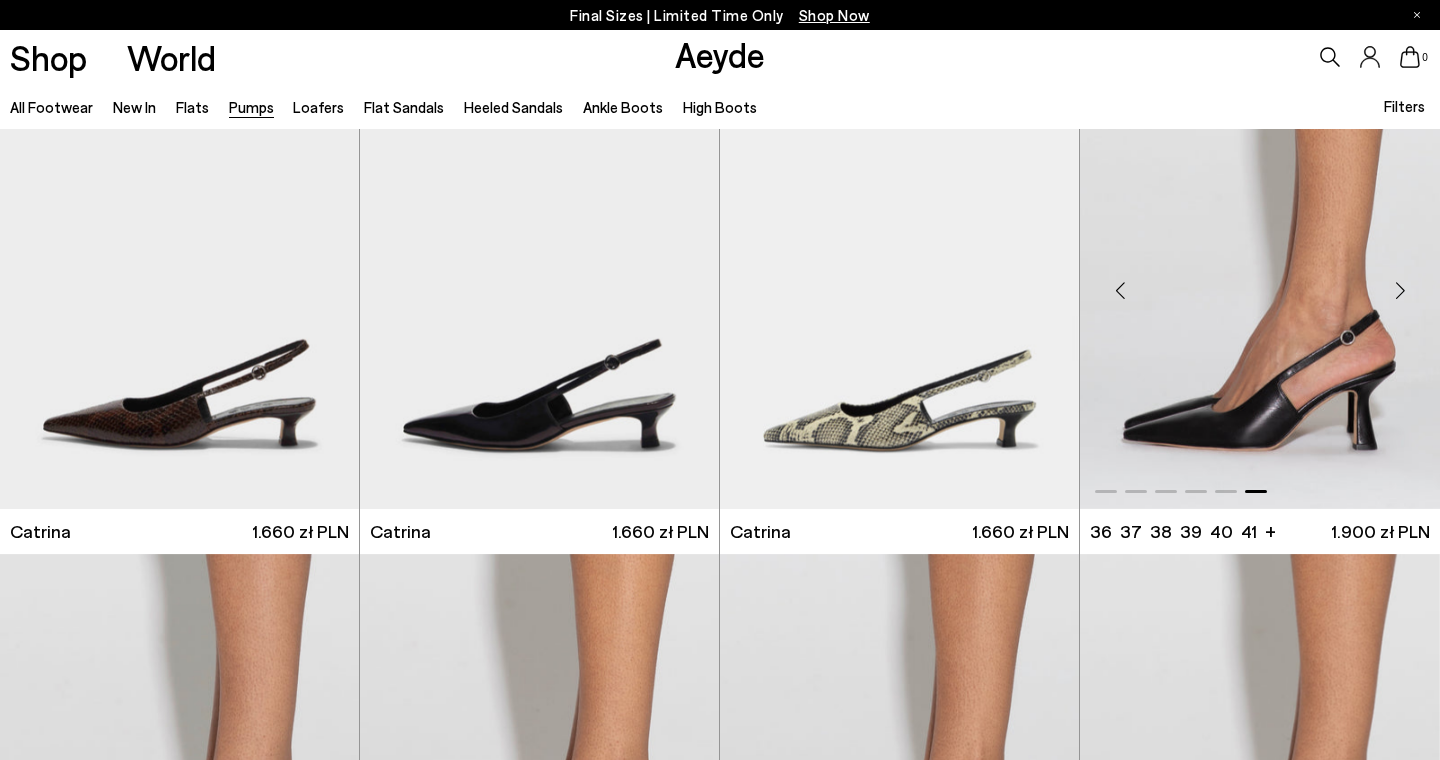 click at bounding box center [1400, 291] 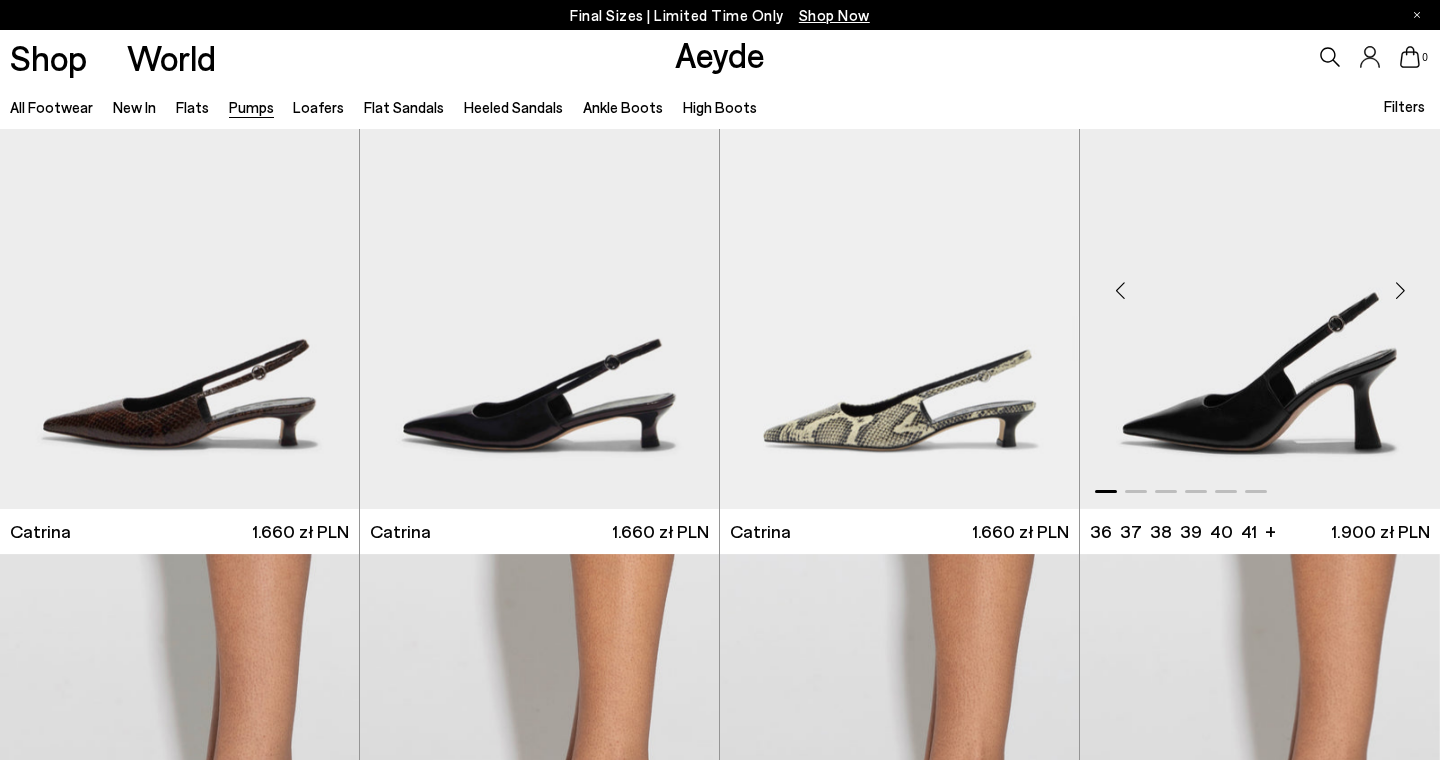click at bounding box center [1400, 291] 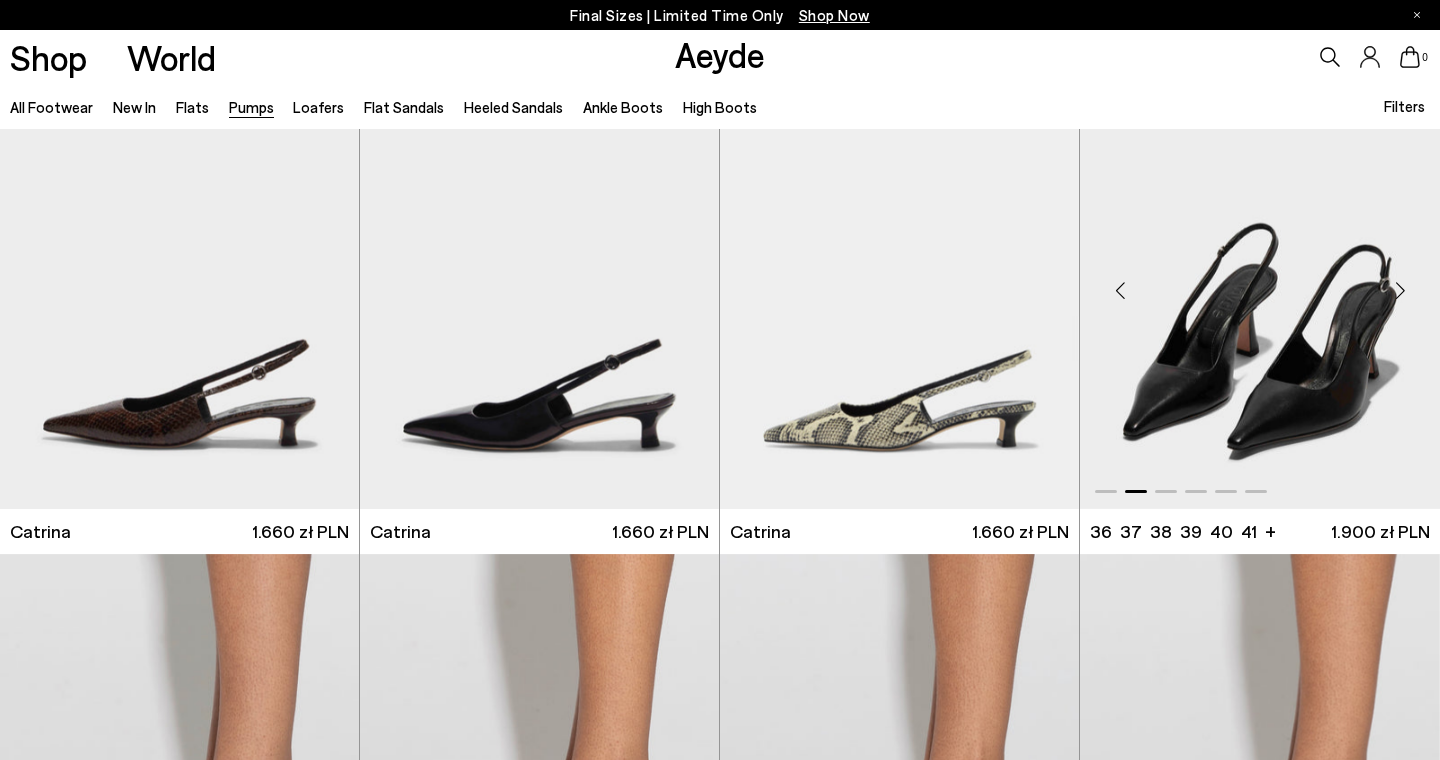 click at bounding box center [1400, 291] 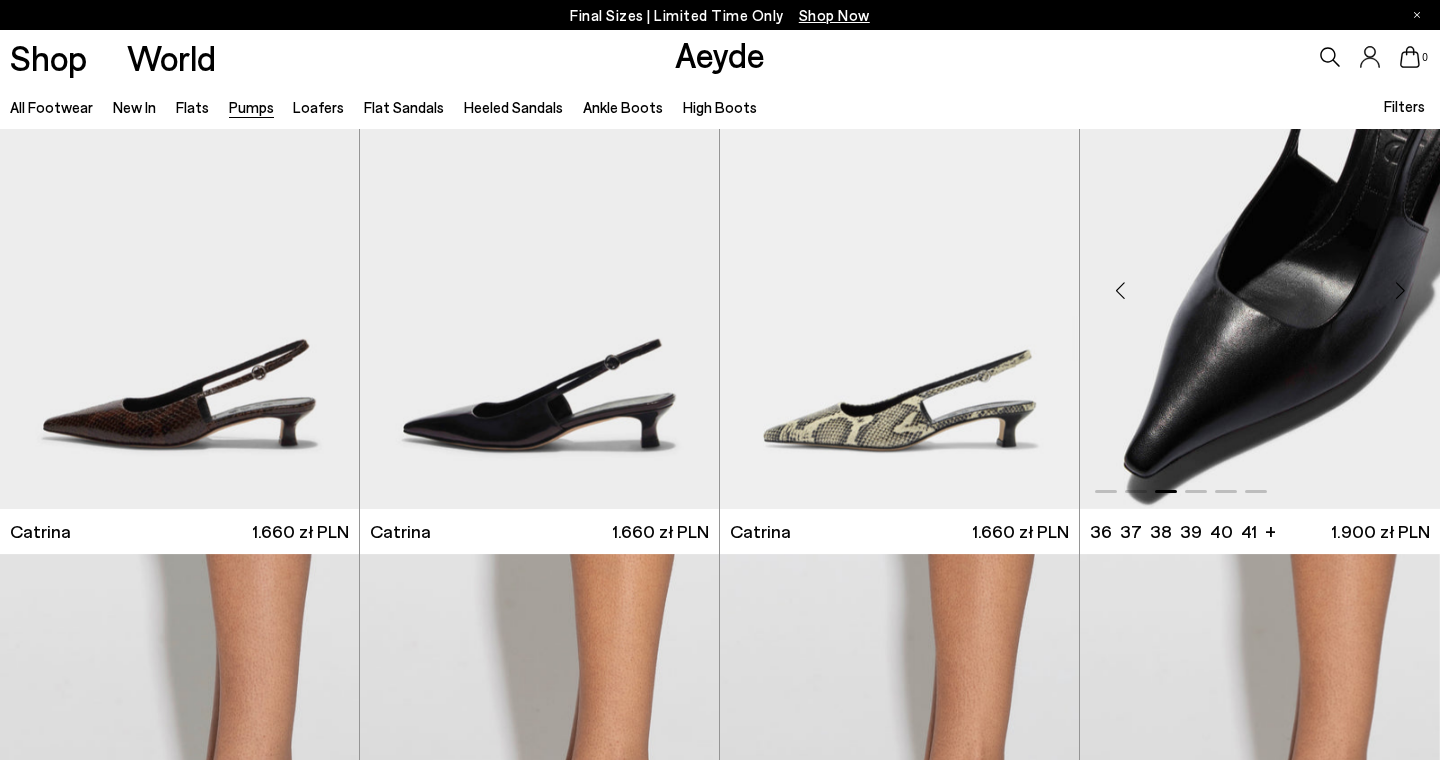 click at bounding box center (1400, 291) 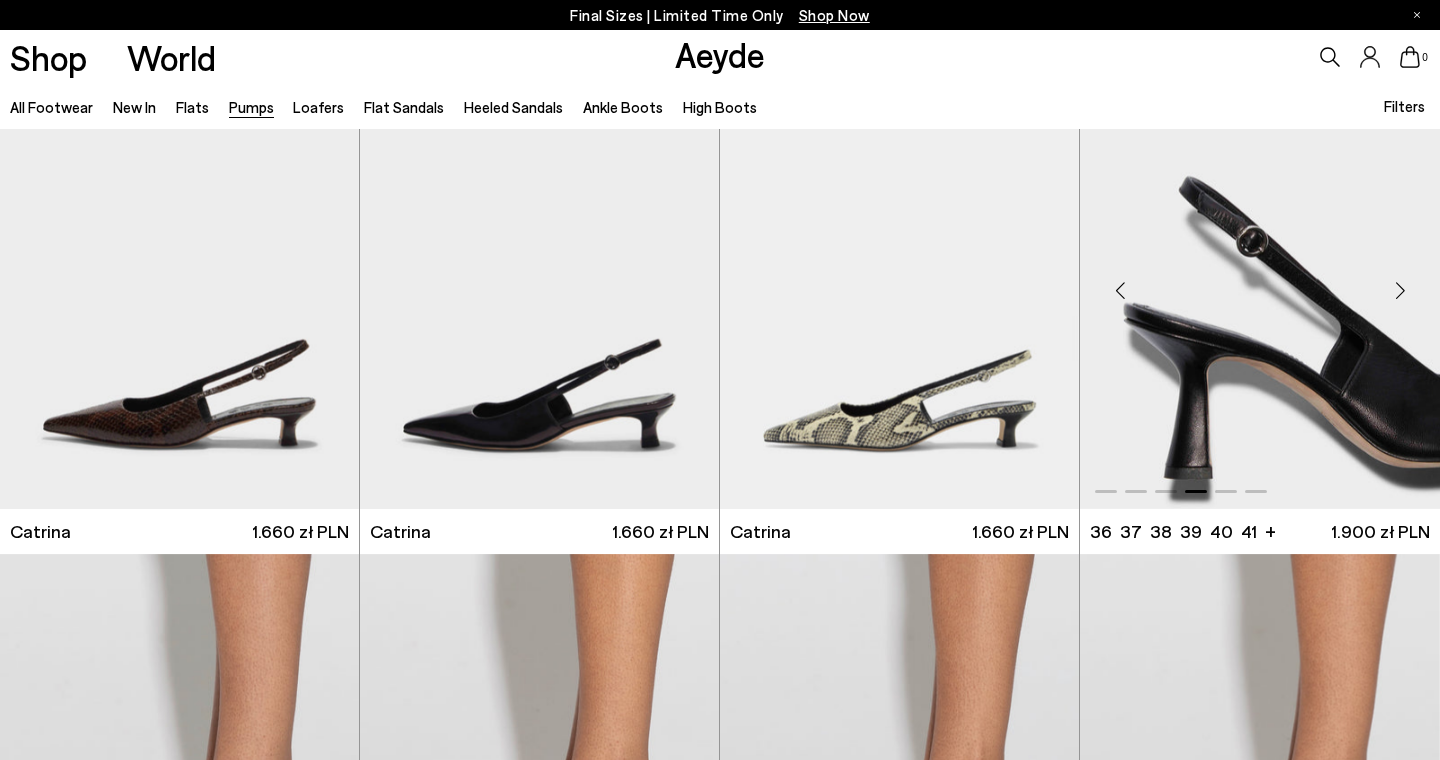 click at bounding box center (1400, 291) 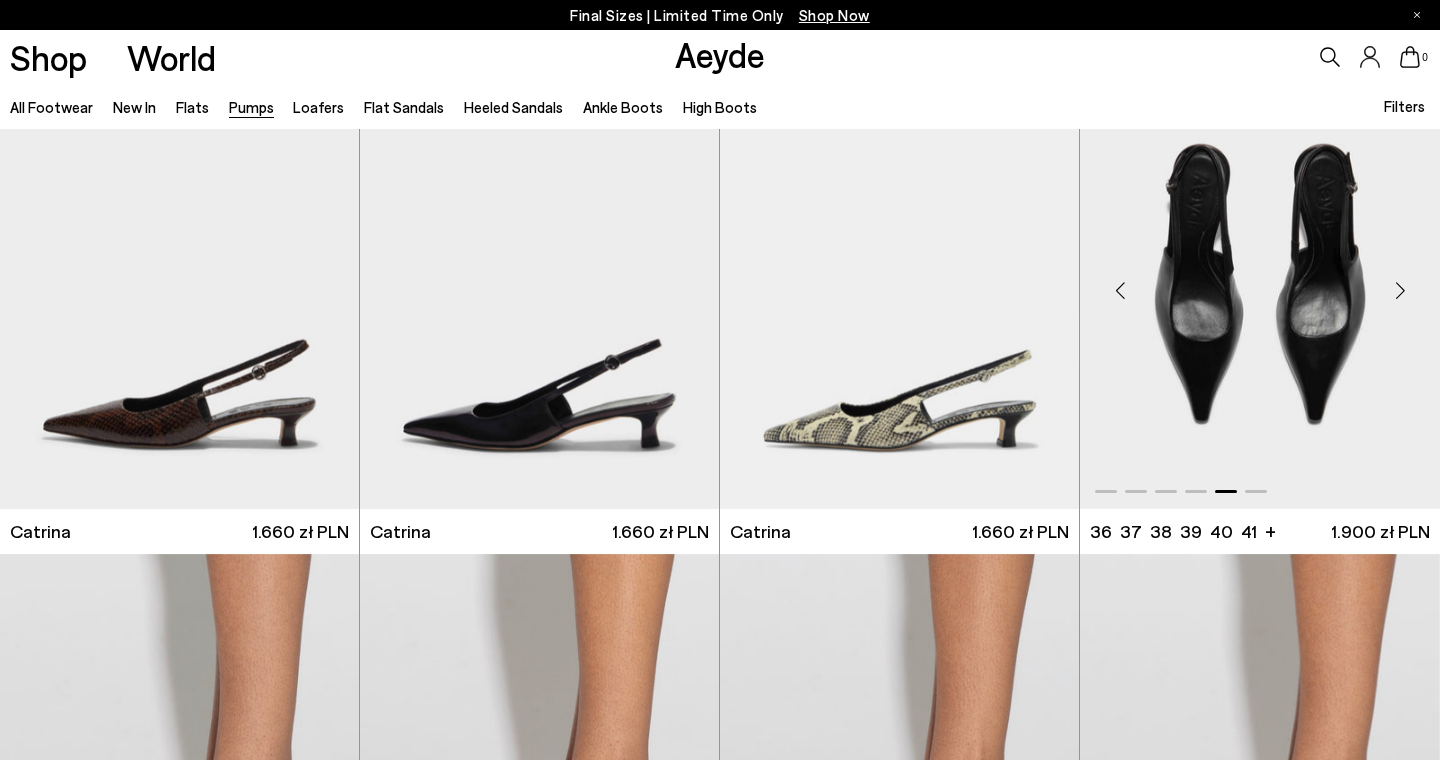 click at bounding box center [1400, 291] 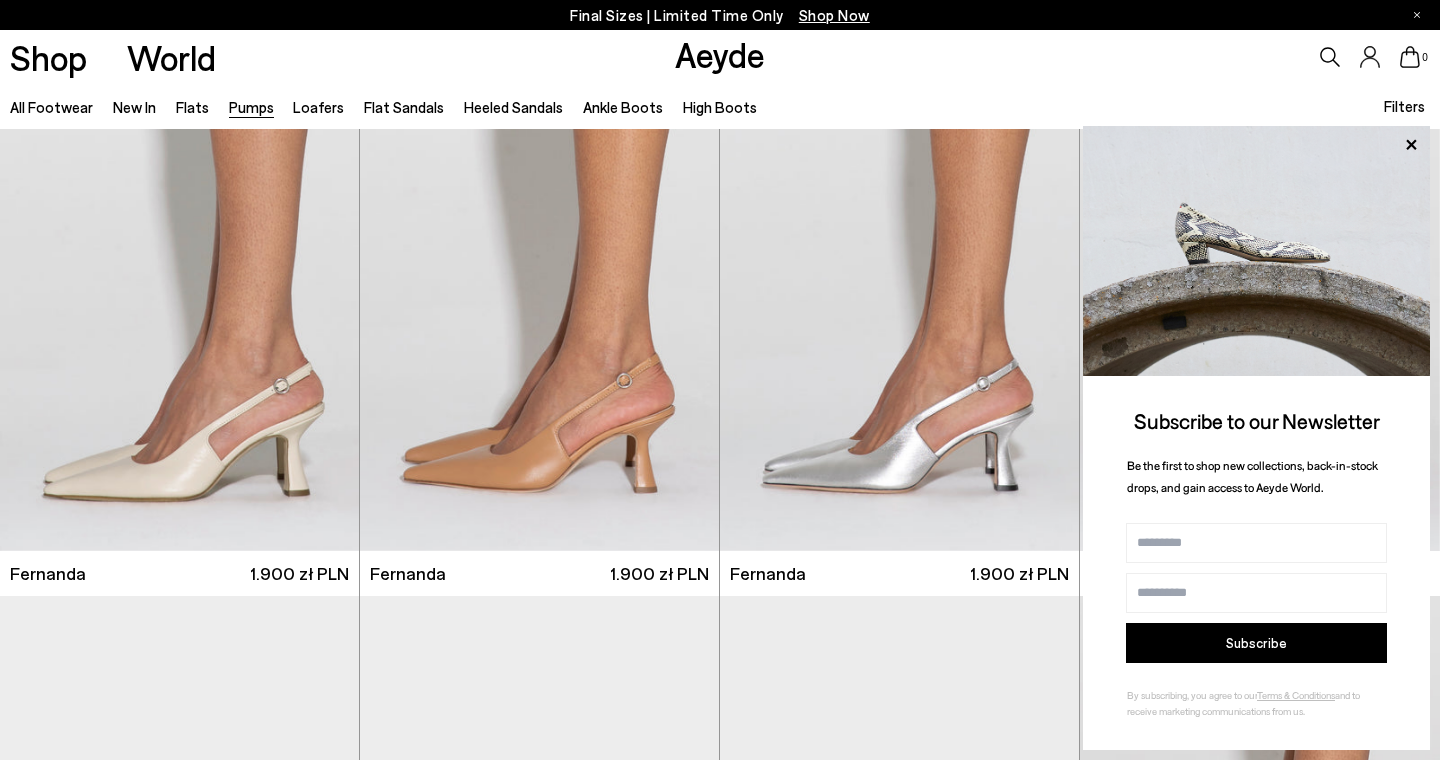 scroll, scrollTop: 5994, scrollLeft: 0, axis: vertical 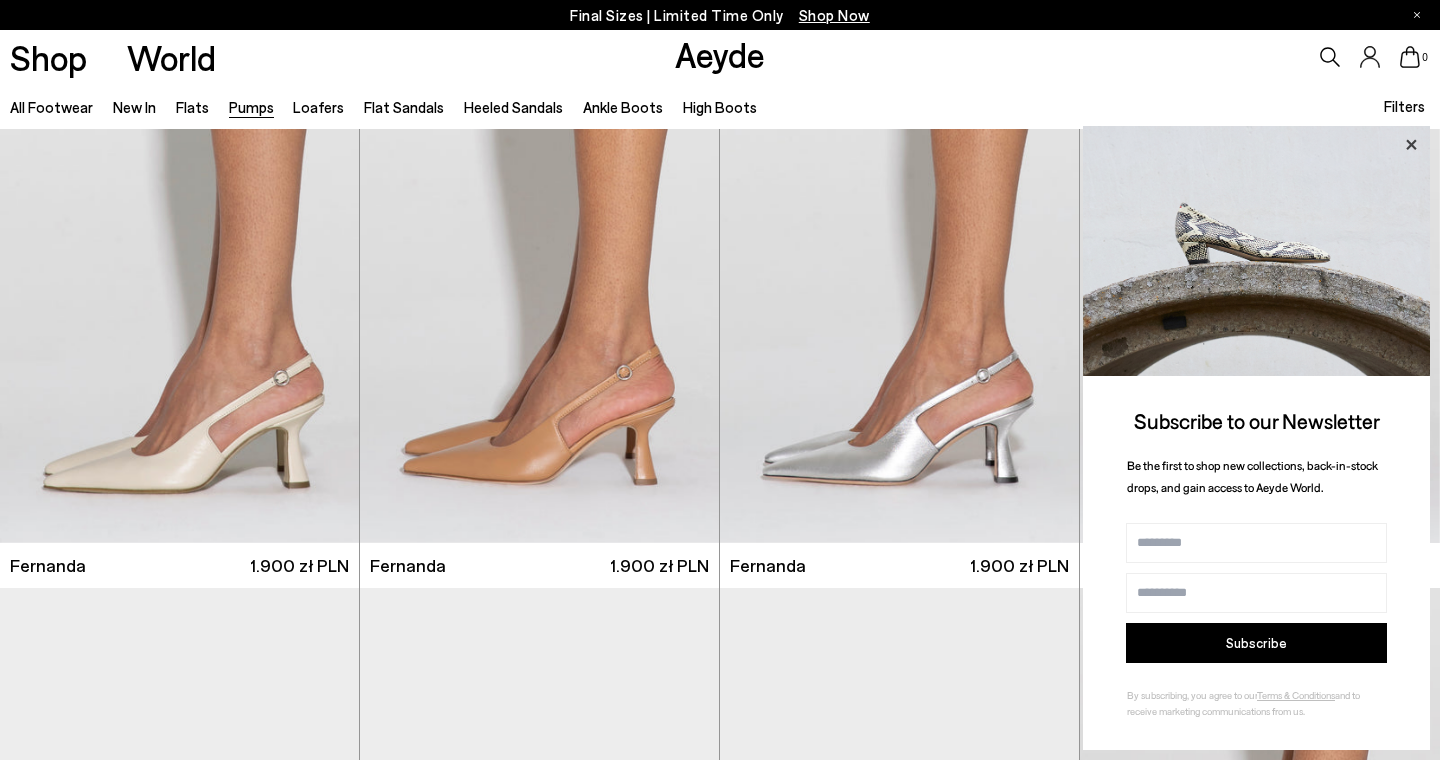 click 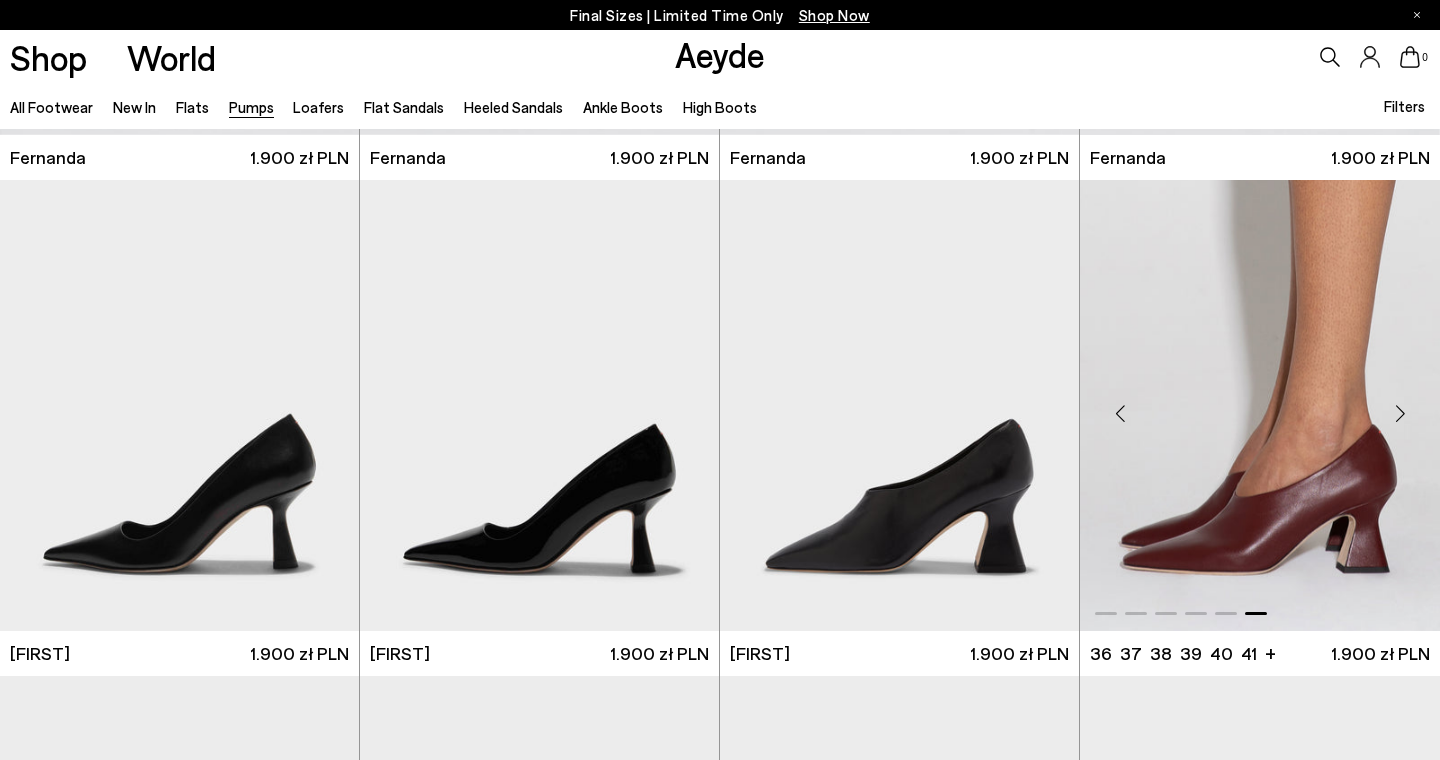 scroll, scrollTop: 6403, scrollLeft: 0, axis: vertical 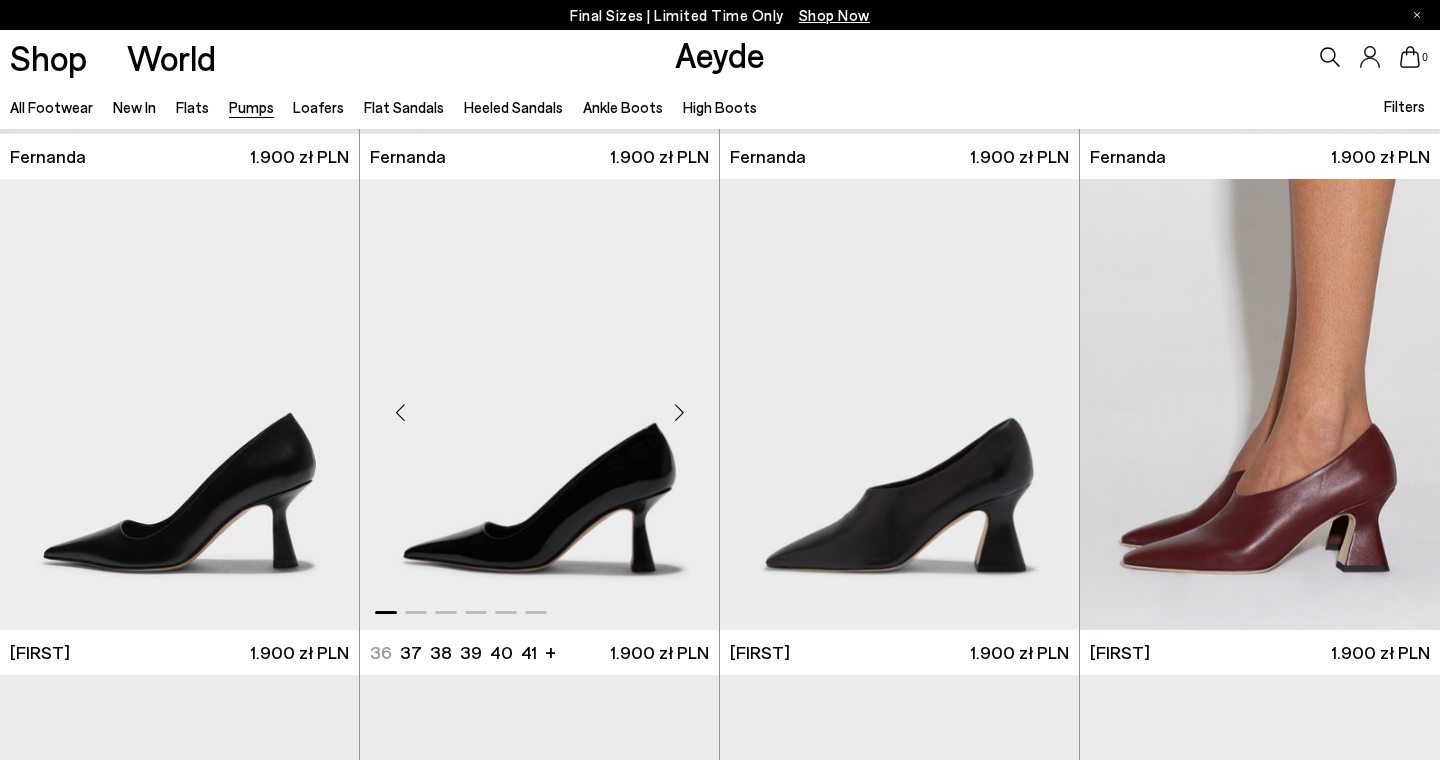 click at bounding box center [679, 413] 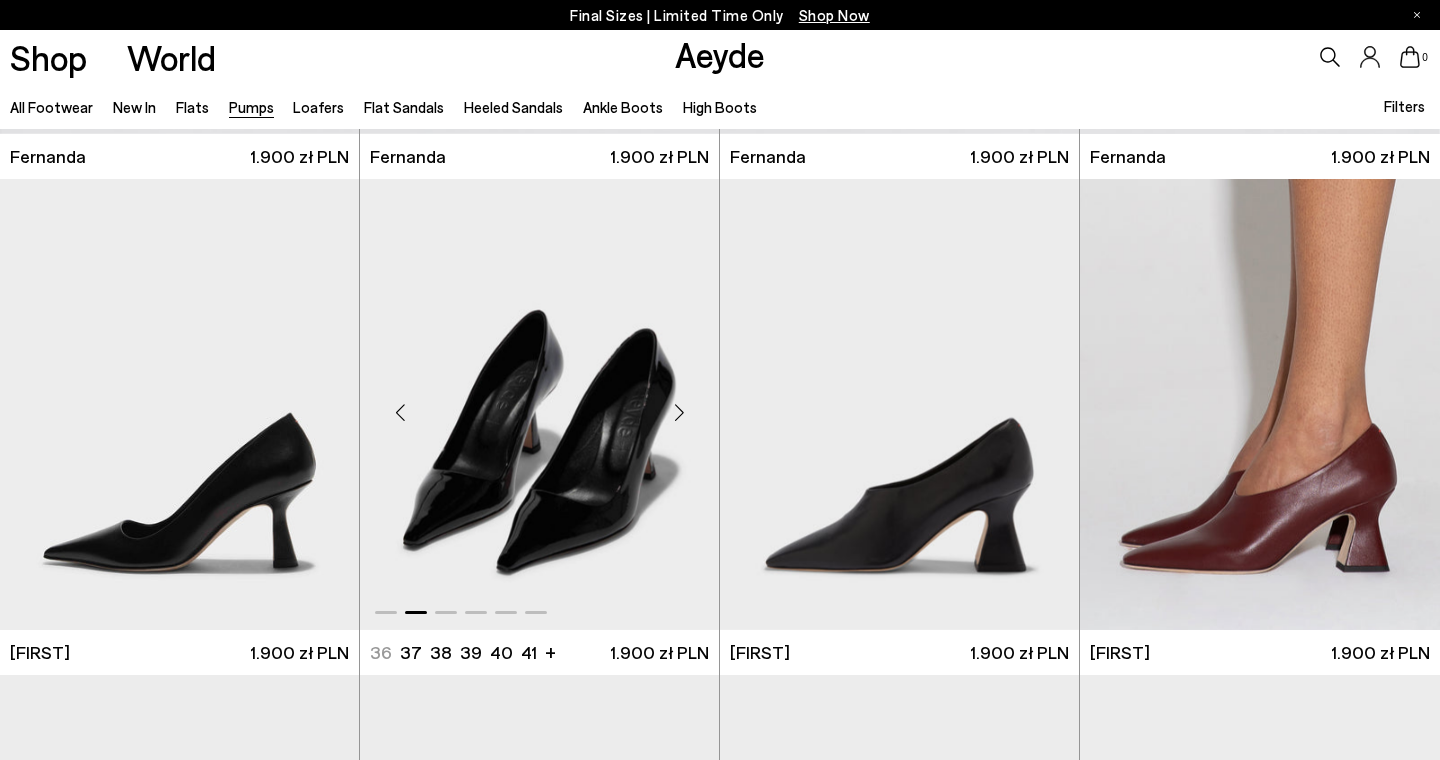 click at bounding box center [679, 413] 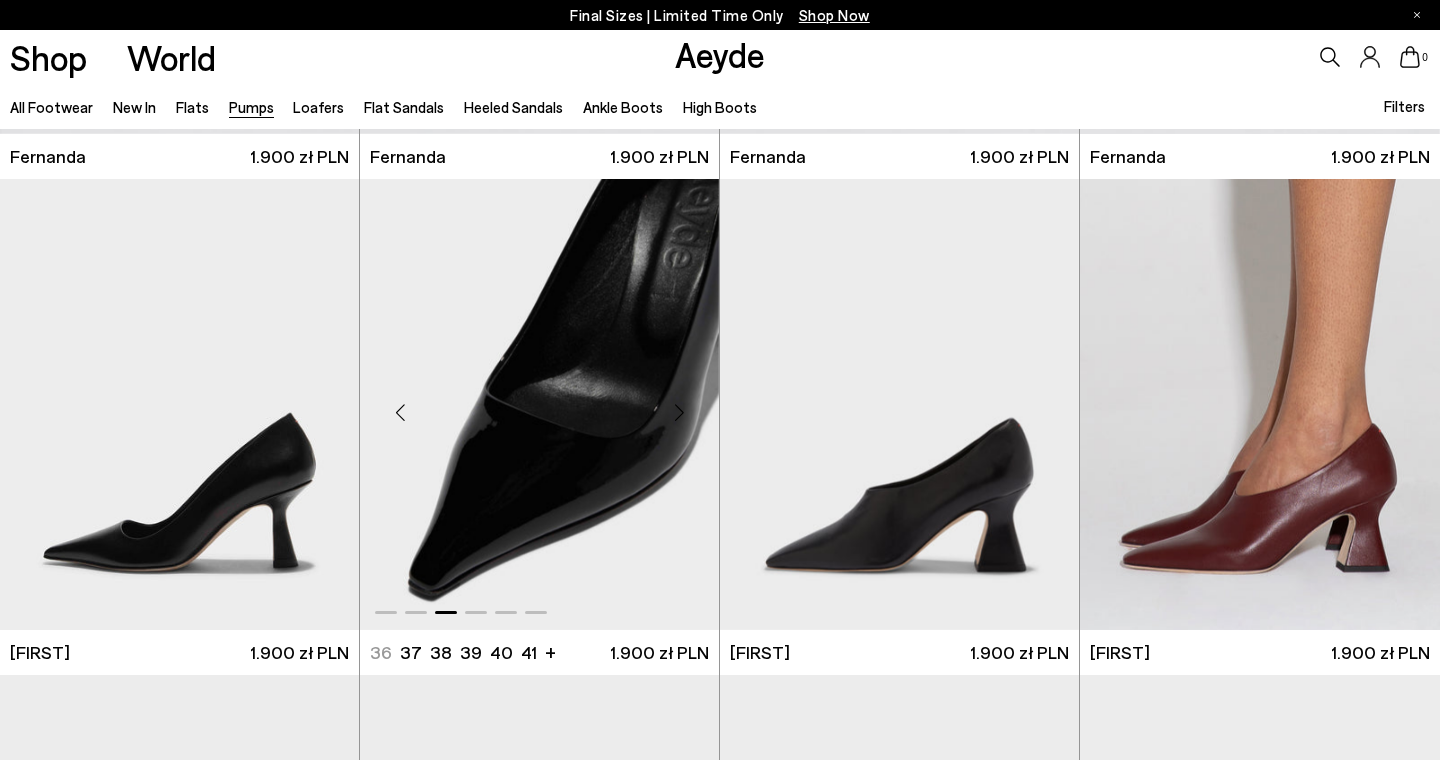 click at bounding box center (679, 413) 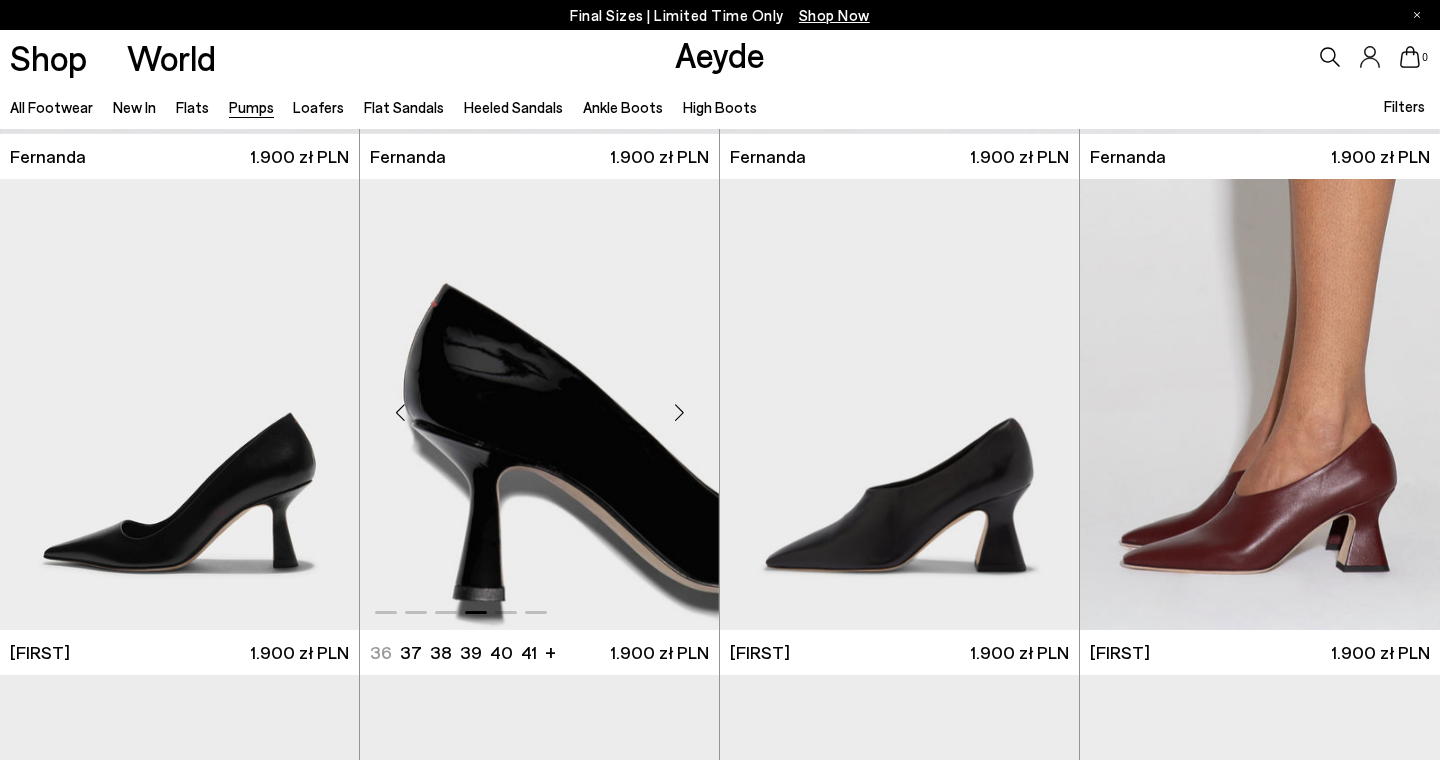 click at bounding box center (679, 413) 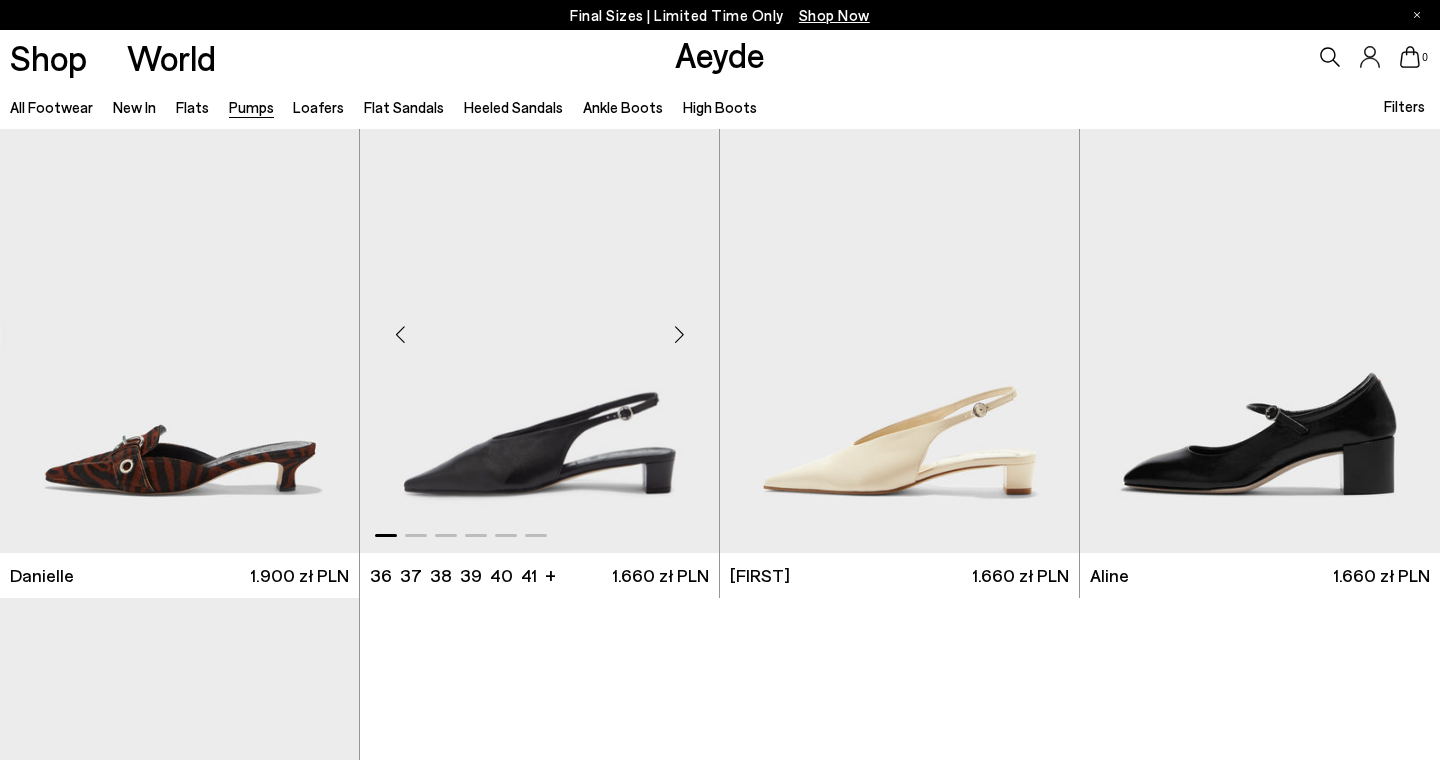 scroll, scrollTop: 7971, scrollLeft: 0, axis: vertical 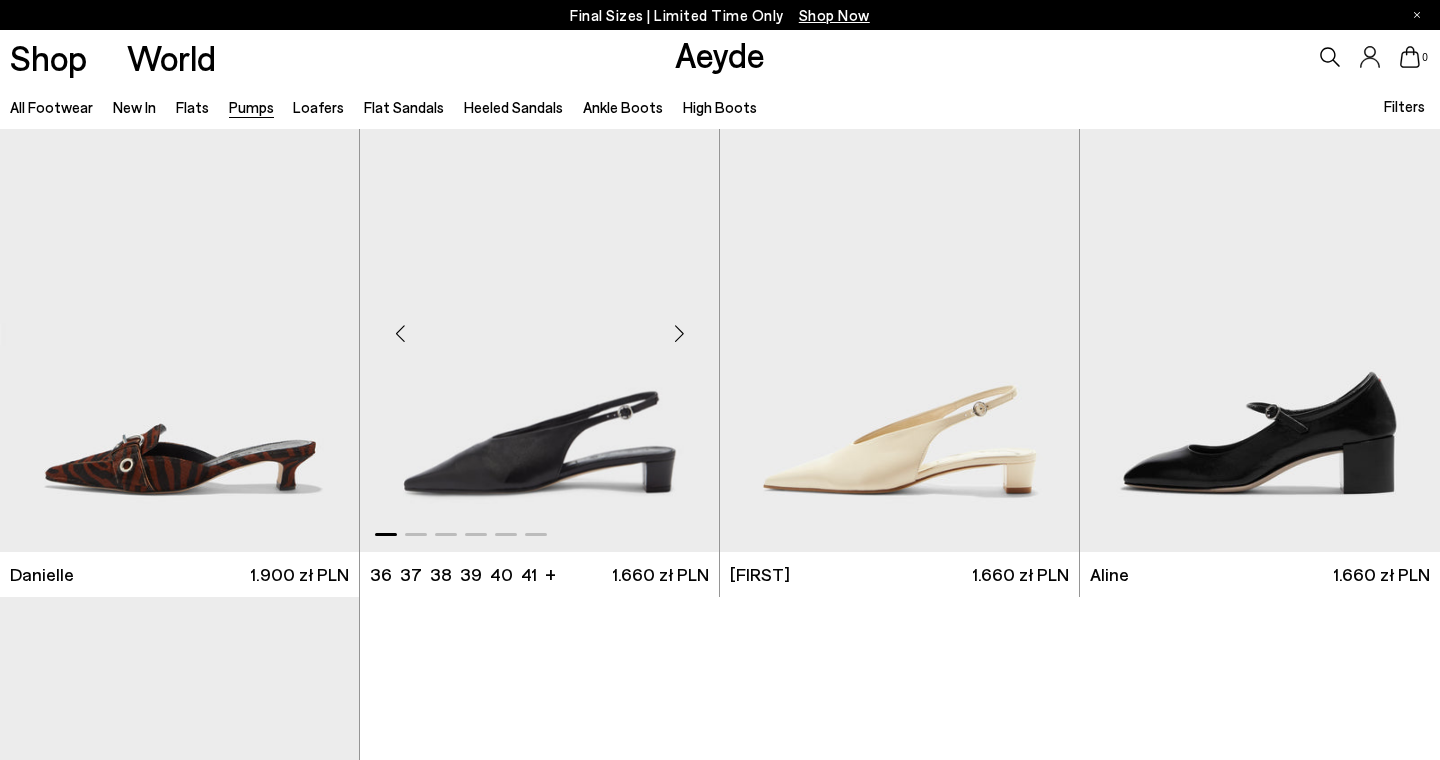 click at bounding box center (679, 334) 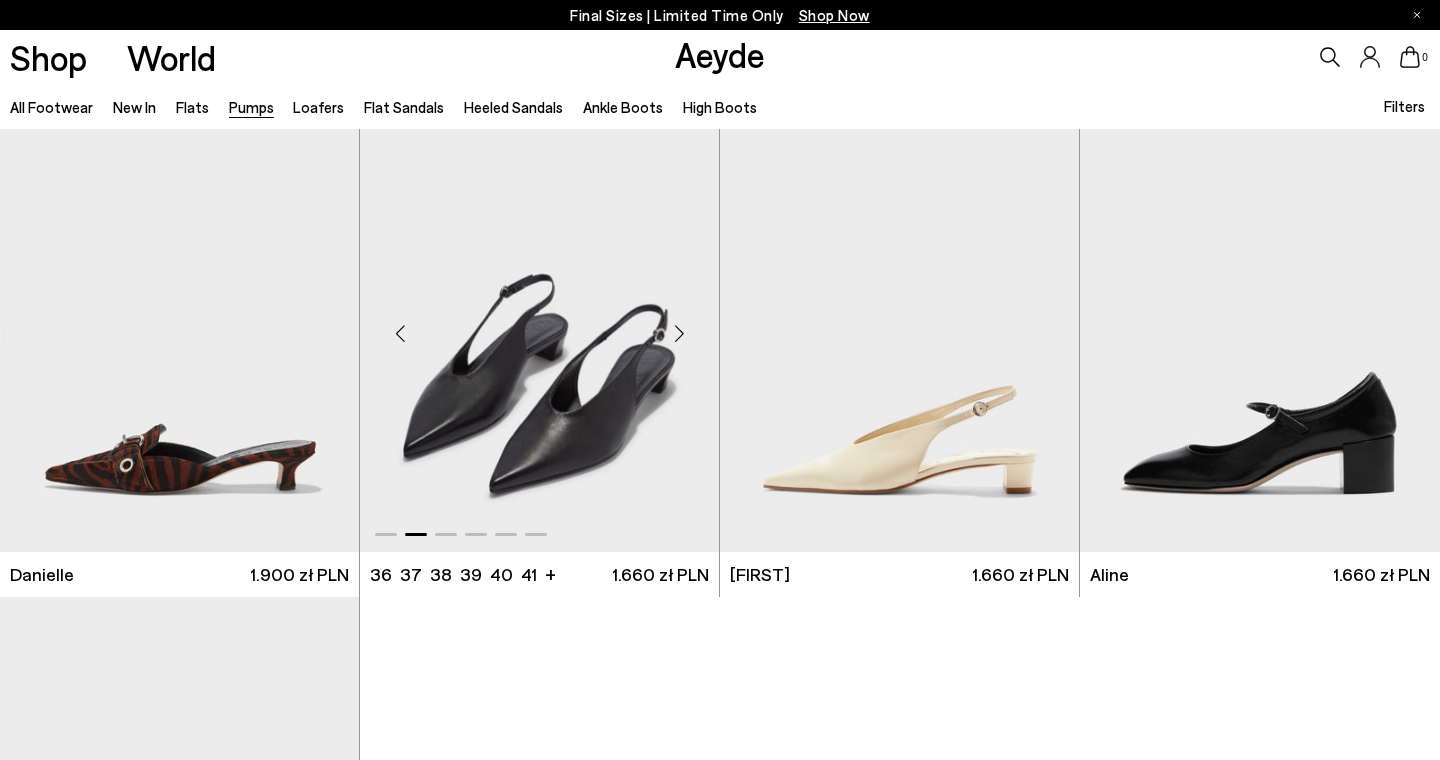 click at bounding box center [679, 334] 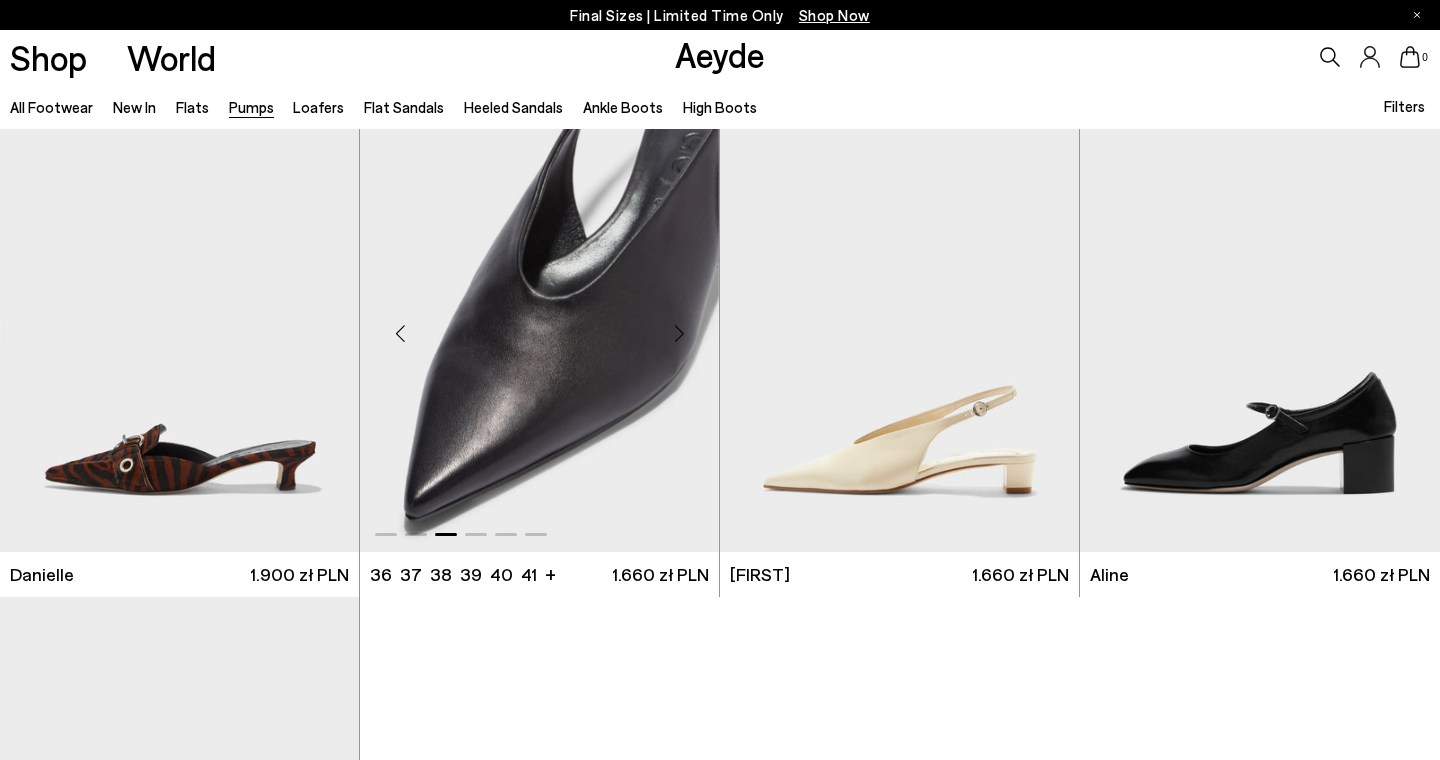 click at bounding box center (679, 334) 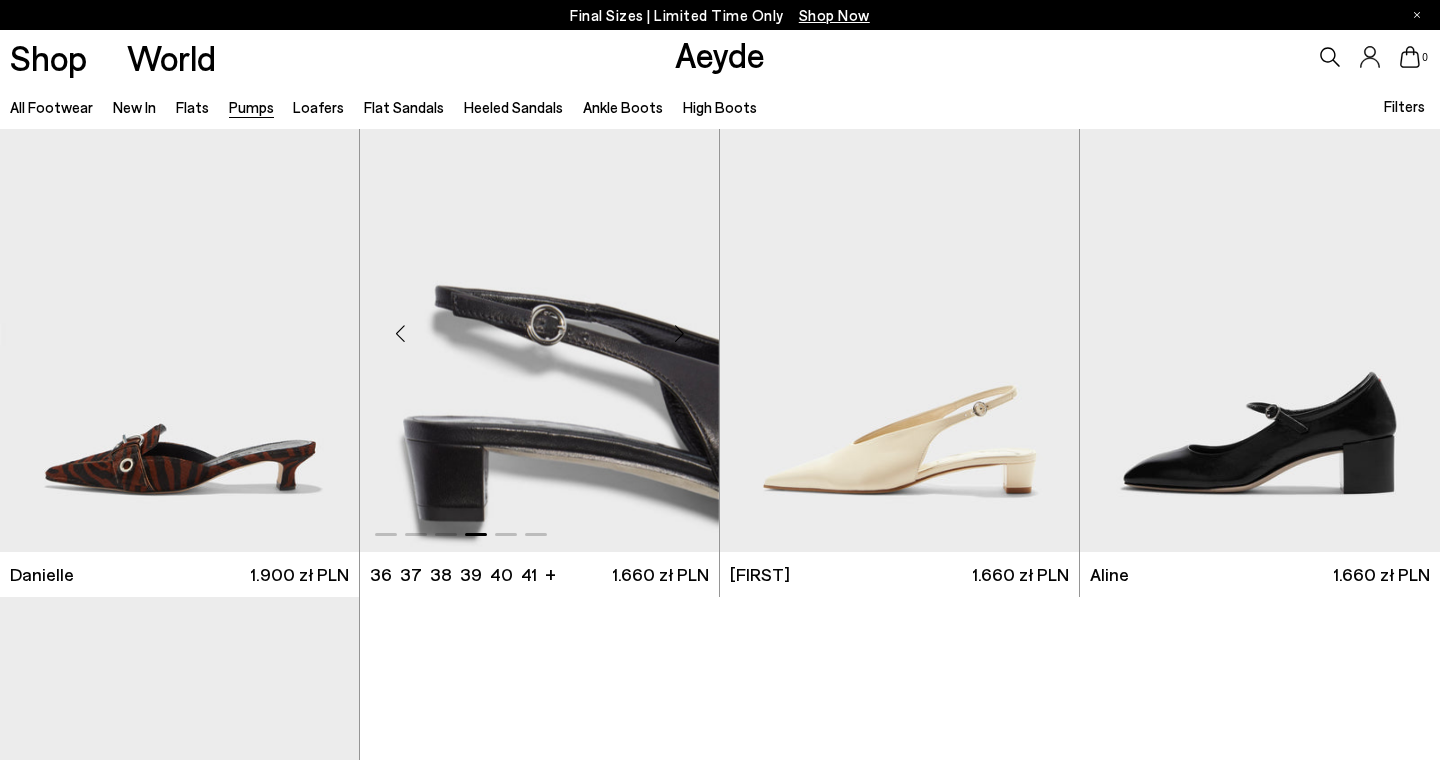 click at bounding box center (679, 334) 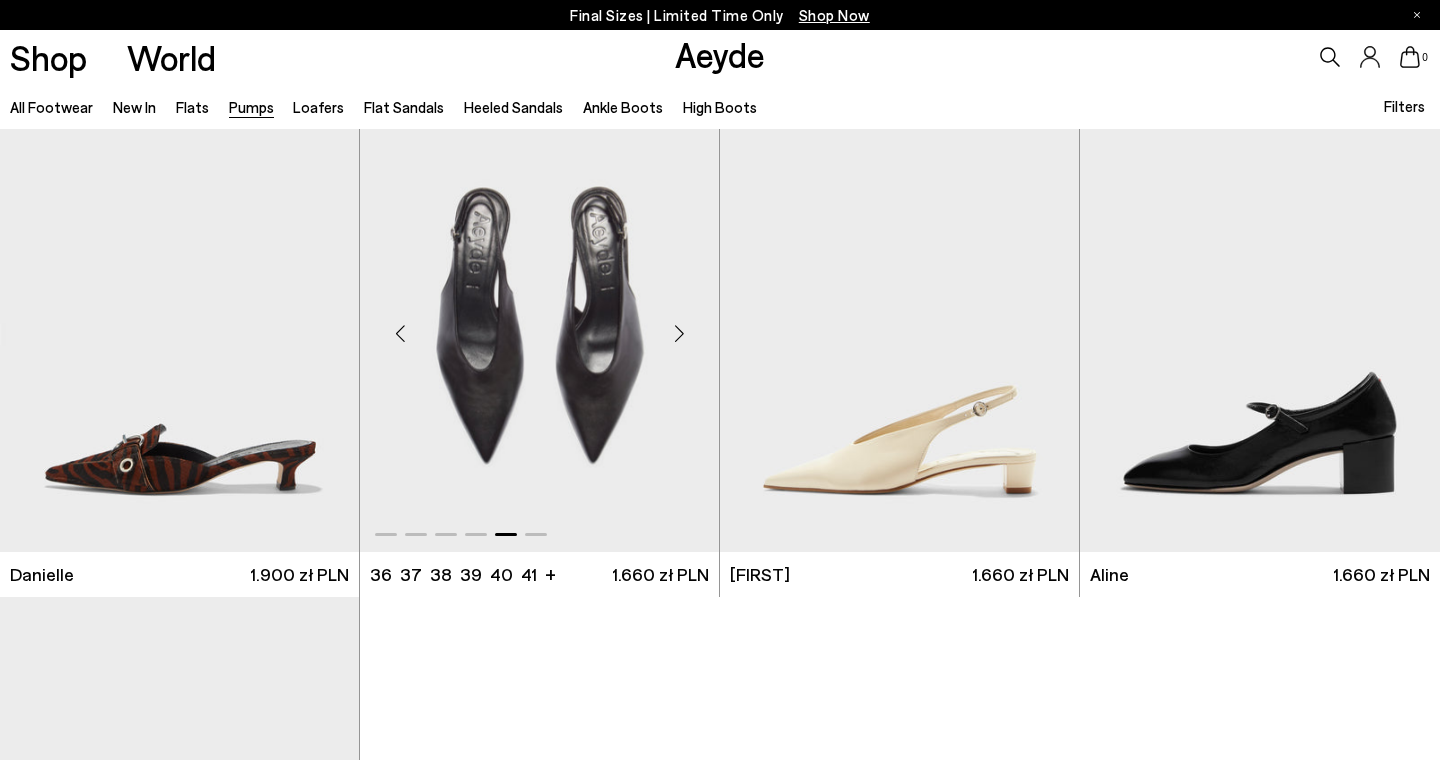 click at bounding box center [679, 334] 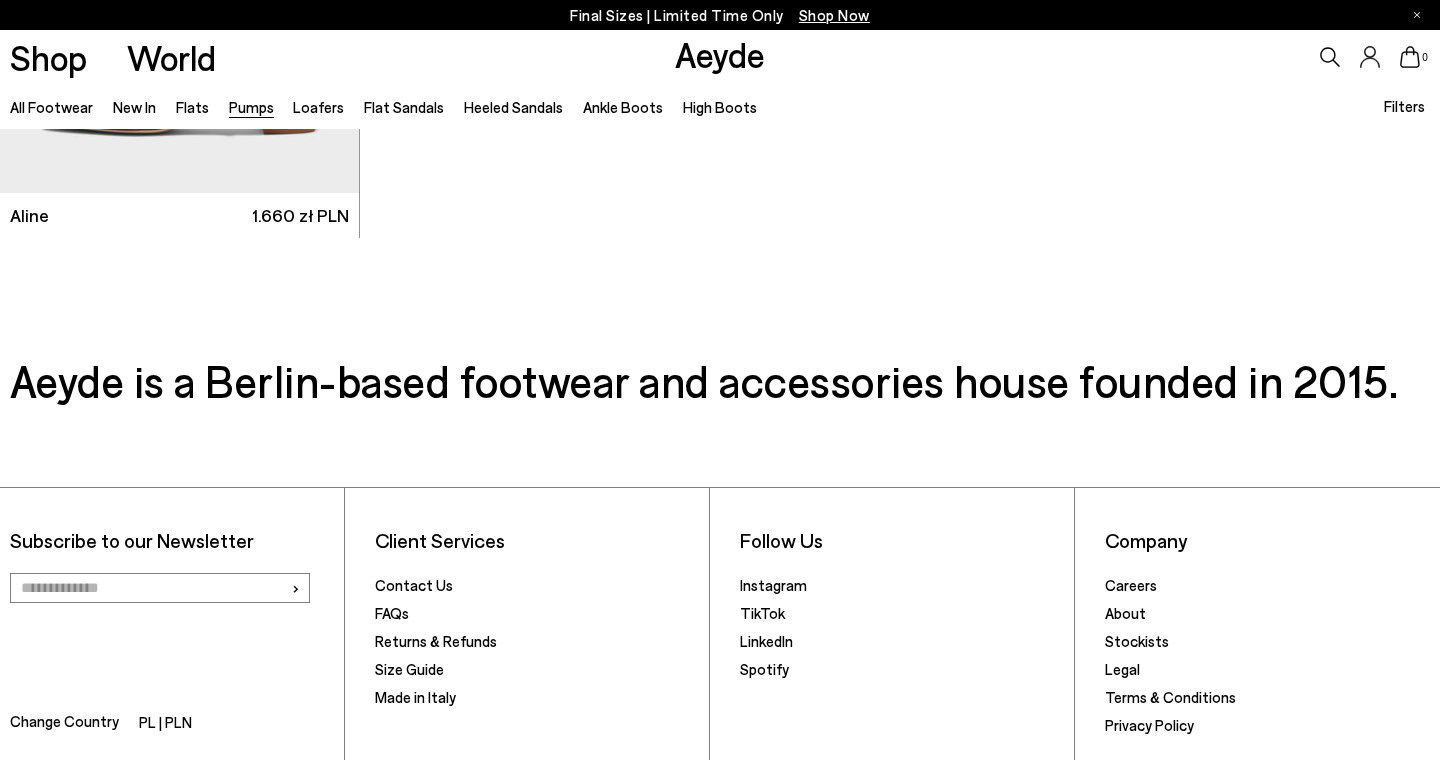 scroll, scrollTop: 8850, scrollLeft: 0, axis: vertical 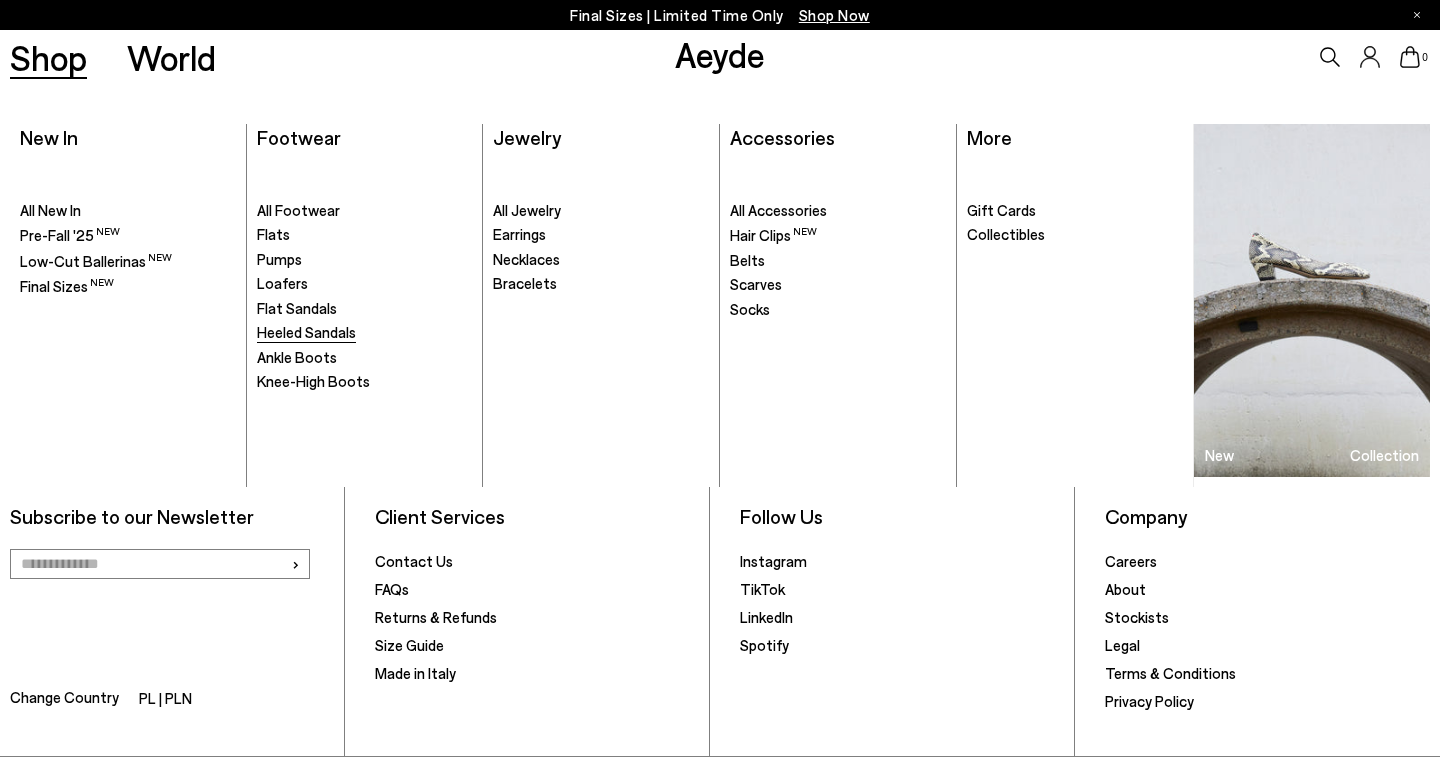 click on "Heeled Sandals" at bounding box center [306, 332] 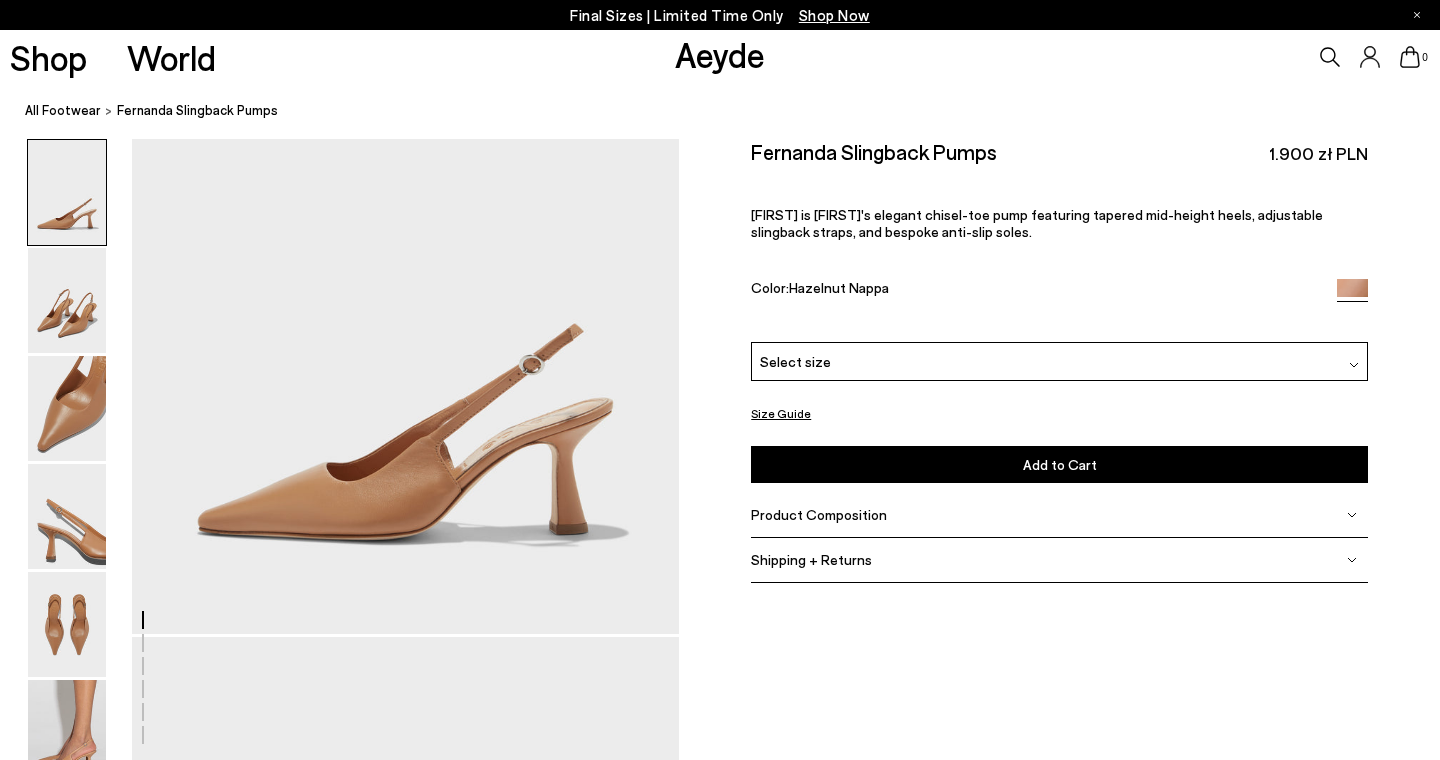 scroll, scrollTop: 131, scrollLeft: -1, axis: both 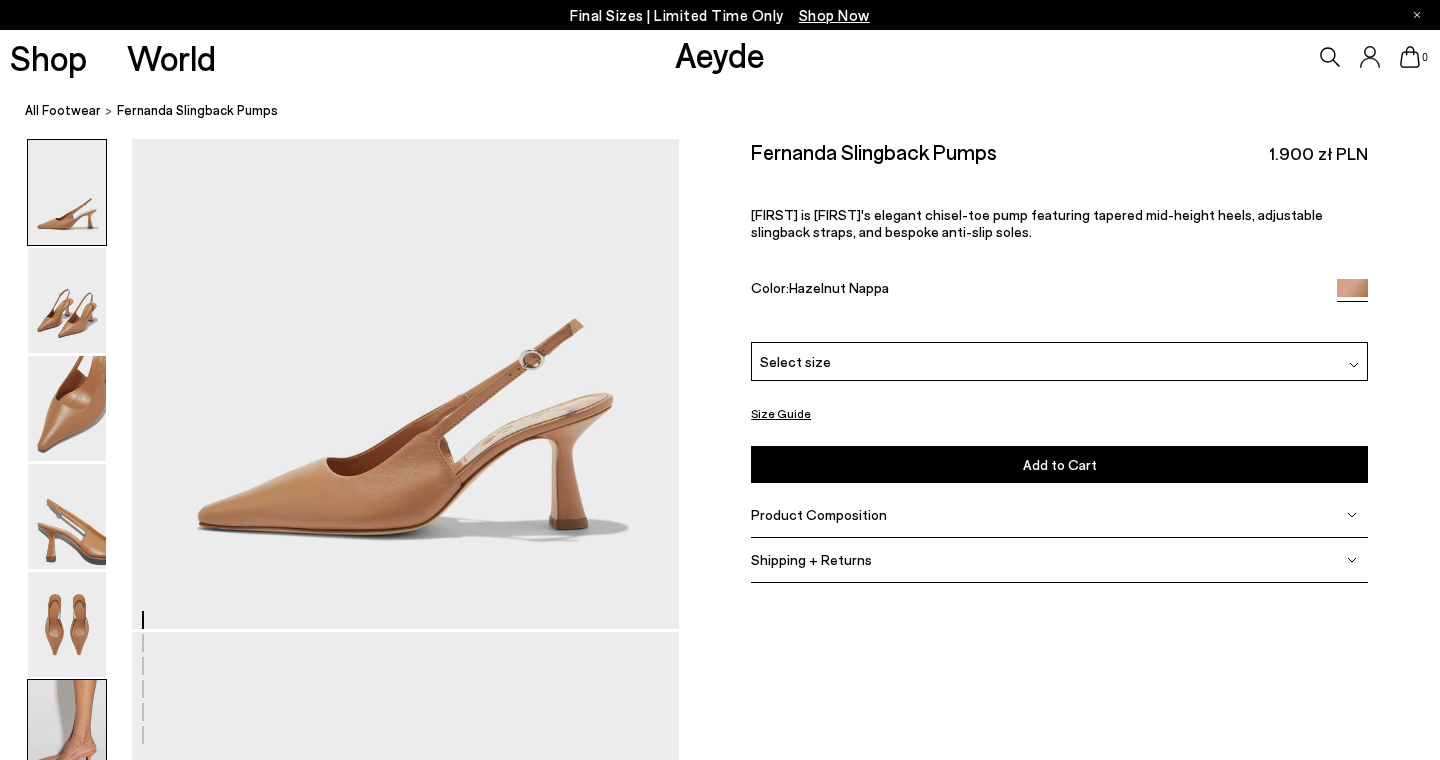 click at bounding box center (67, 732) 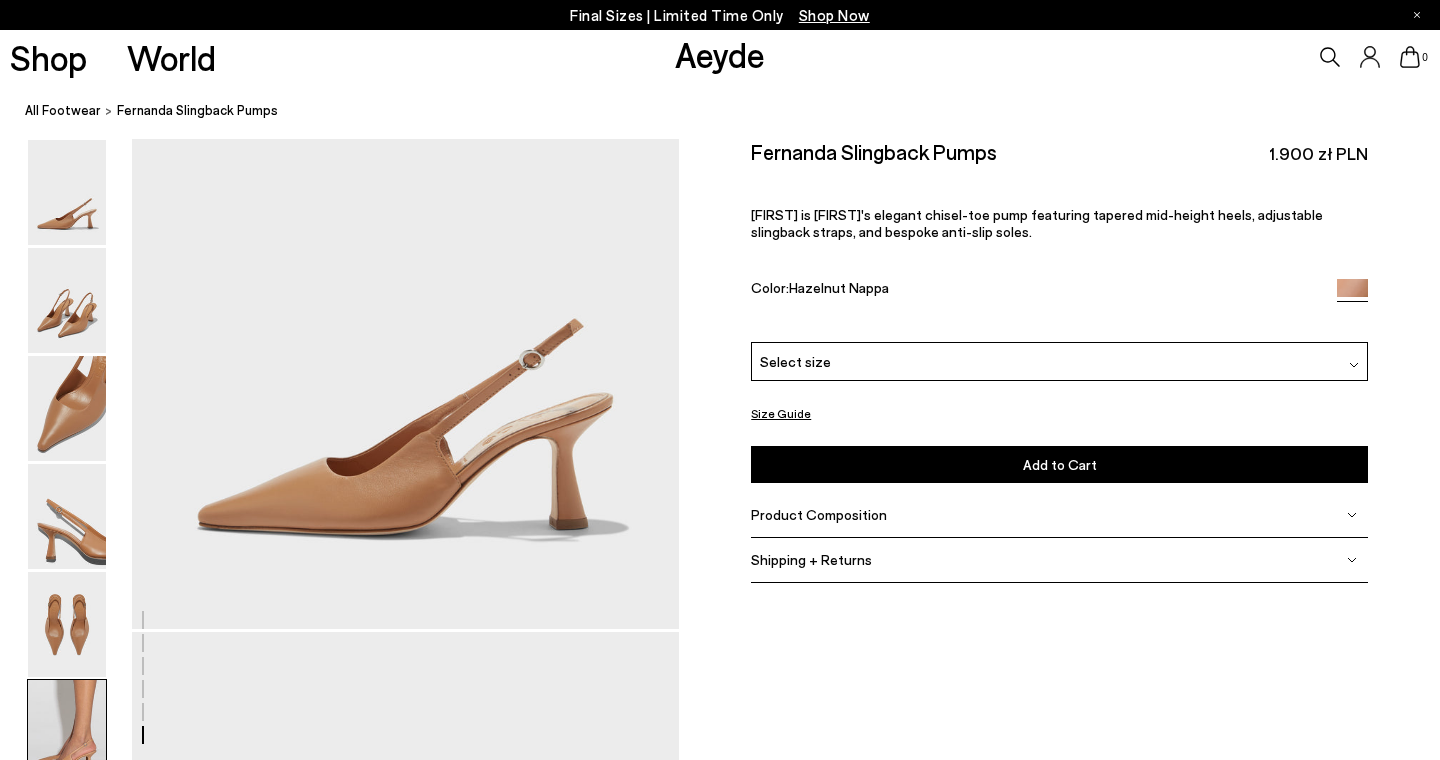 scroll, scrollTop: 3694, scrollLeft: 0, axis: vertical 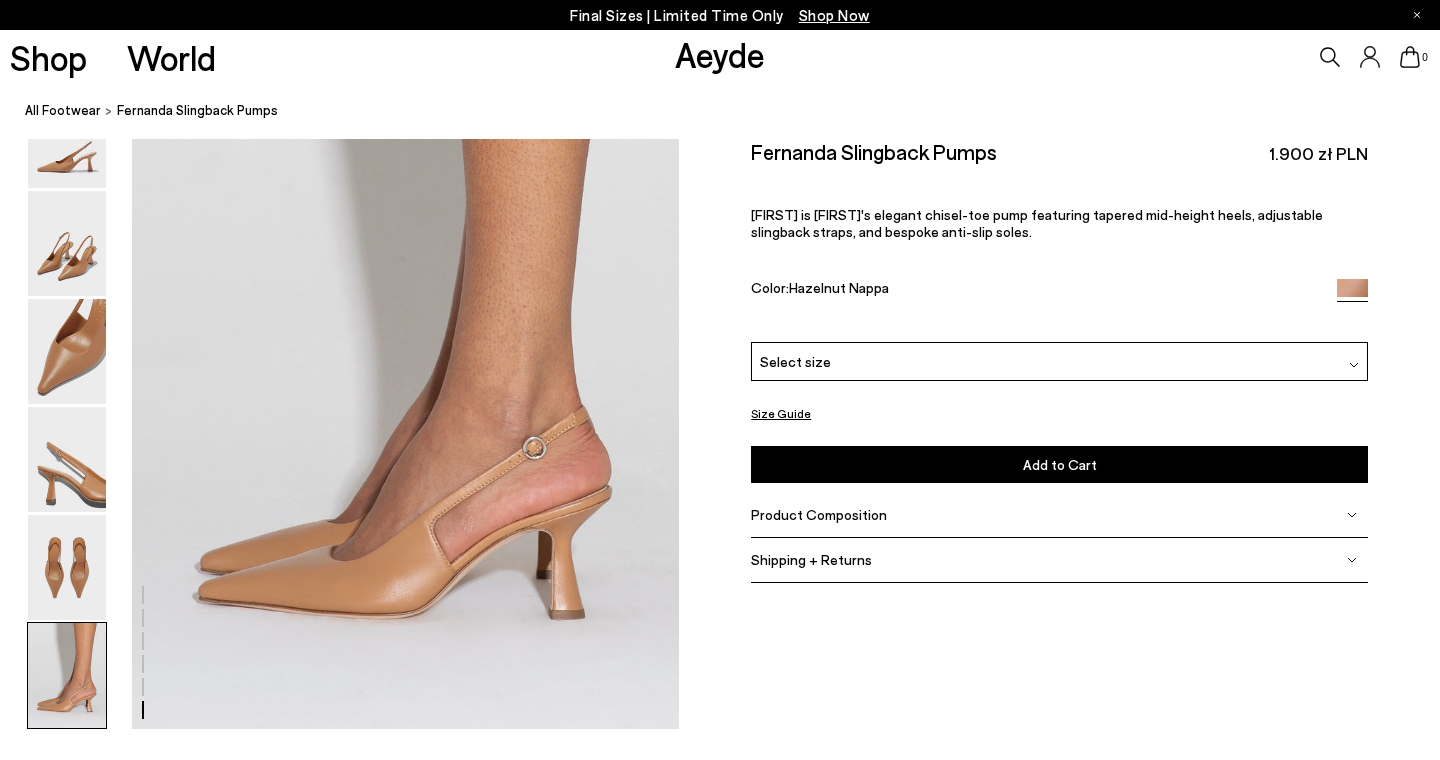 click on "Product Composition" at bounding box center [819, 514] 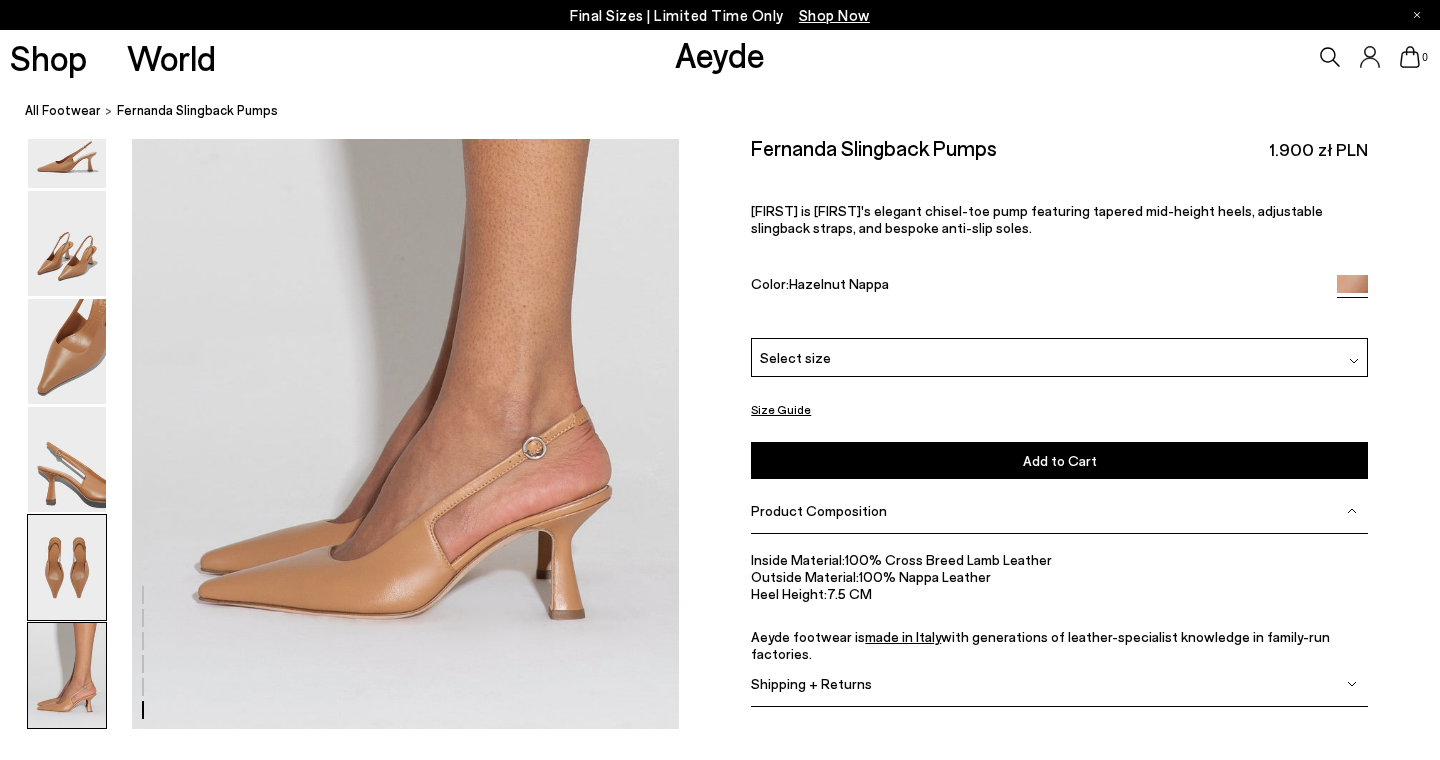 click at bounding box center (67, 567) 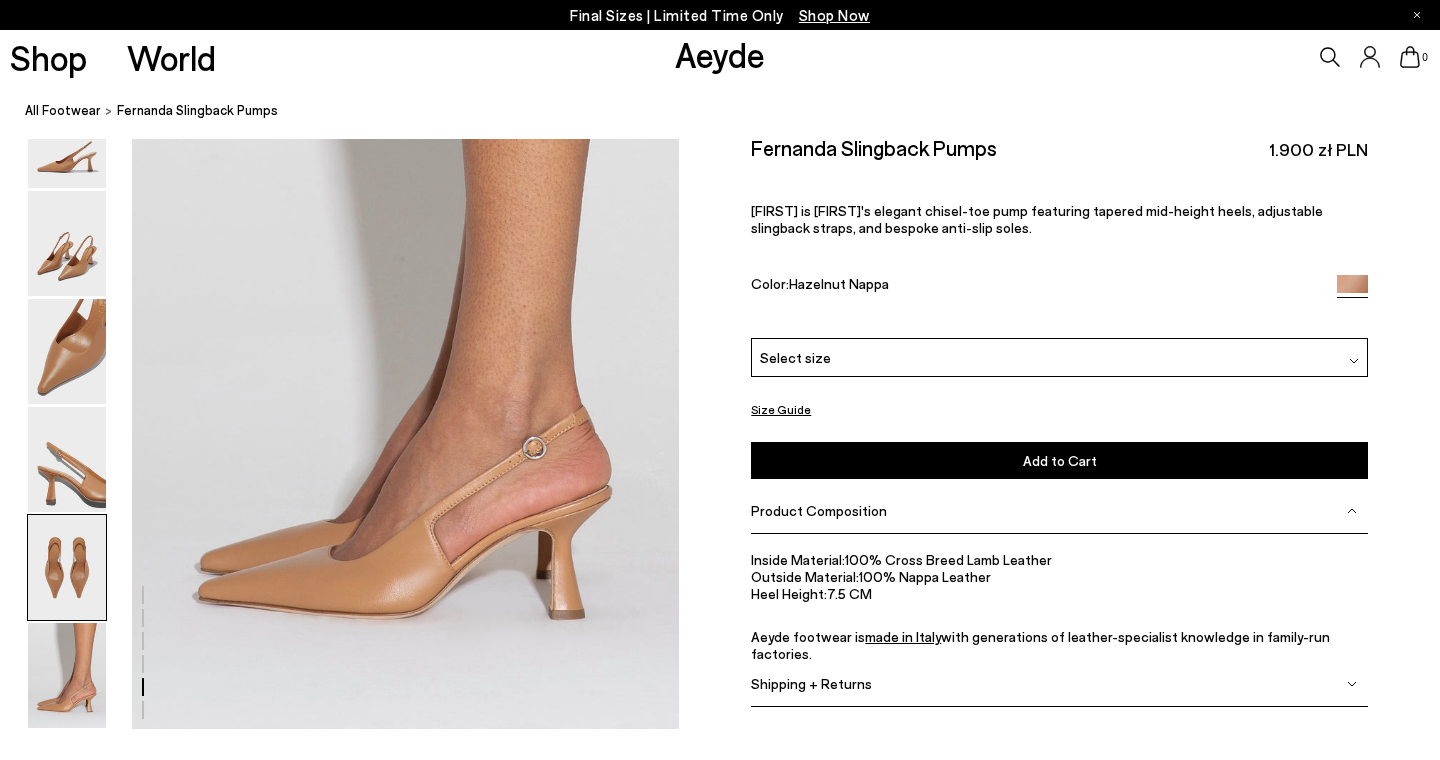 scroll, scrollTop: 2824, scrollLeft: 0, axis: vertical 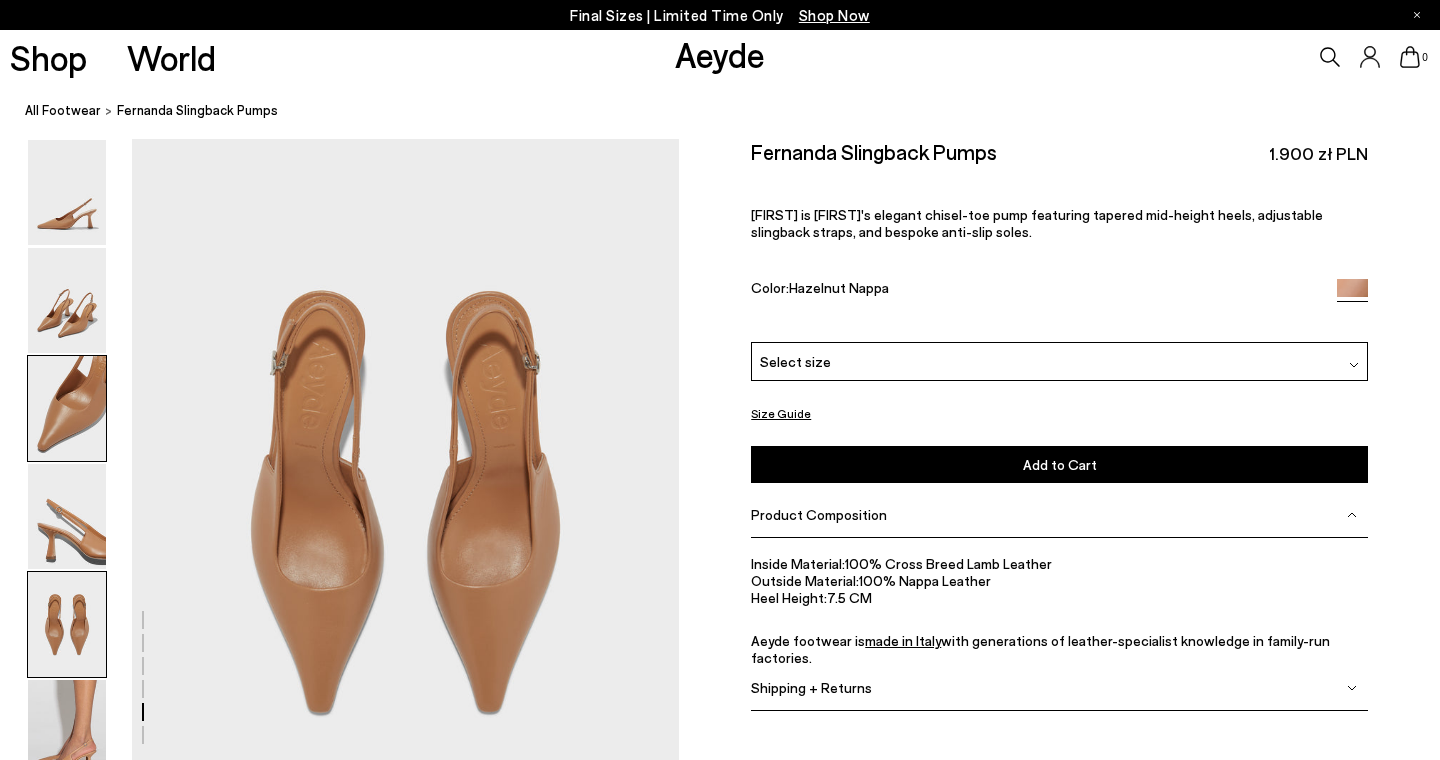 click at bounding box center (67, 408) 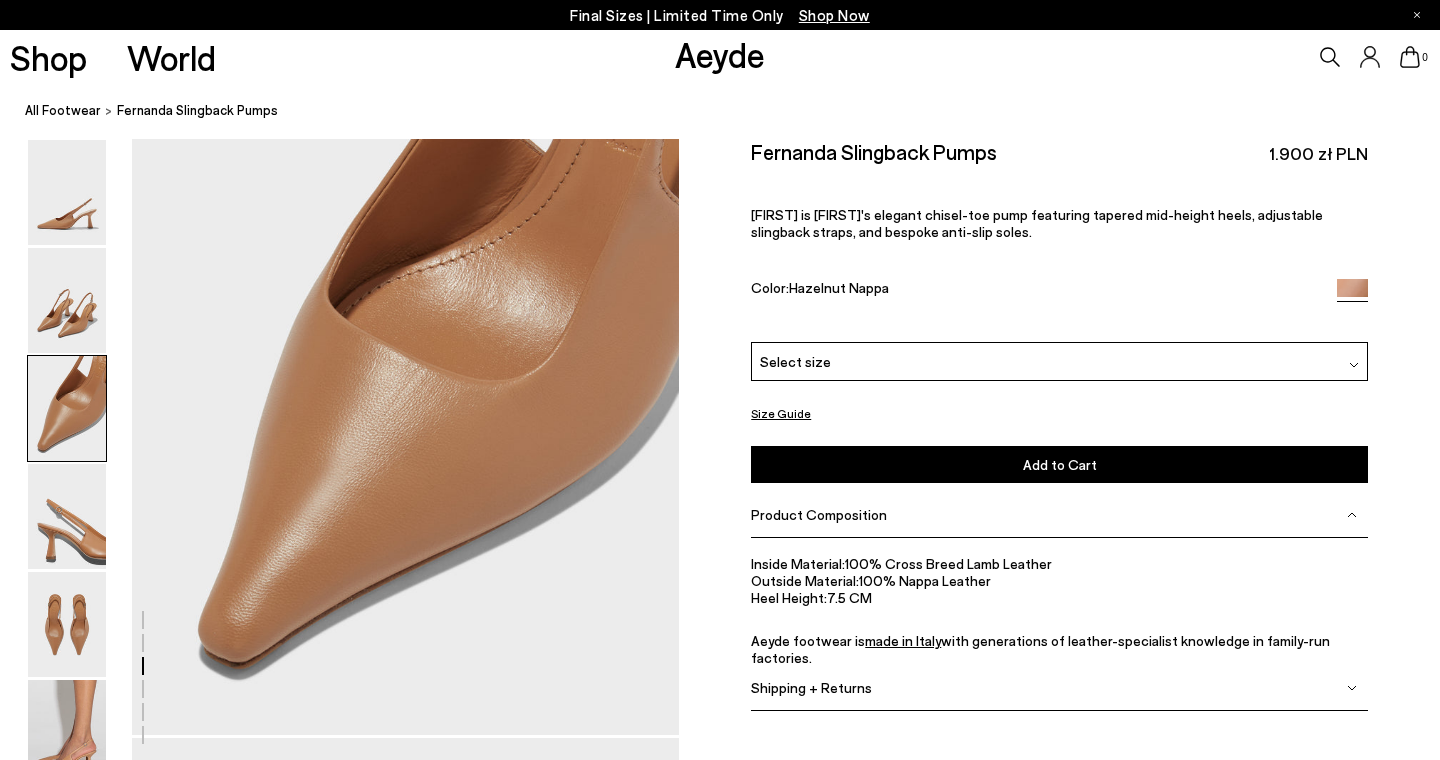 scroll, scrollTop: 1358, scrollLeft: 0, axis: vertical 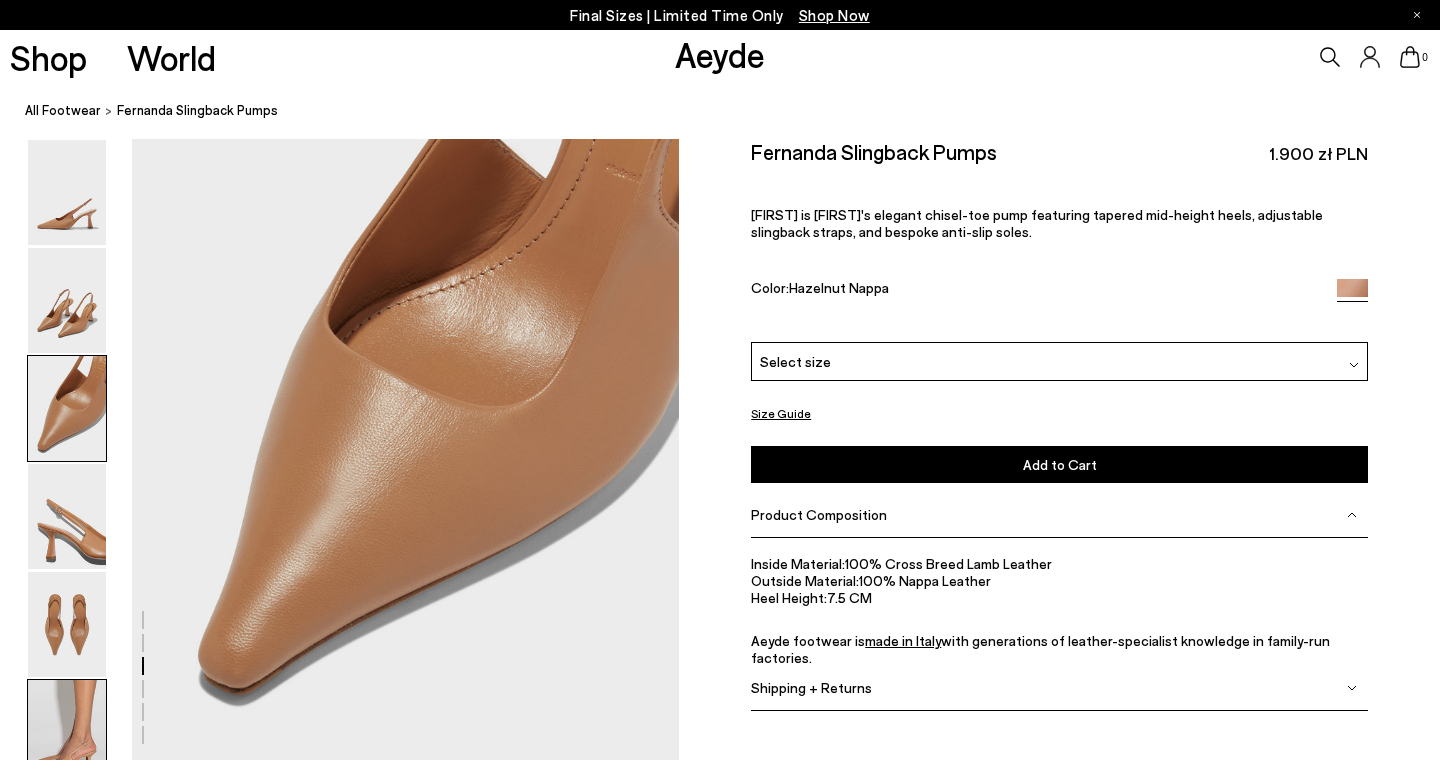 click at bounding box center (67, 732) 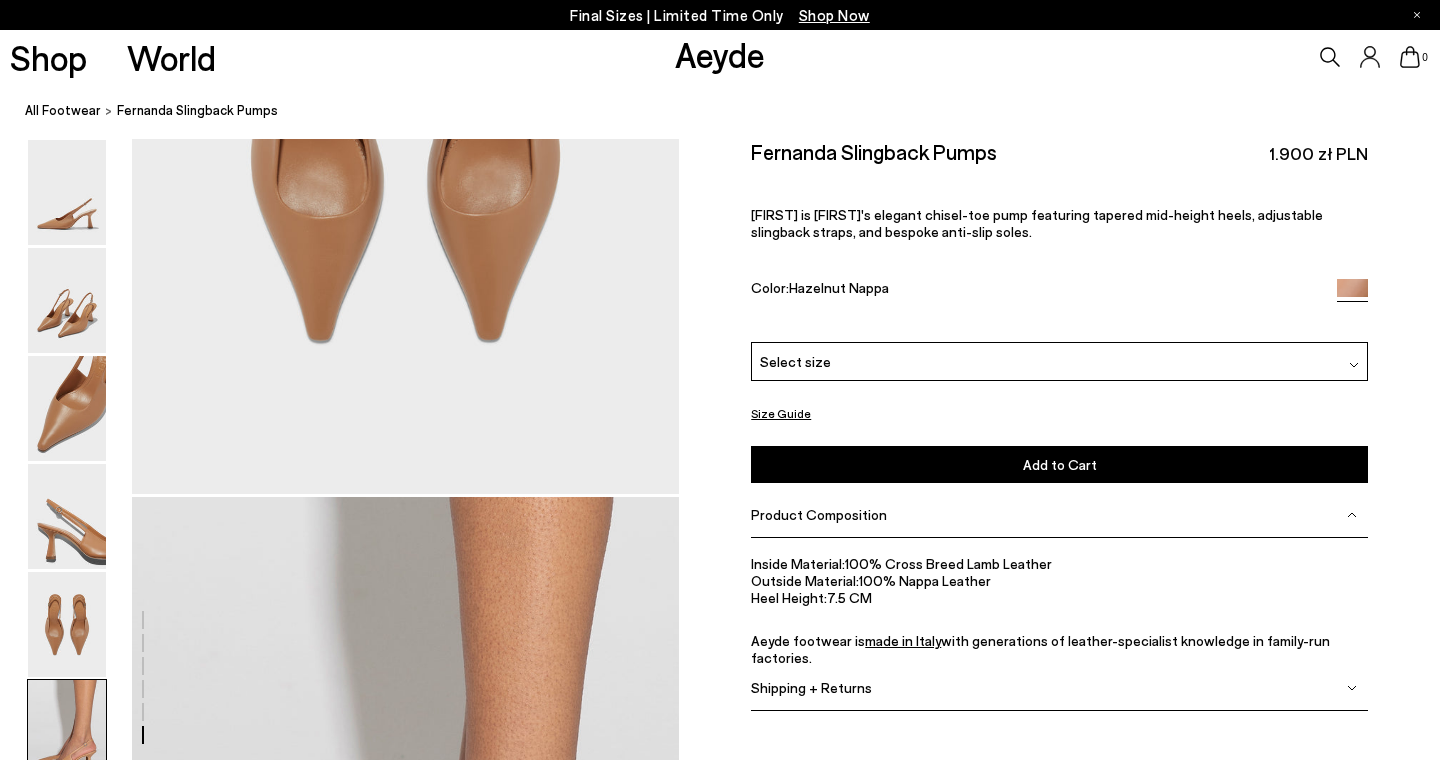 scroll, scrollTop: 3694, scrollLeft: 0, axis: vertical 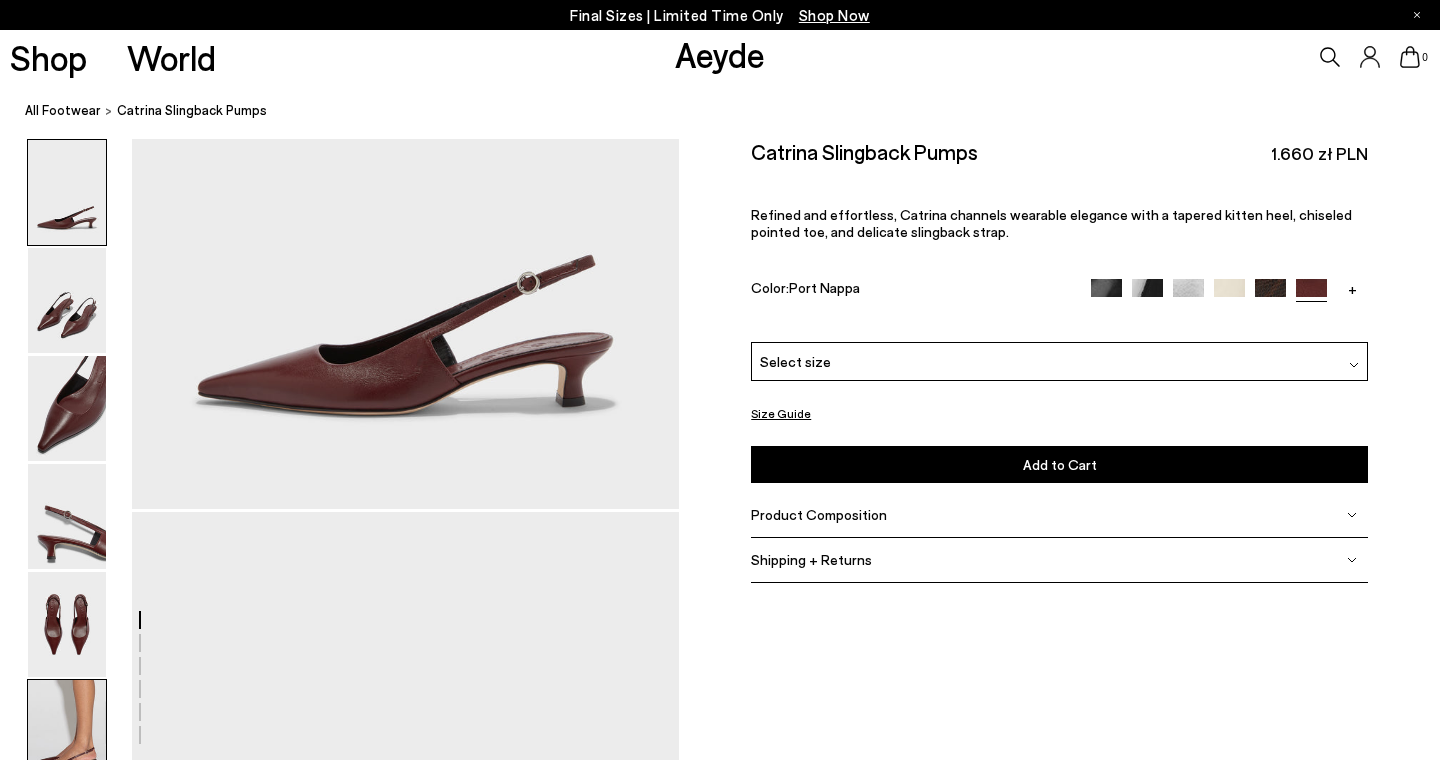 click at bounding box center [67, 732] 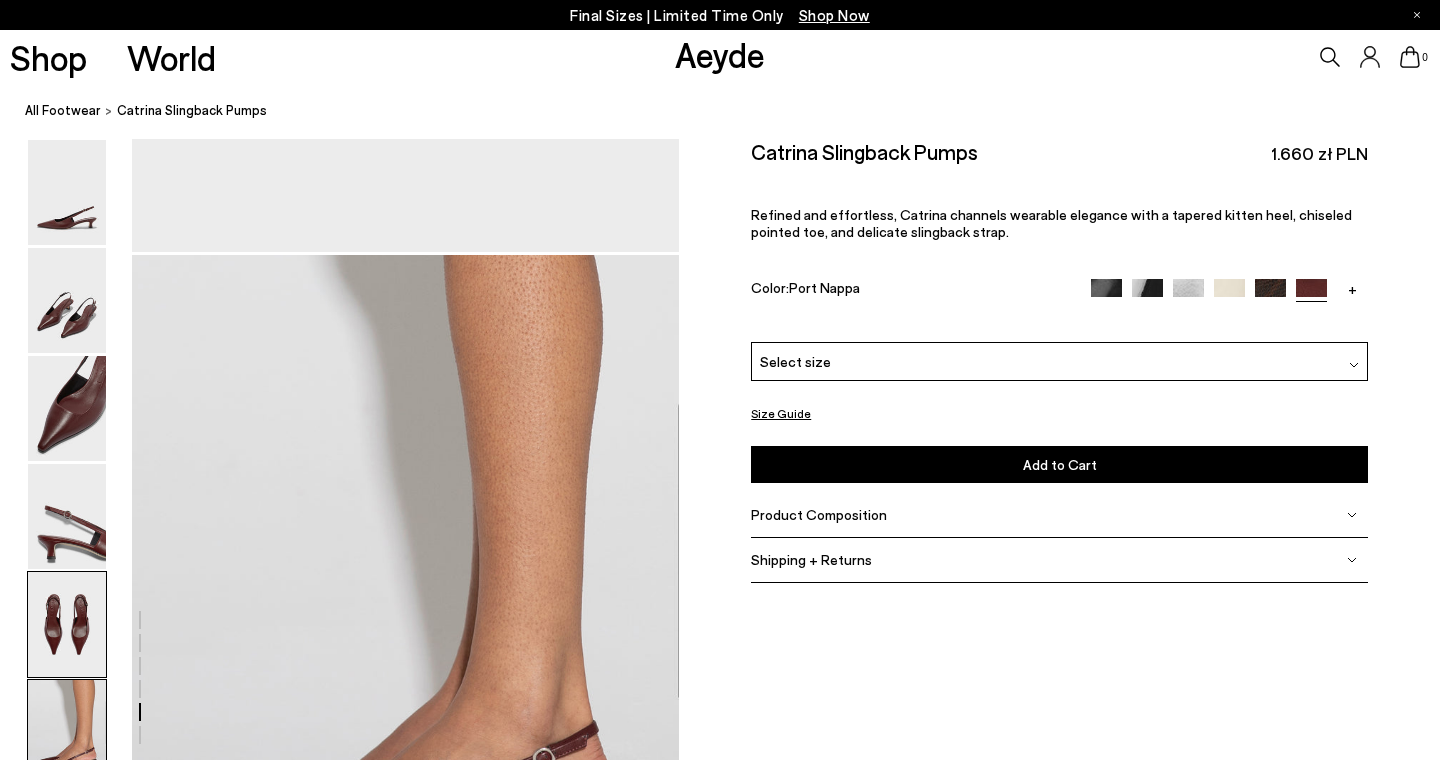 scroll, scrollTop: 3694, scrollLeft: 2, axis: both 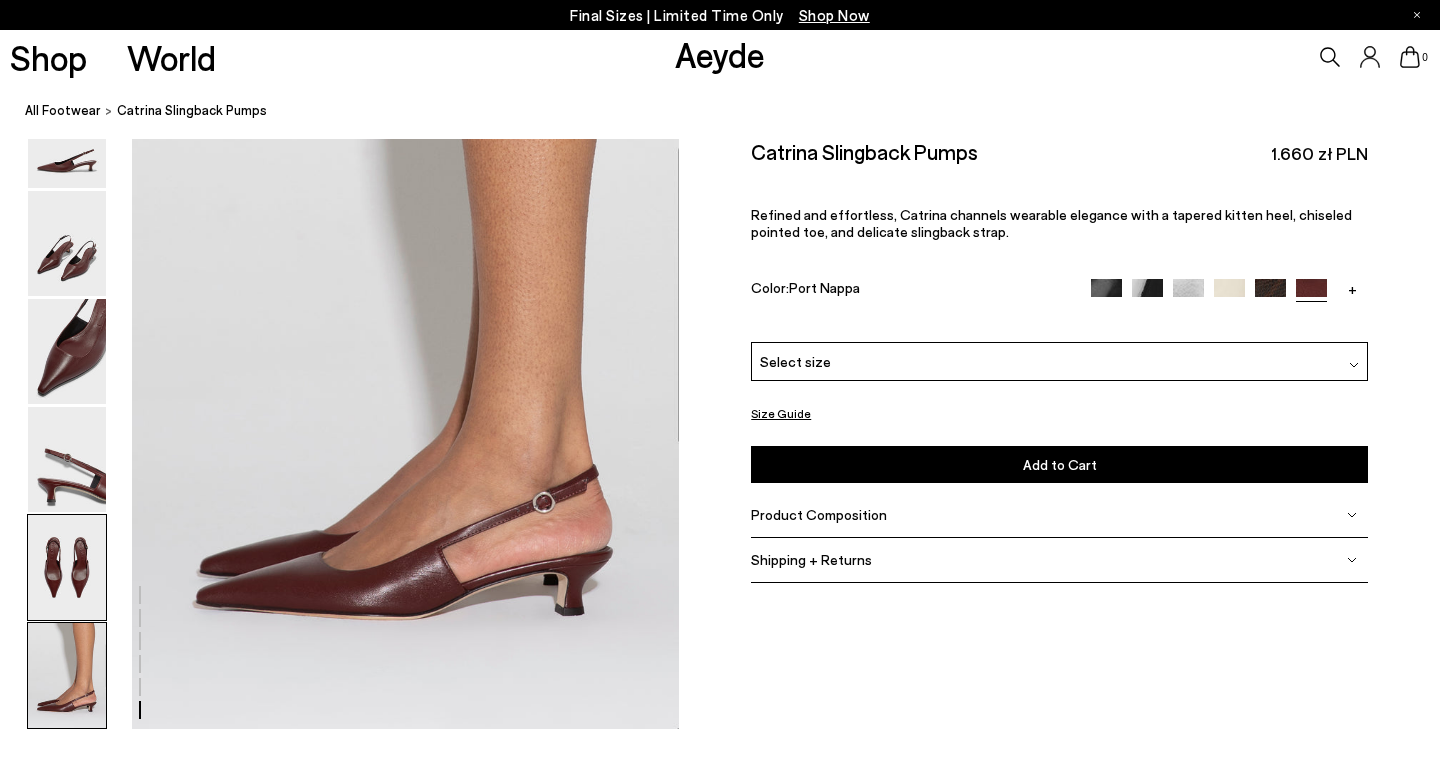 click at bounding box center (67, 567) 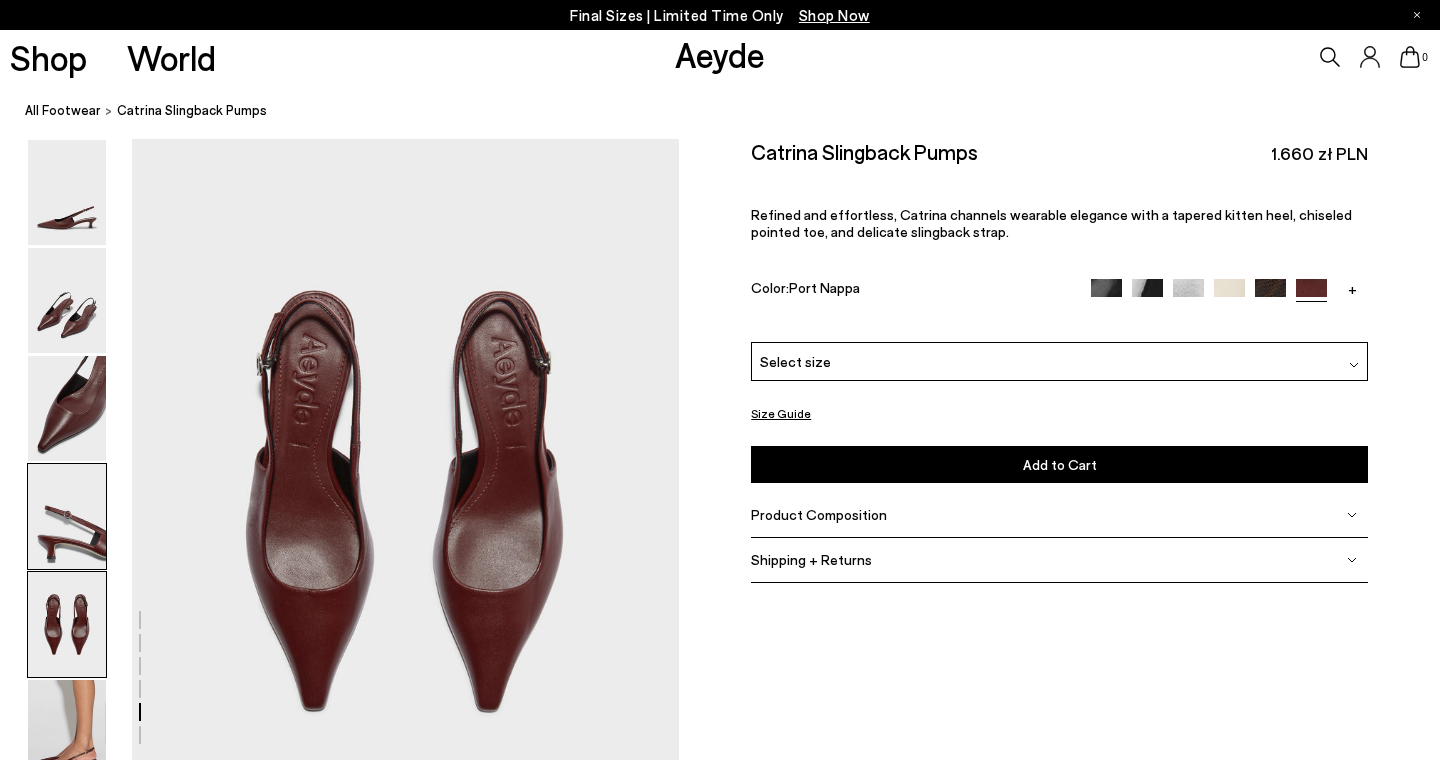 click at bounding box center (67, 516) 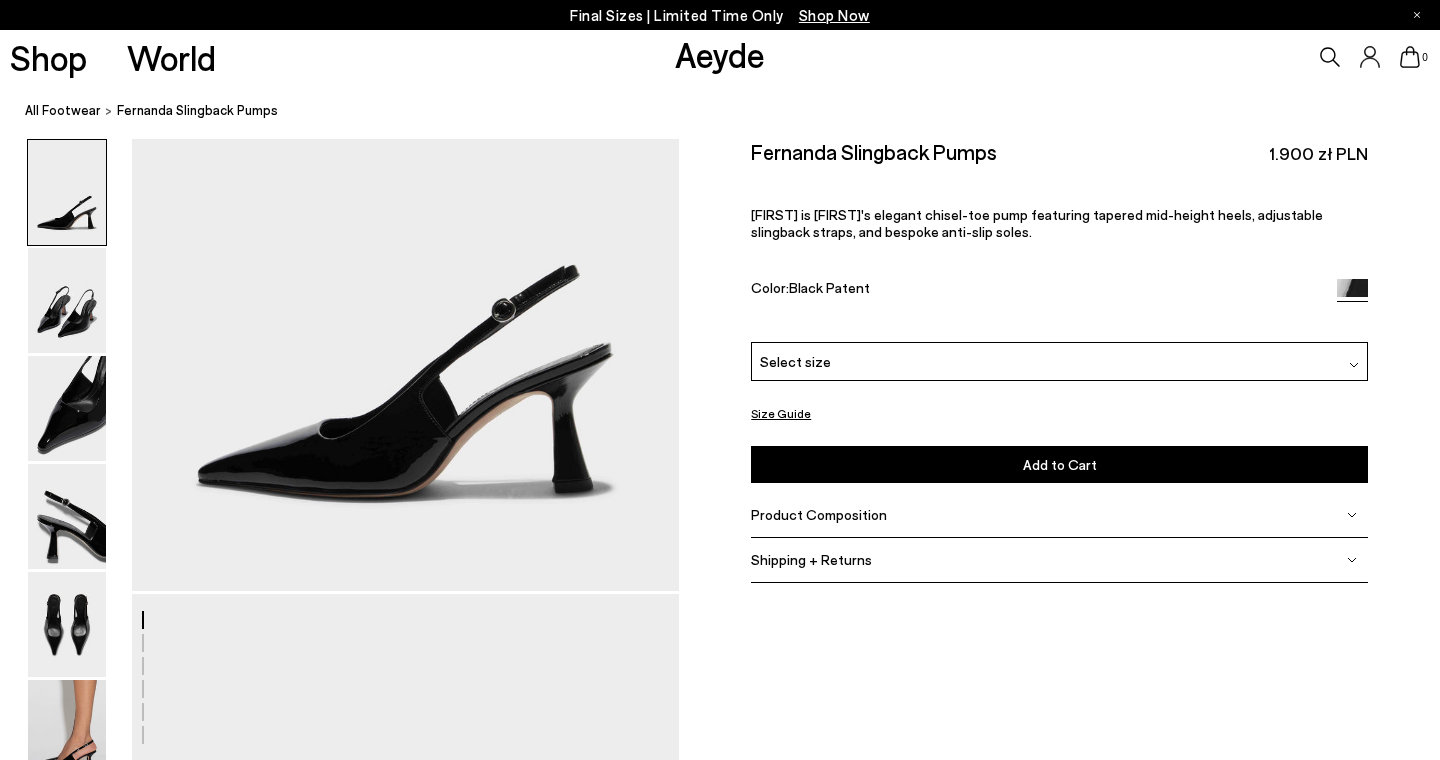 scroll, scrollTop: 173, scrollLeft: 0, axis: vertical 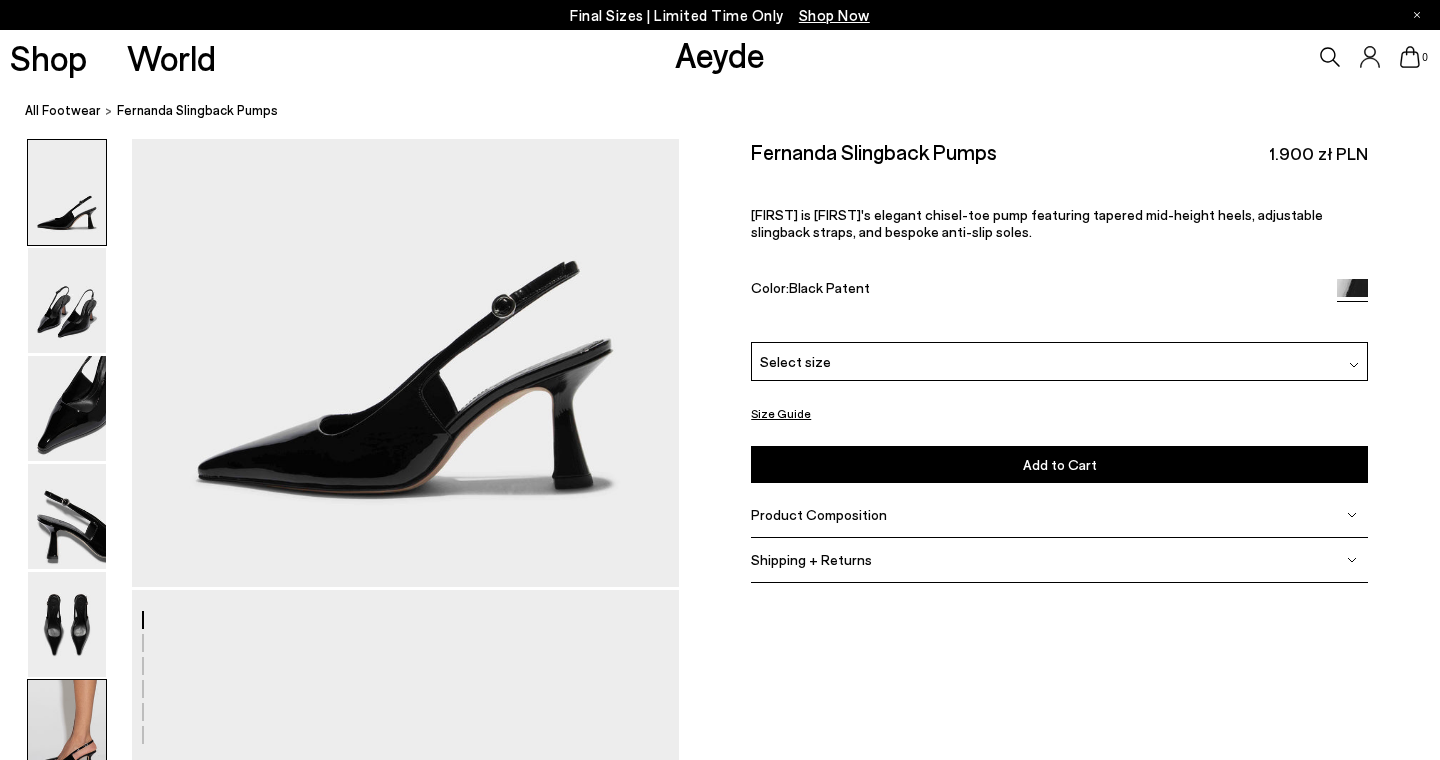 click at bounding box center [67, 732] 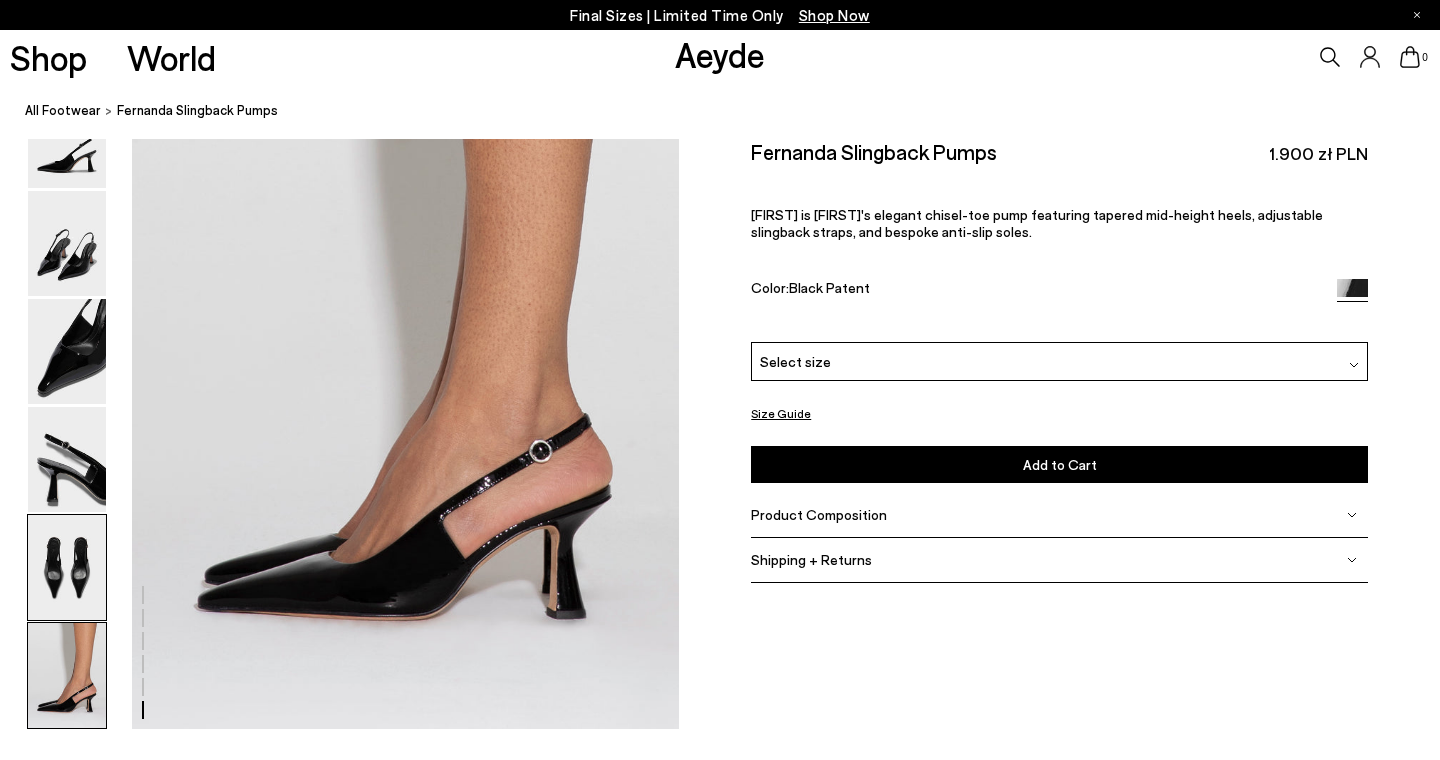 click at bounding box center (67, 567) 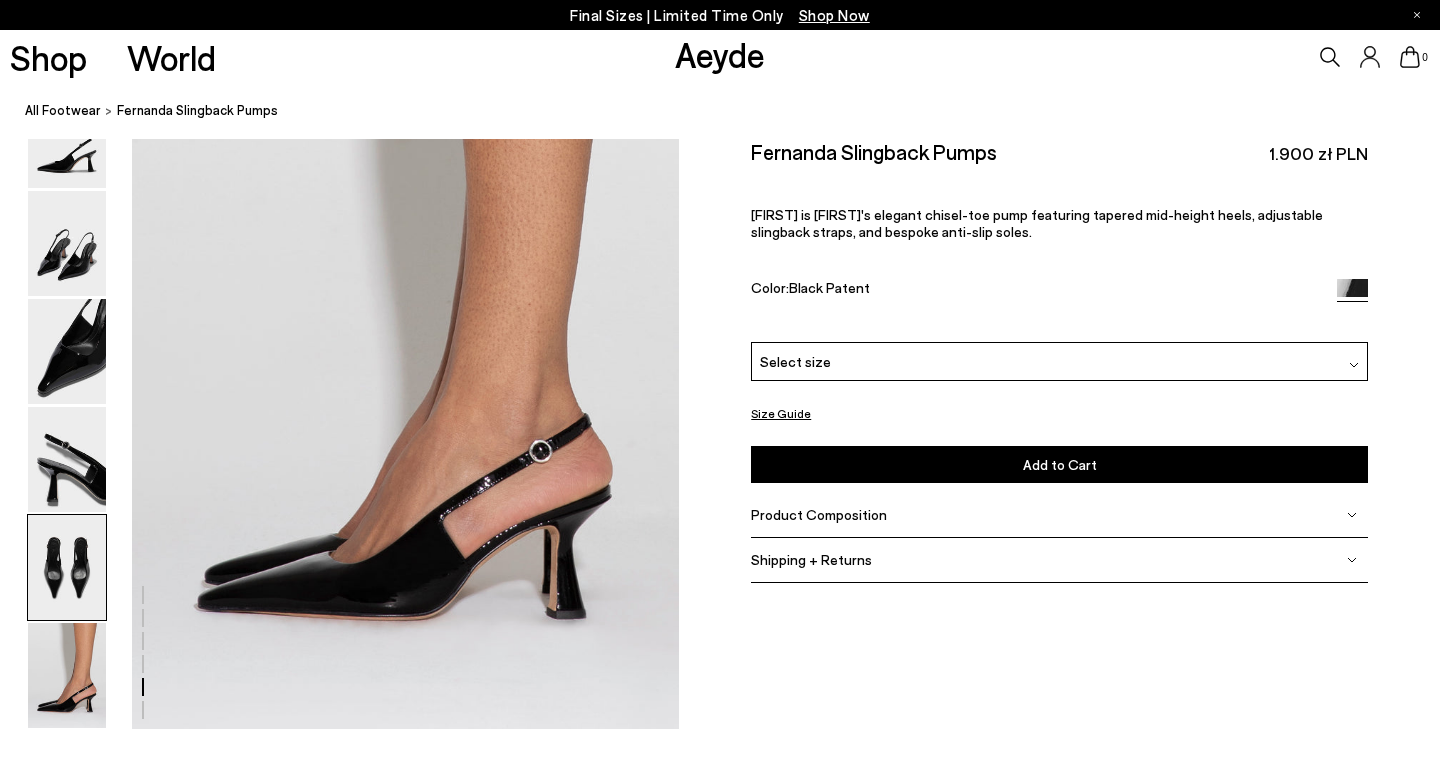 scroll, scrollTop: 2824, scrollLeft: 0, axis: vertical 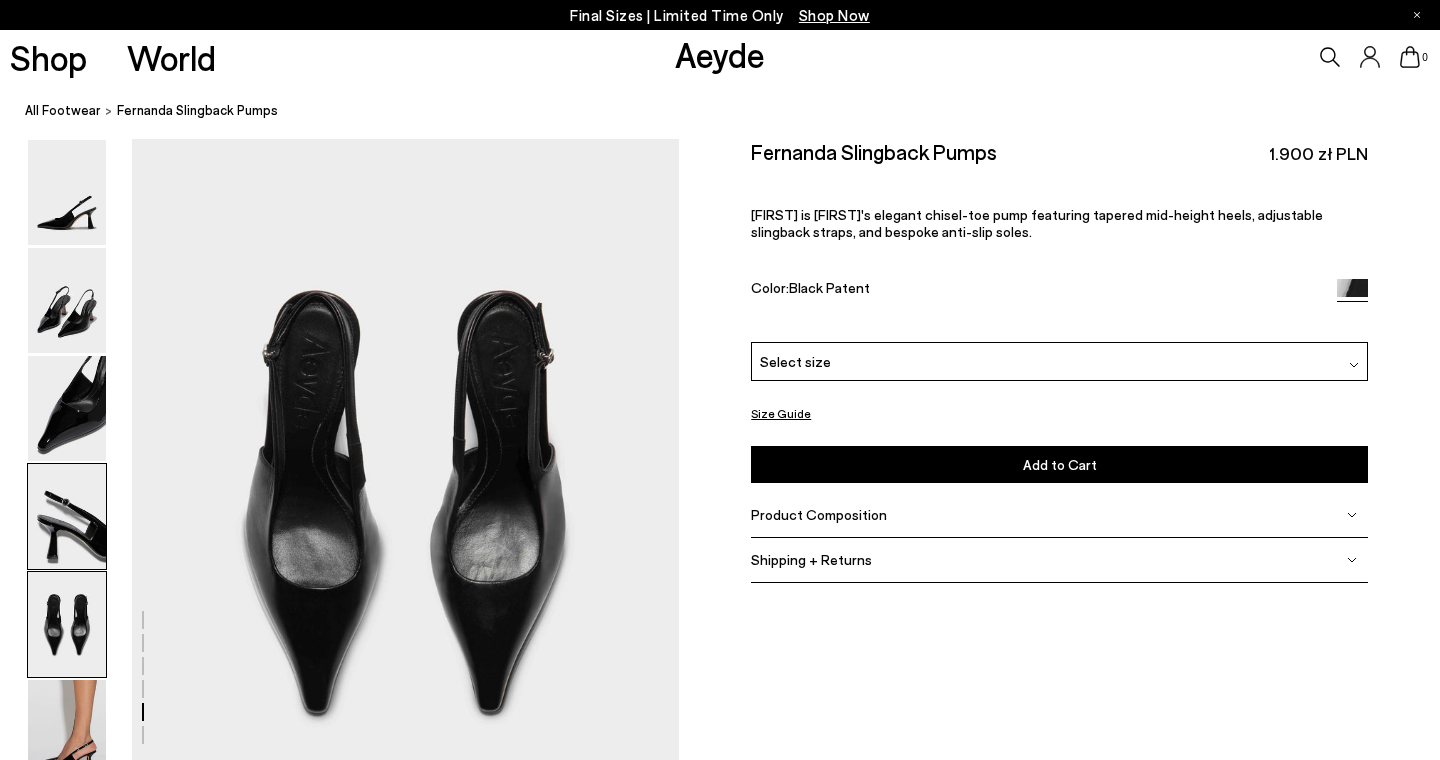click at bounding box center [67, 516] 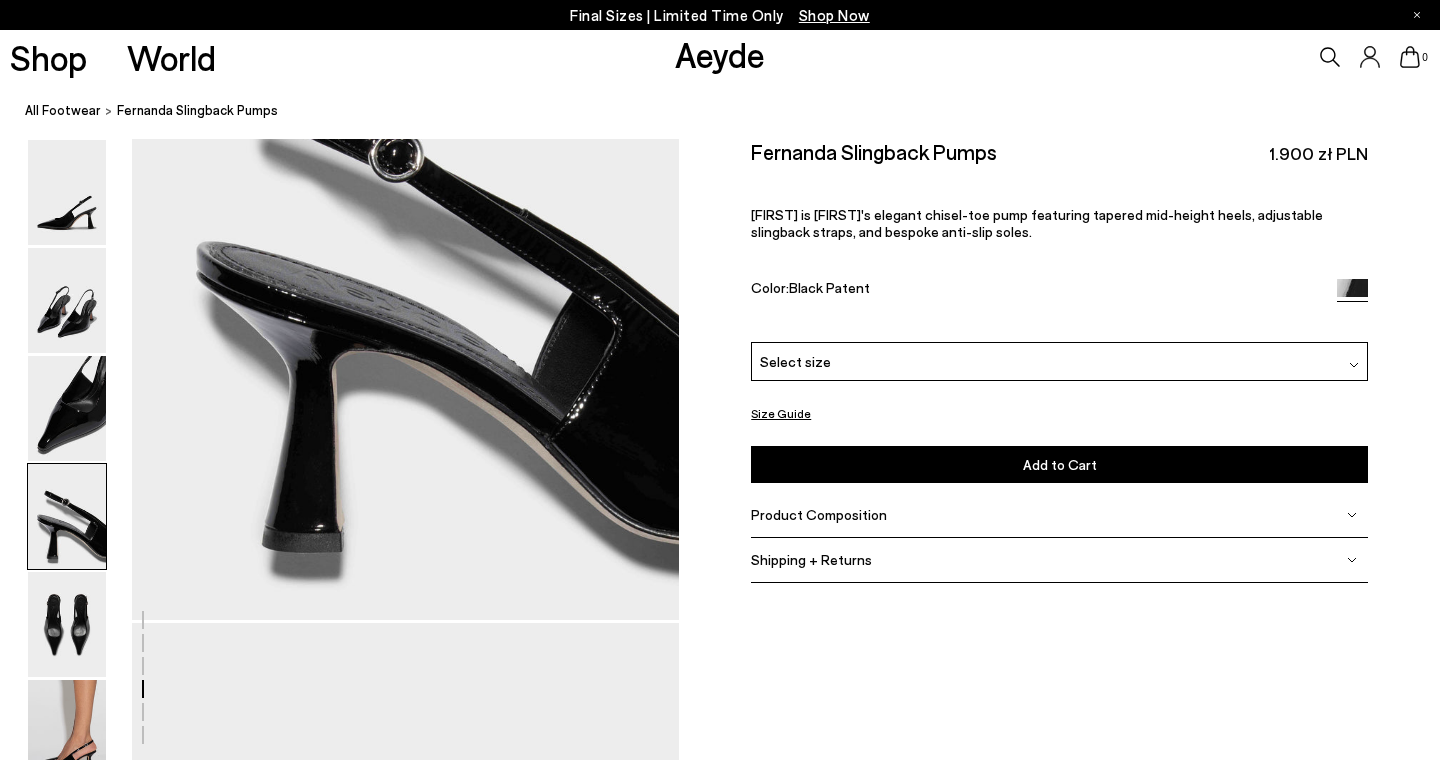 scroll, scrollTop: 2091, scrollLeft: 0, axis: vertical 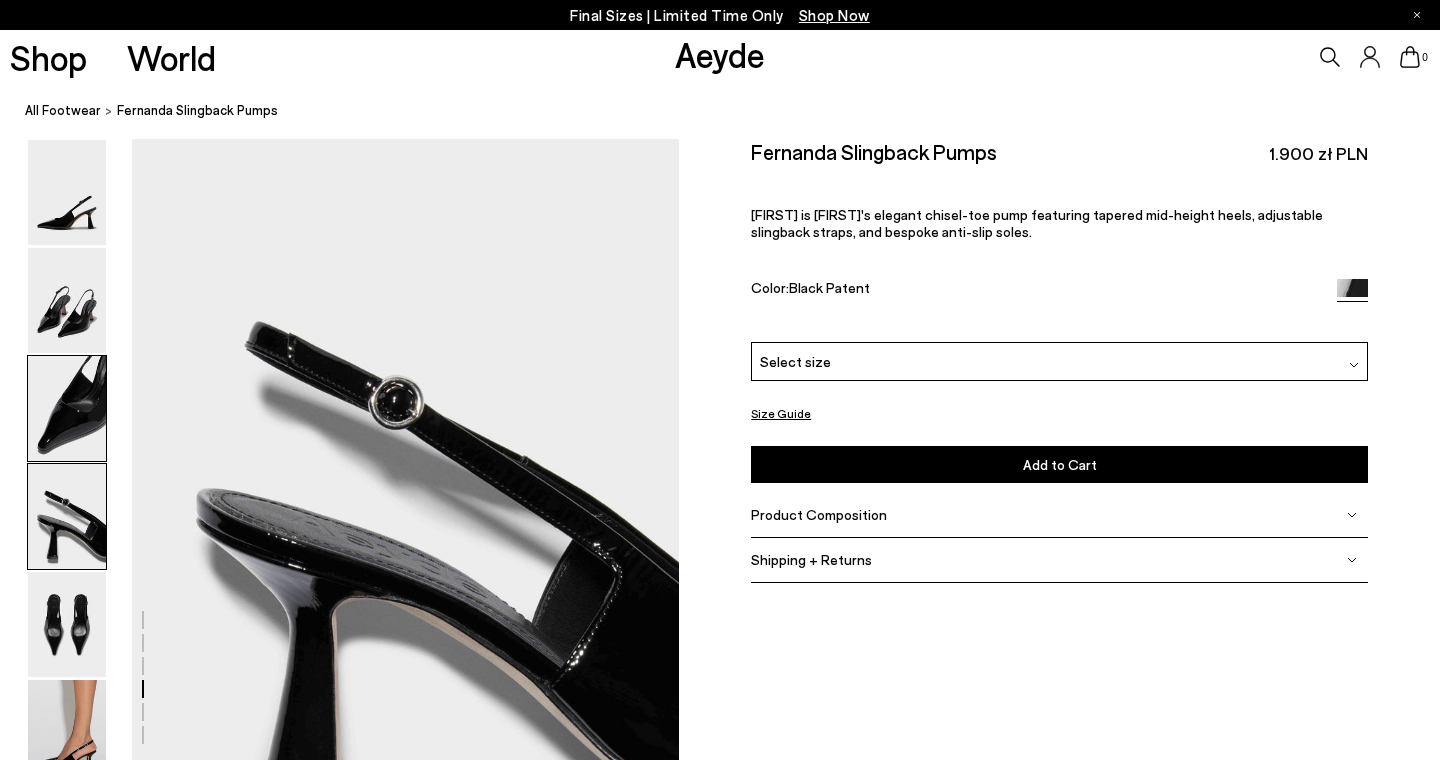 click at bounding box center (67, 408) 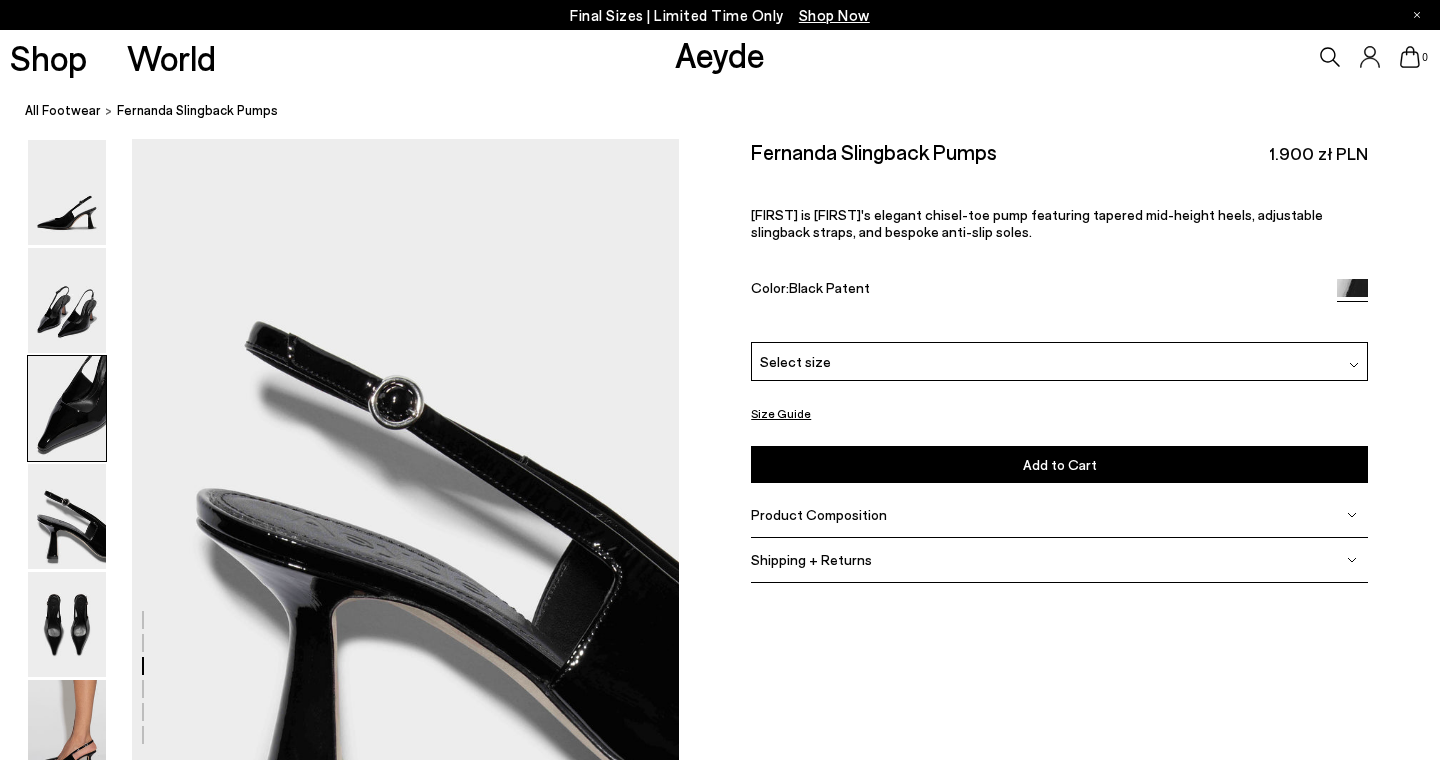 scroll, scrollTop: 1358, scrollLeft: 0, axis: vertical 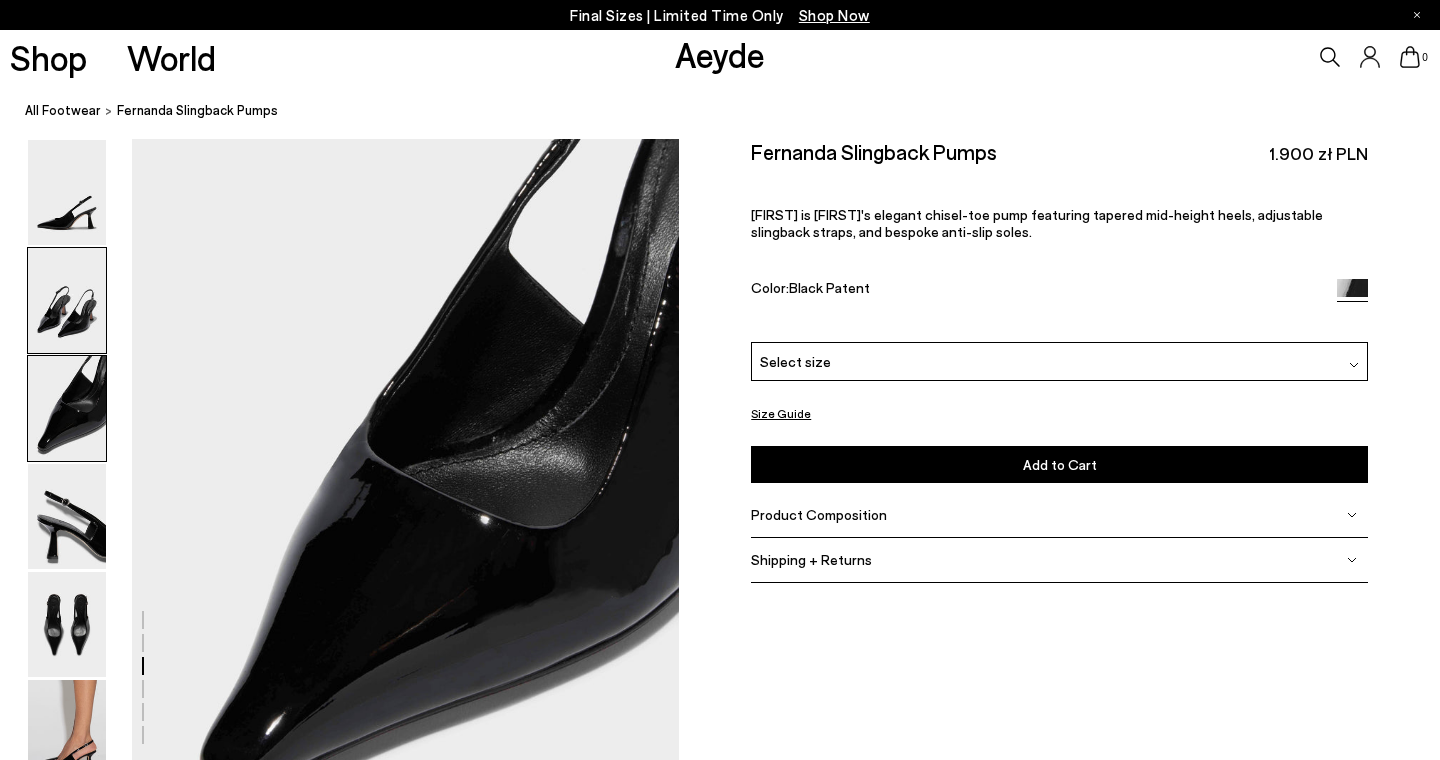 click at bounding box center (67, 300) 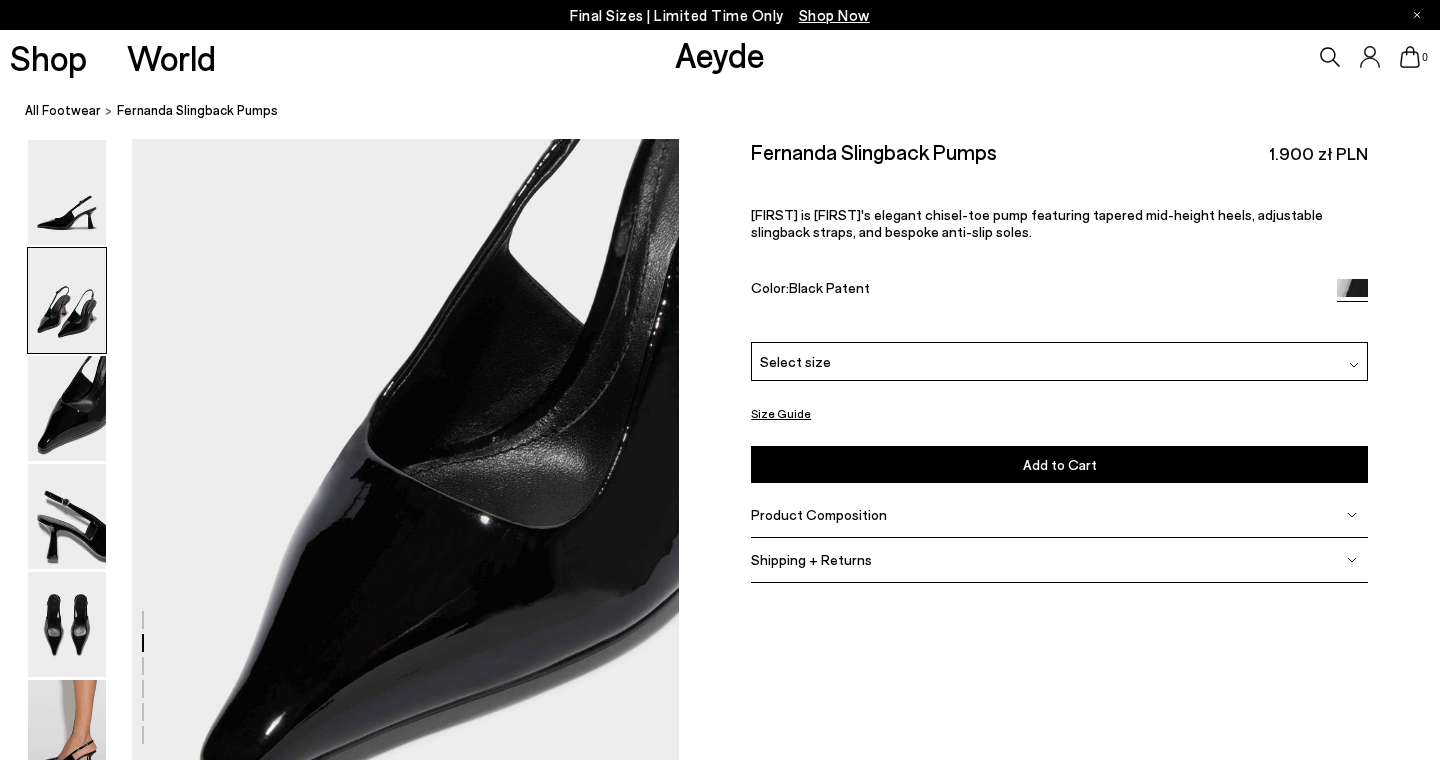 scroll, scrollTop: 625, scrollLeft: 0, axis: vertical 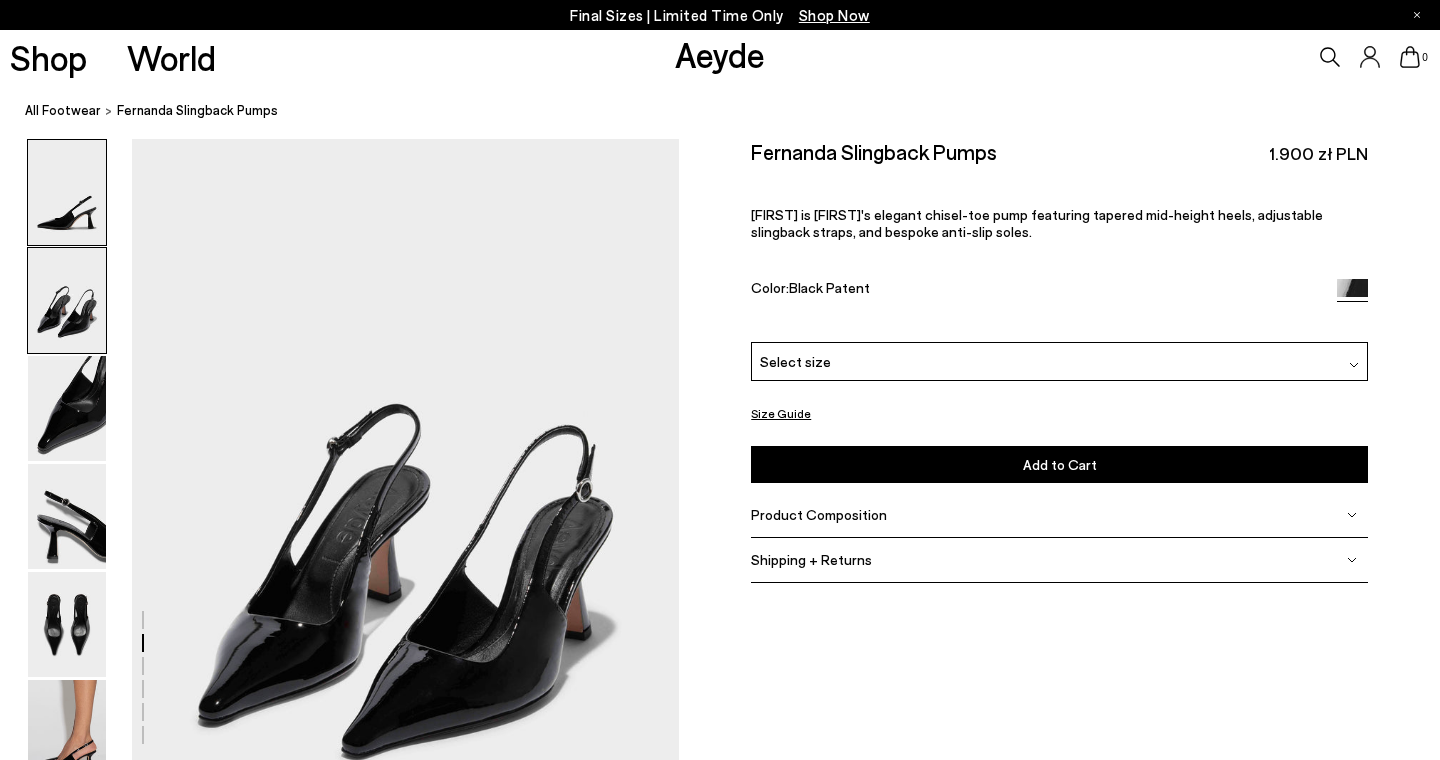 click at bounding box center (67, 192) 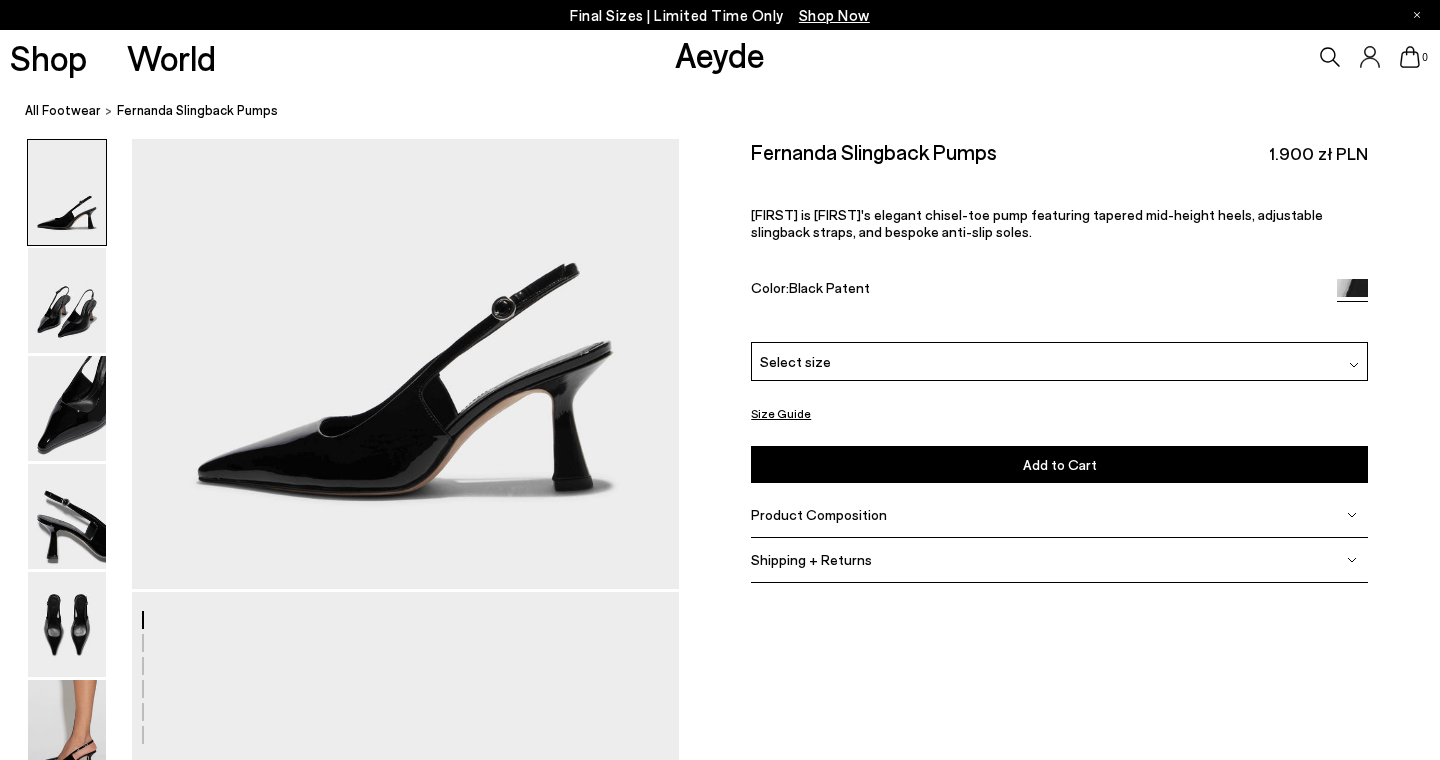 scroll, scrollTop: 0, scrollLeft: 0, axis: both 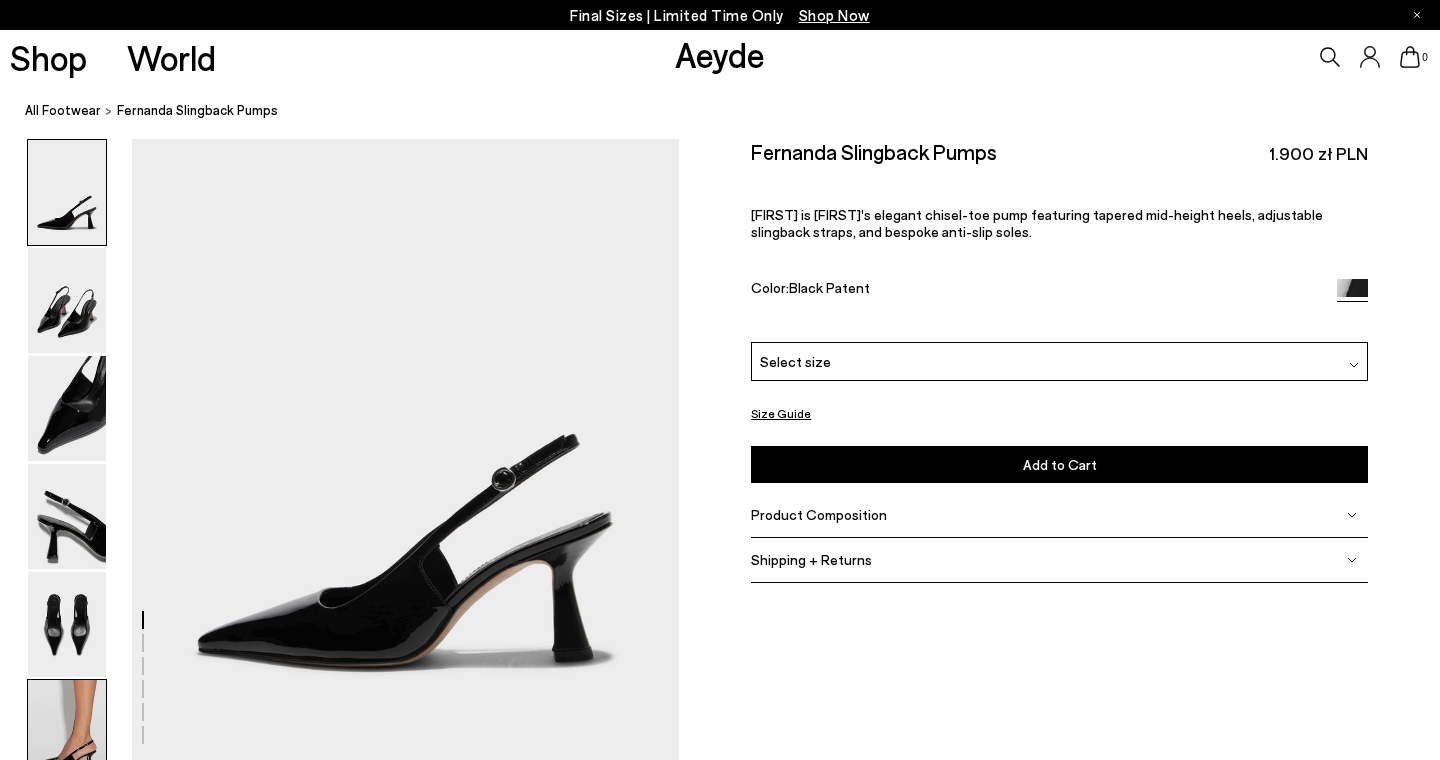 click at bounding box center (67, 732) 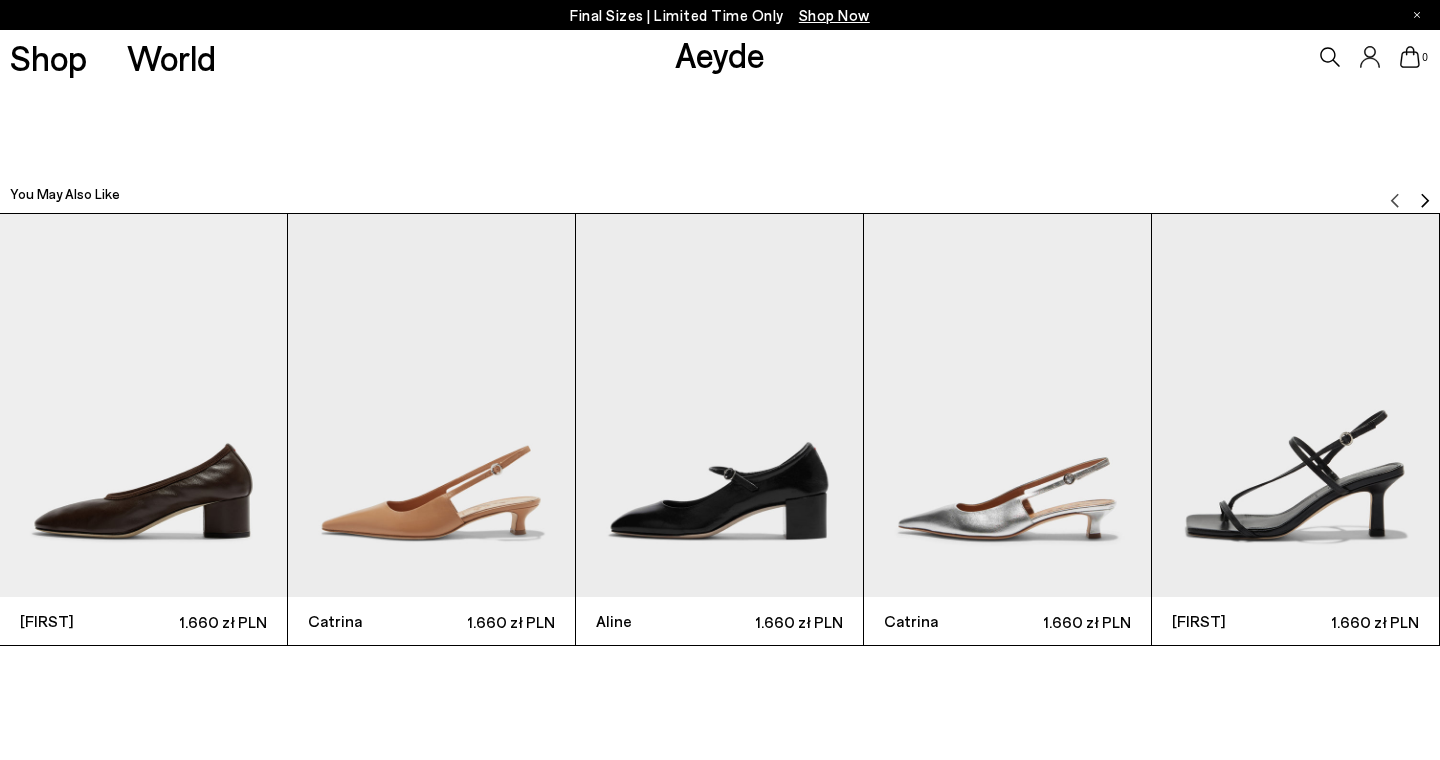 scroll, scrollTop: 4362, scrollLeft: 0, axis: vertical 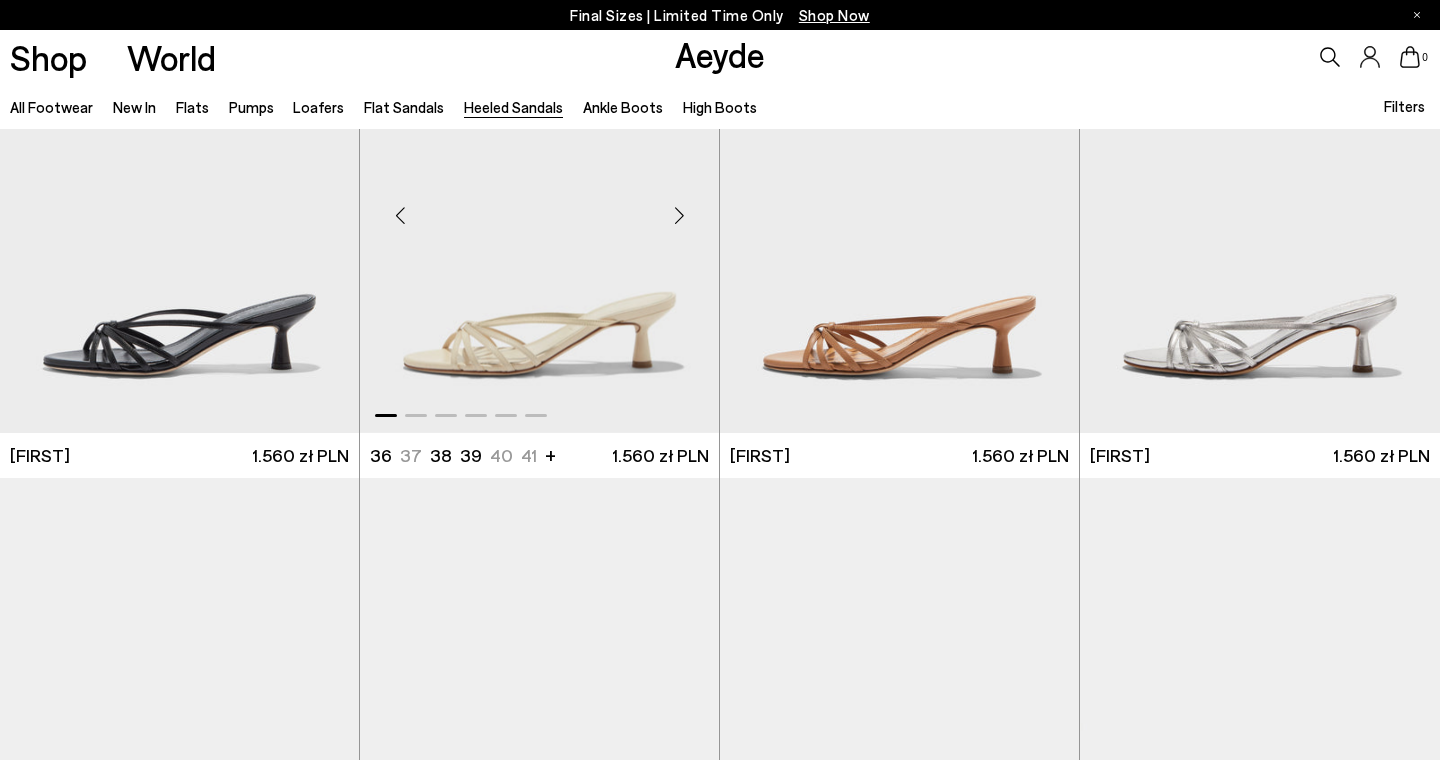 click at bounding box center (679, 216) 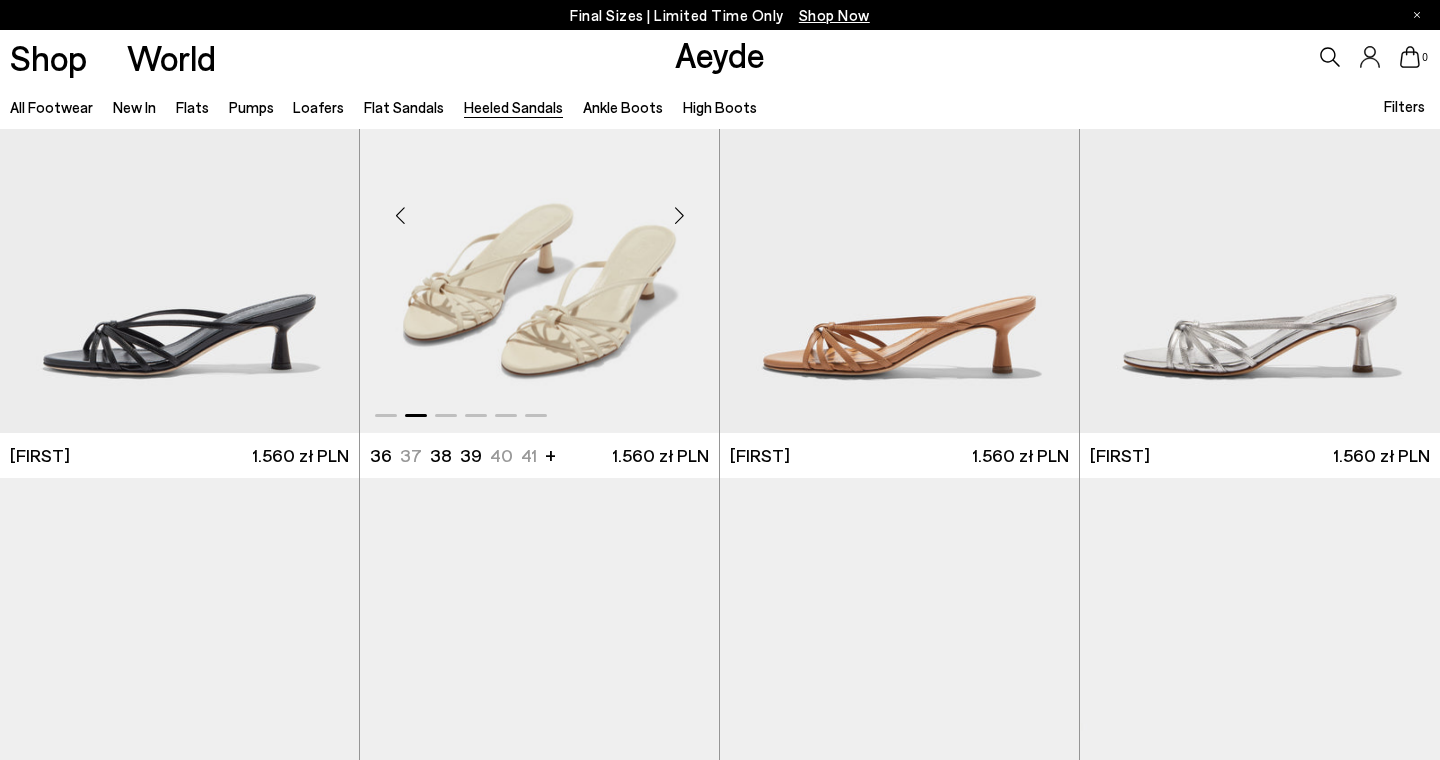 click at bounding box center [679, 216] 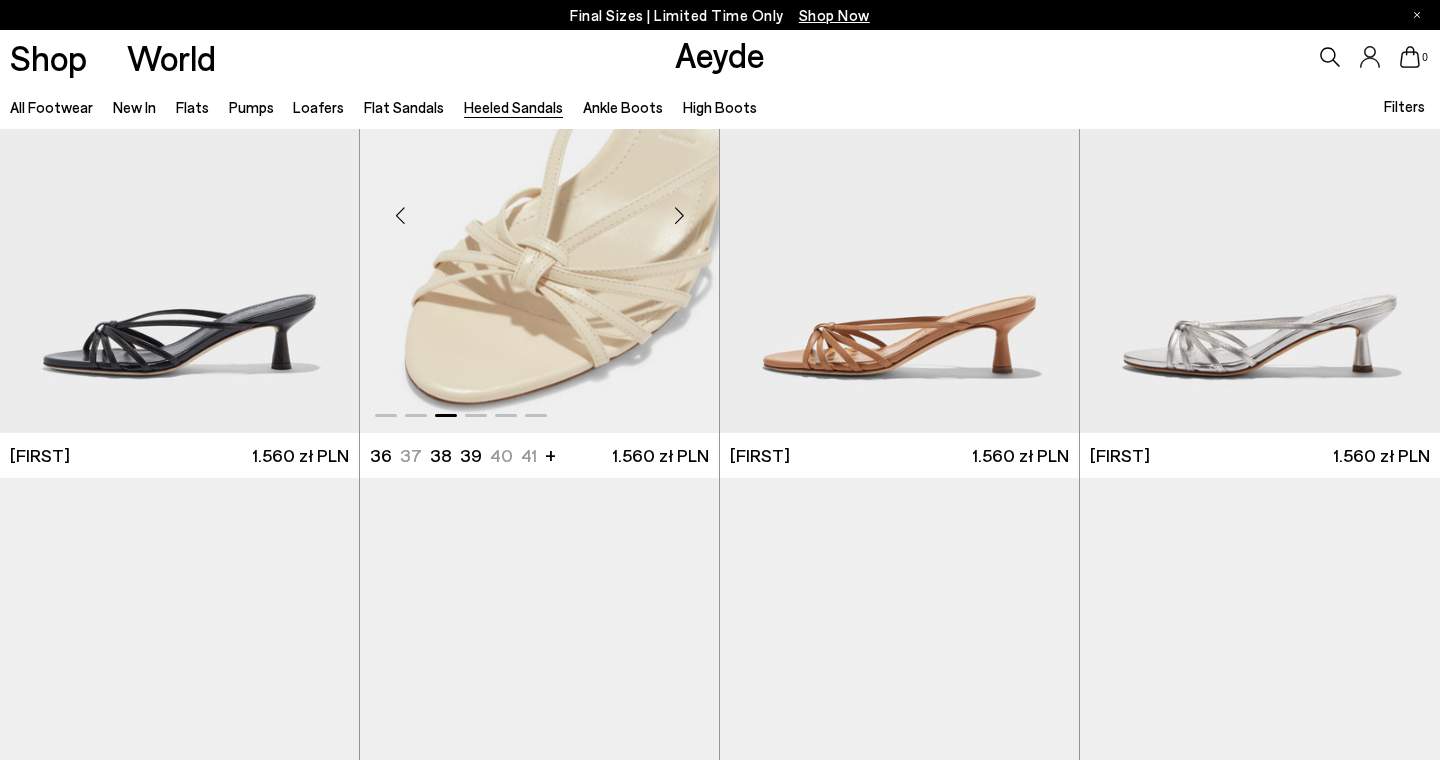 click at bounding box center (679, 216) 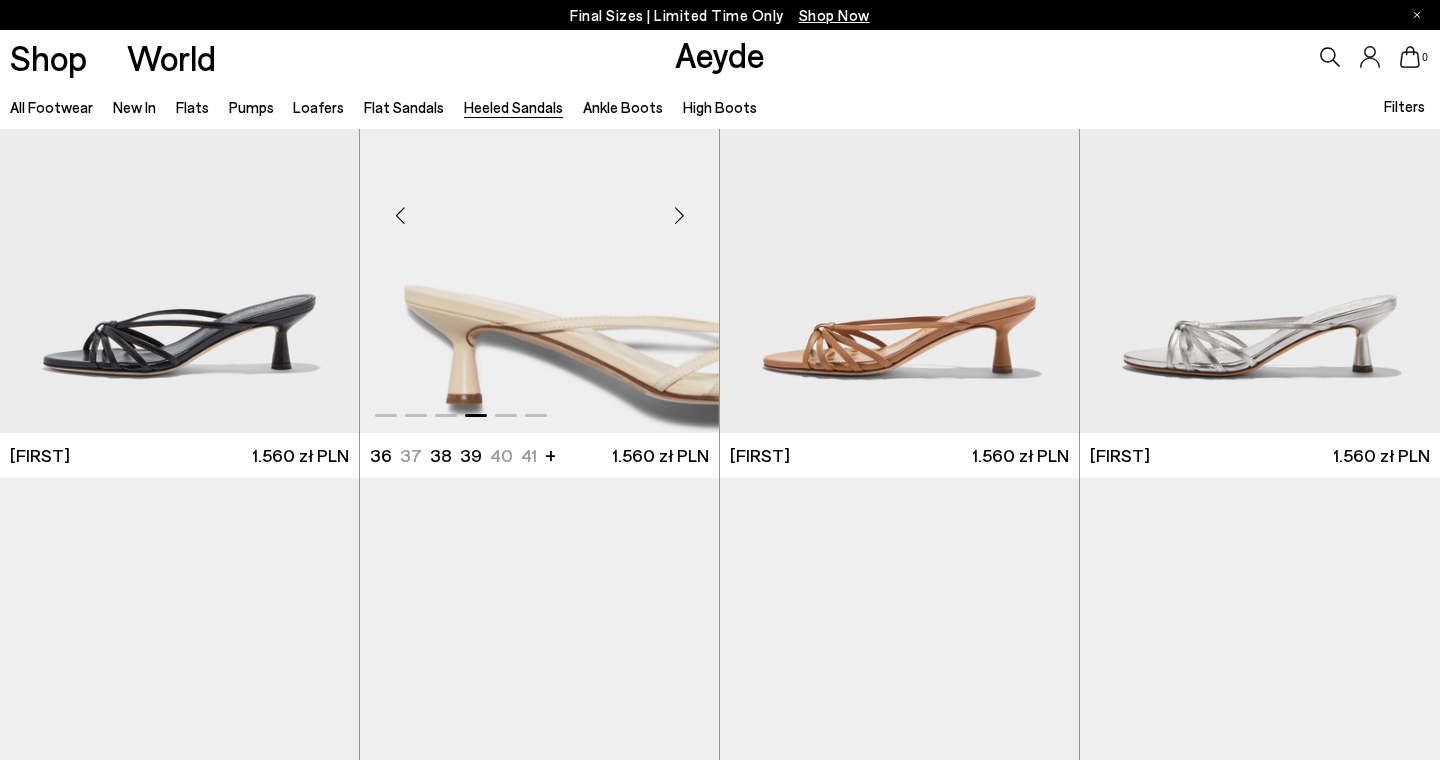 click at bounding box center [679, 216] 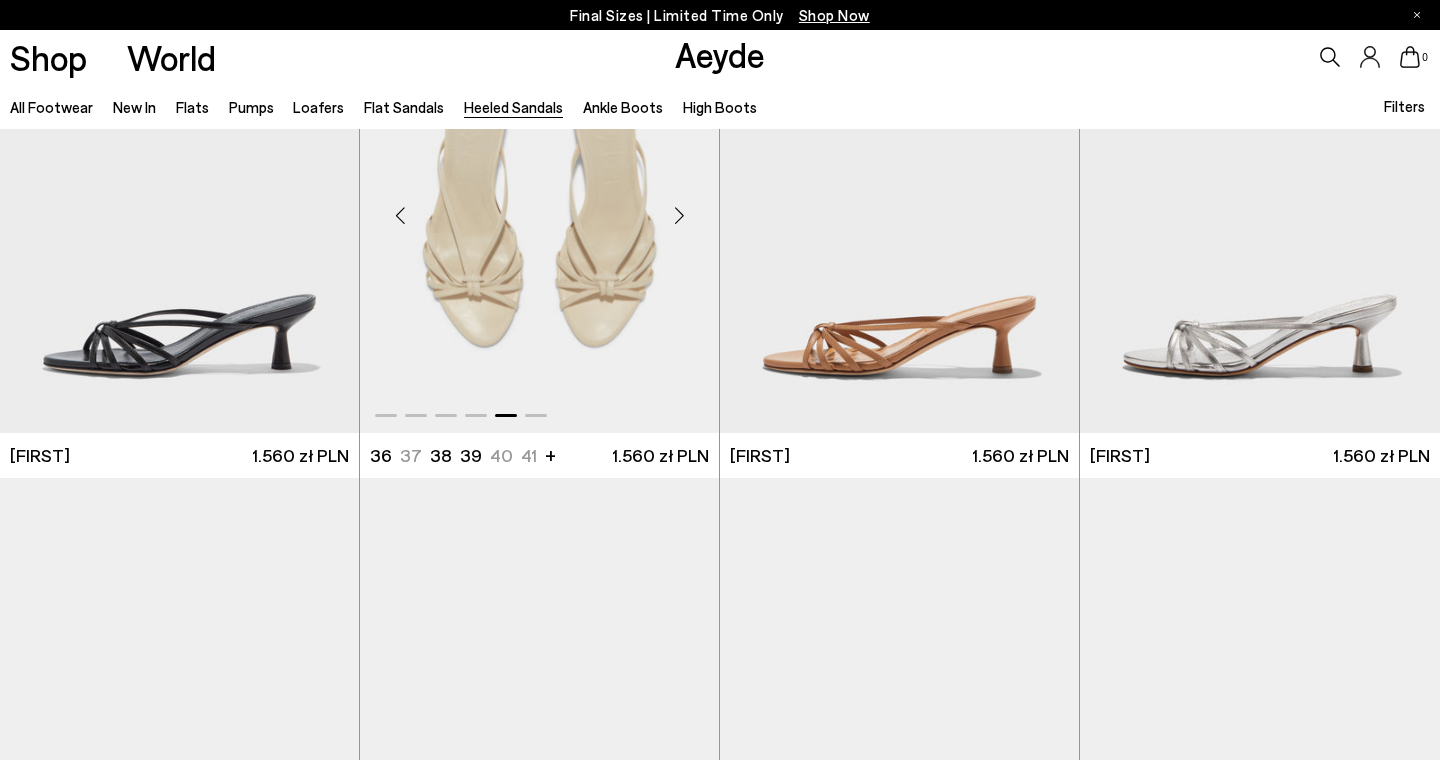 click at bounding box center [679, 216] 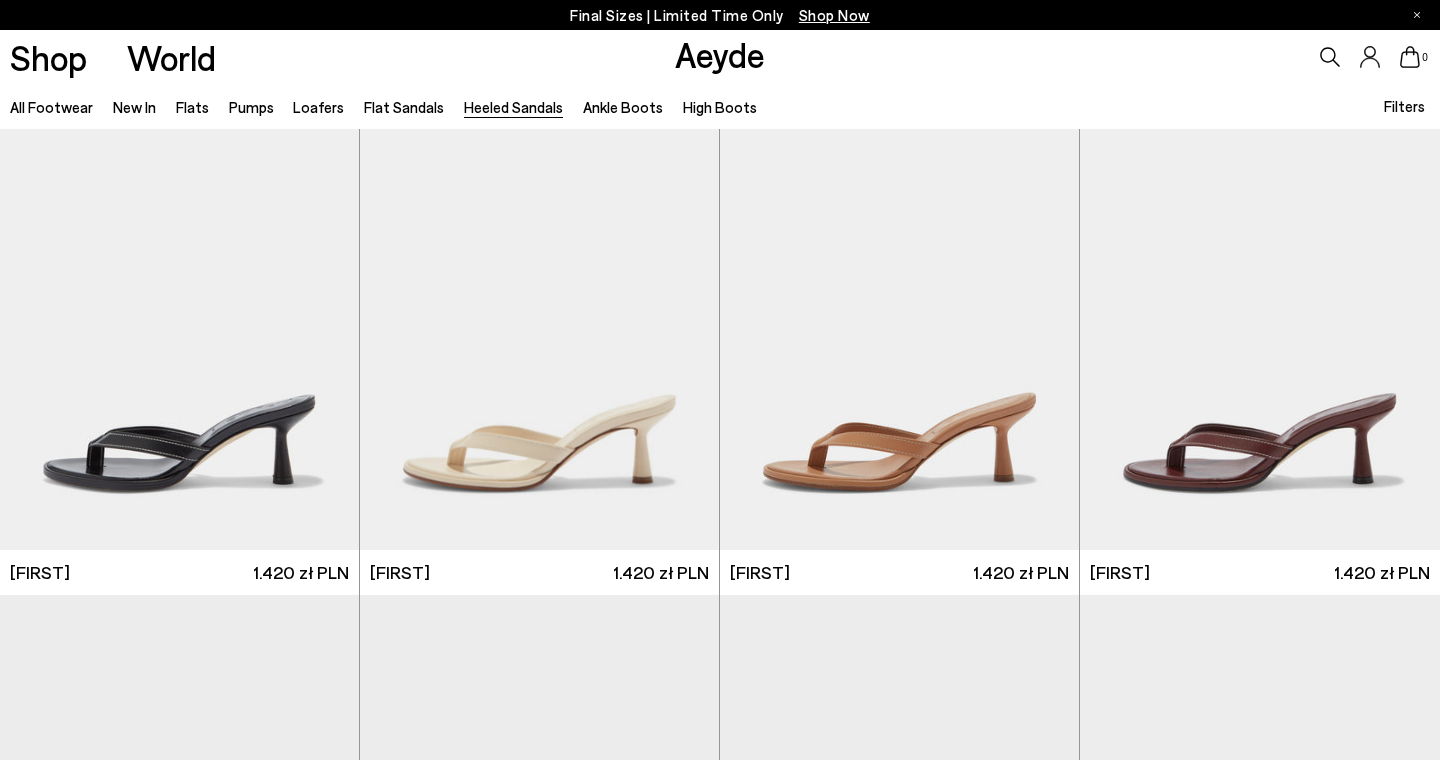 scroll, scrollTop: 528, scrollLeft: 1, axis: both 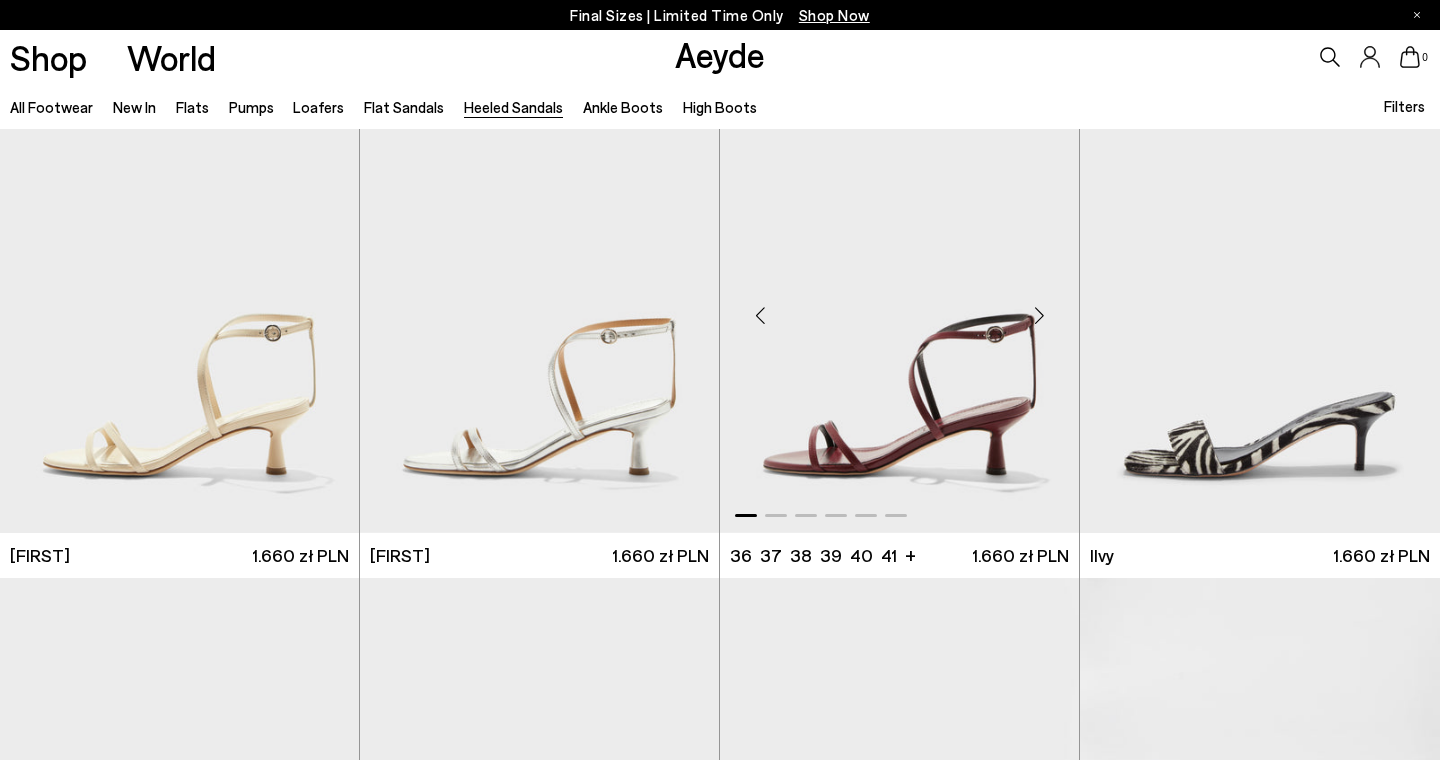 click at bounding box center (1039, 316) 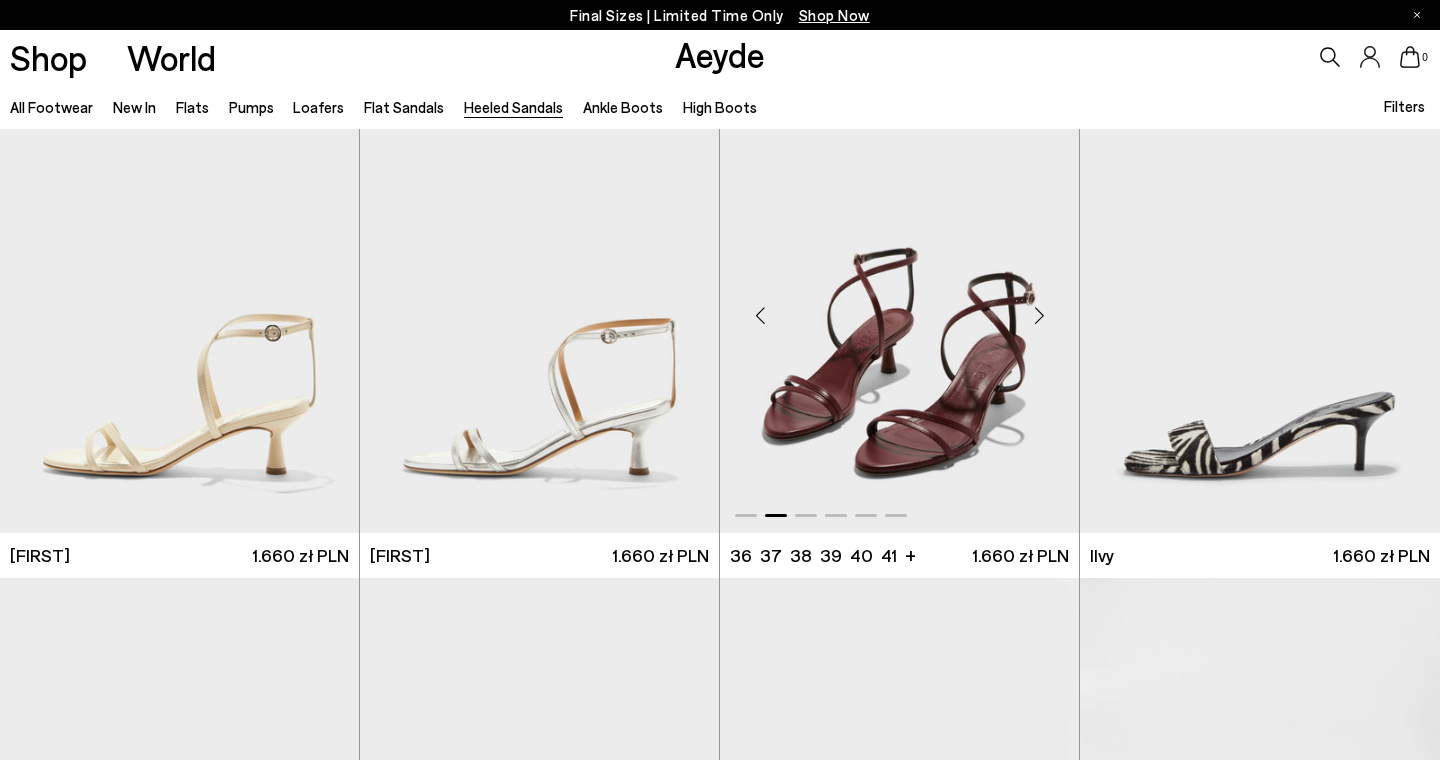click at bounding box center (1039, 316) 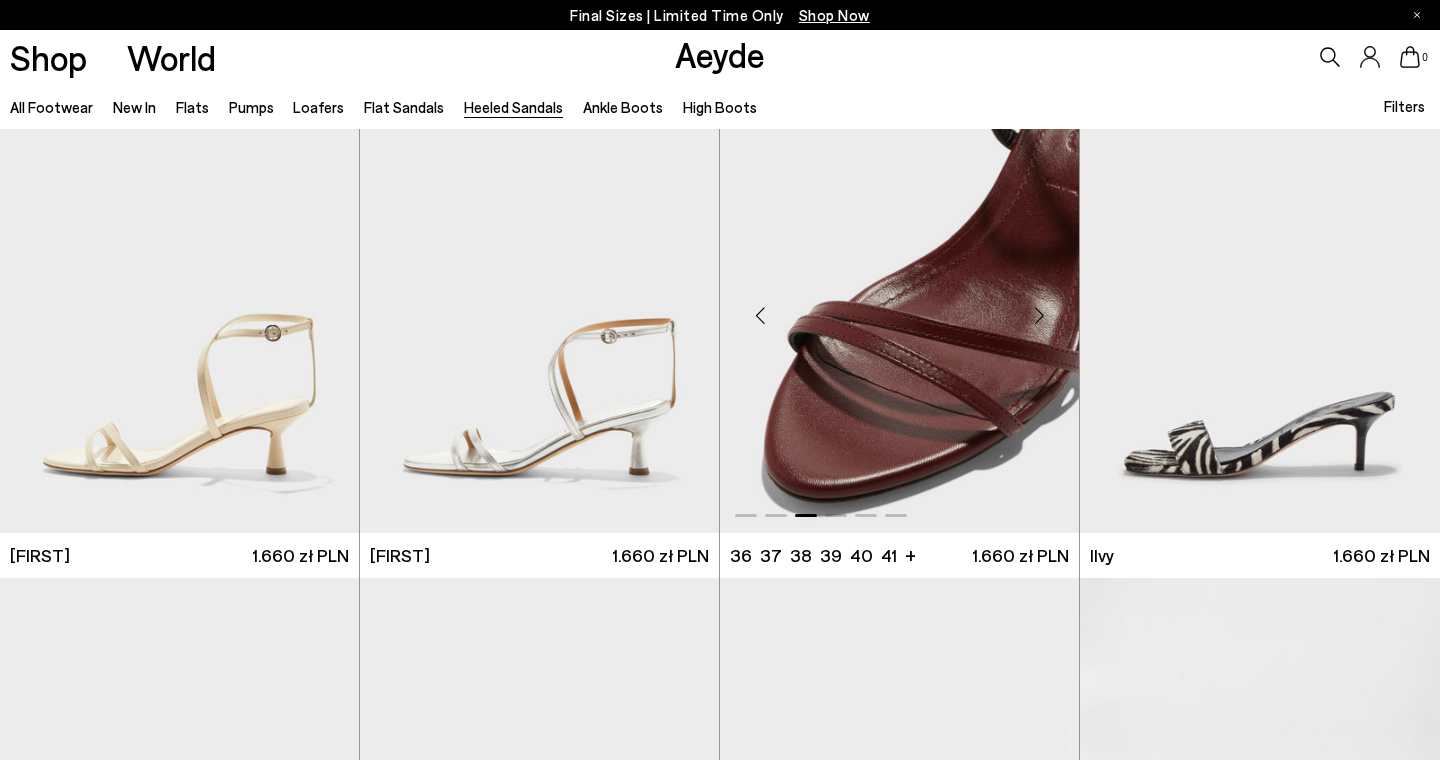 click at bounding box center [1039, 316] 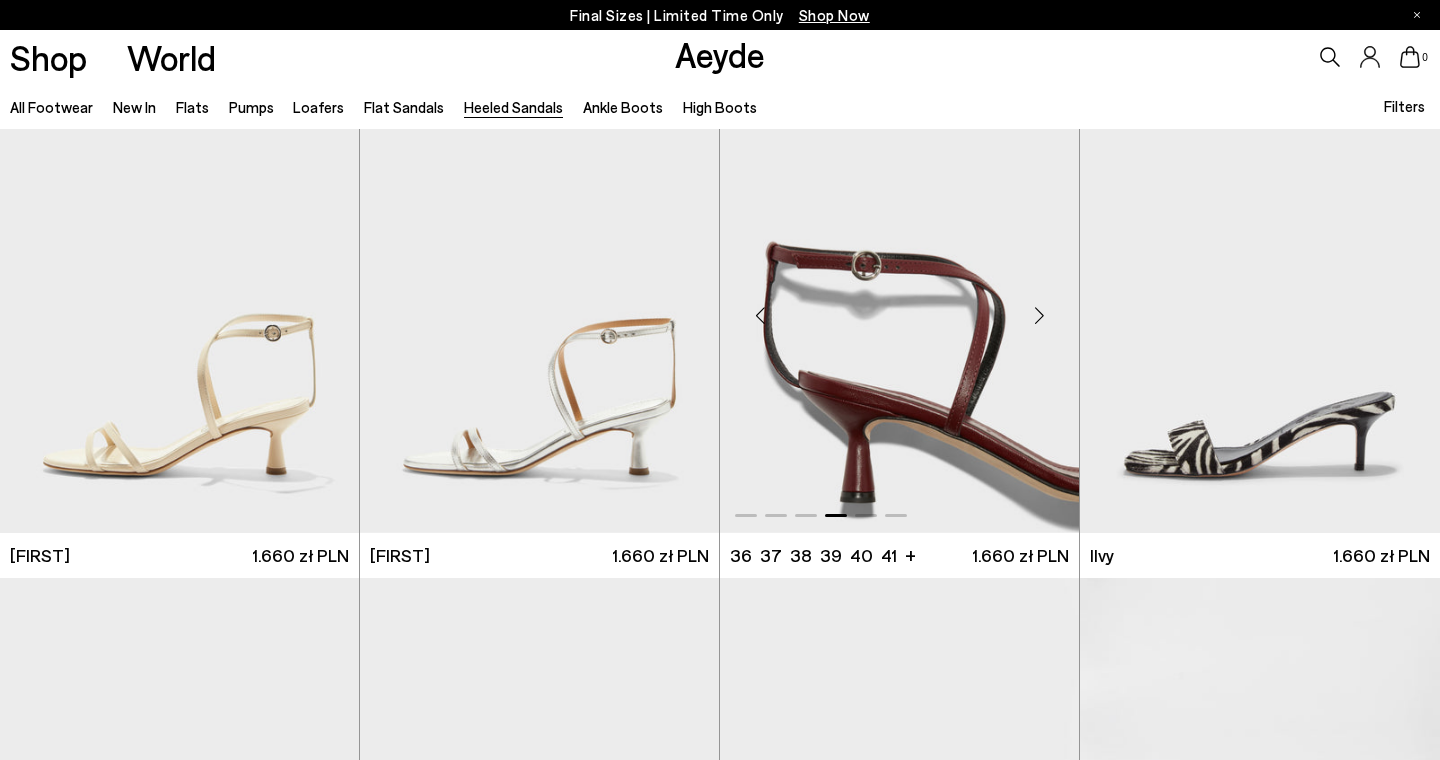 click at bounding box center (1039, 316) 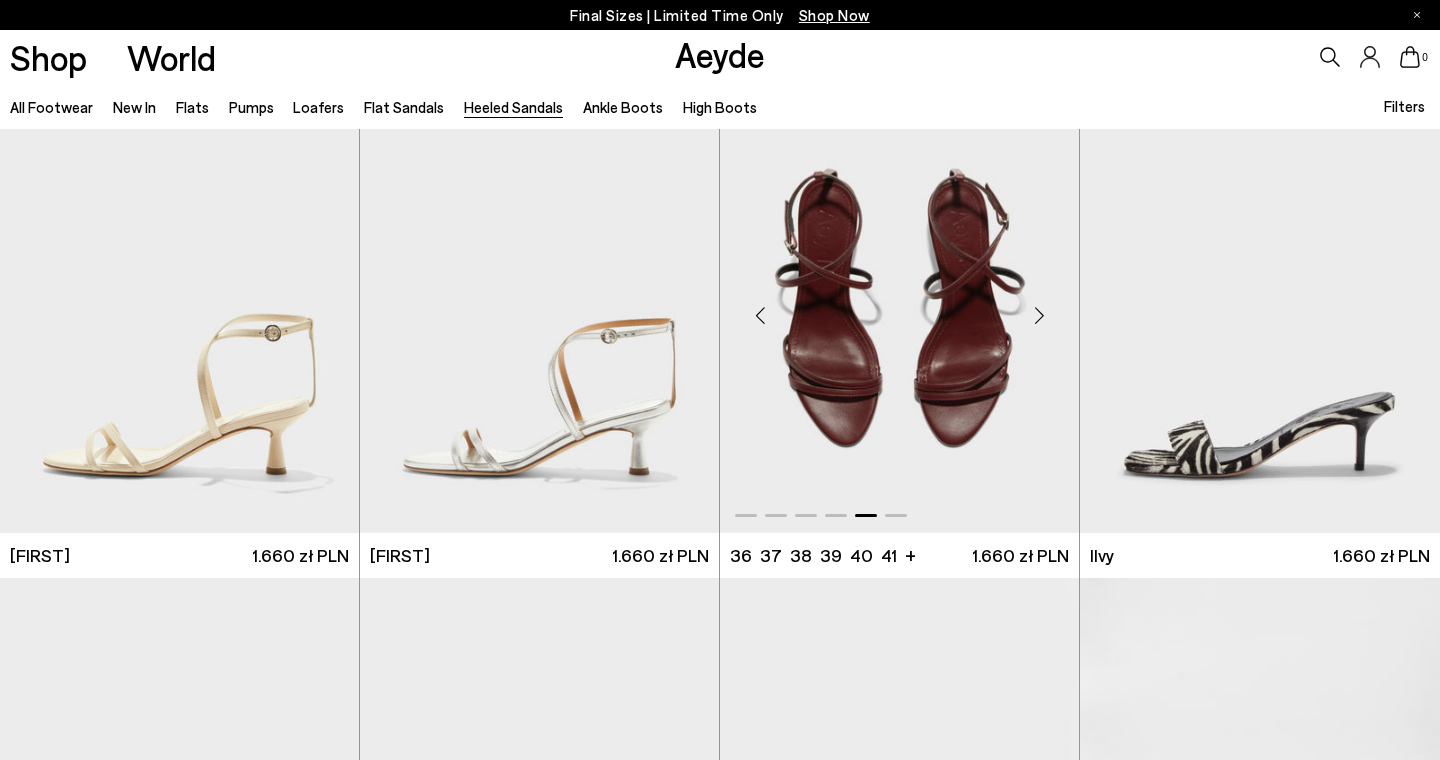 click at bounding box center [1039, 316] 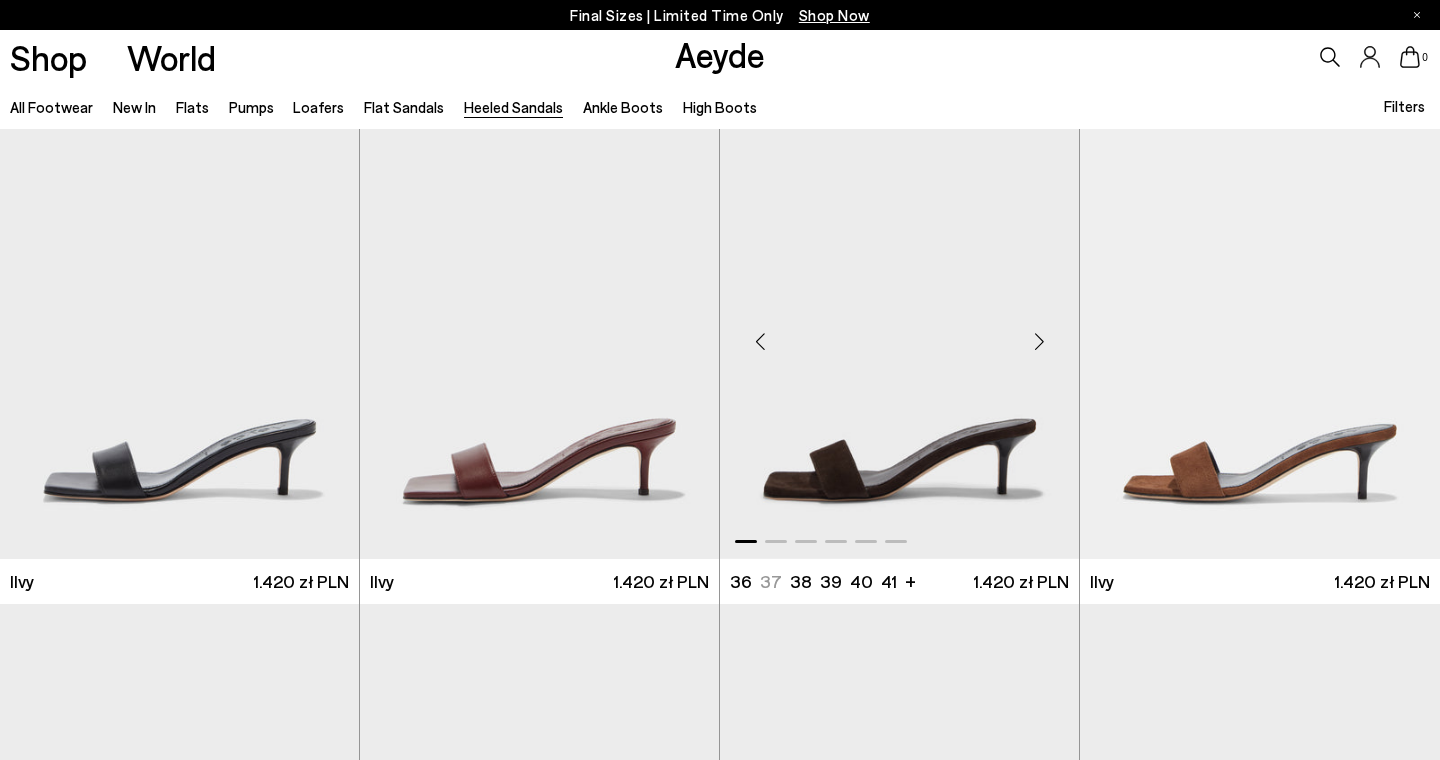scroll, scrollTop: 3496, scrollLeft: 0, axis: vertical 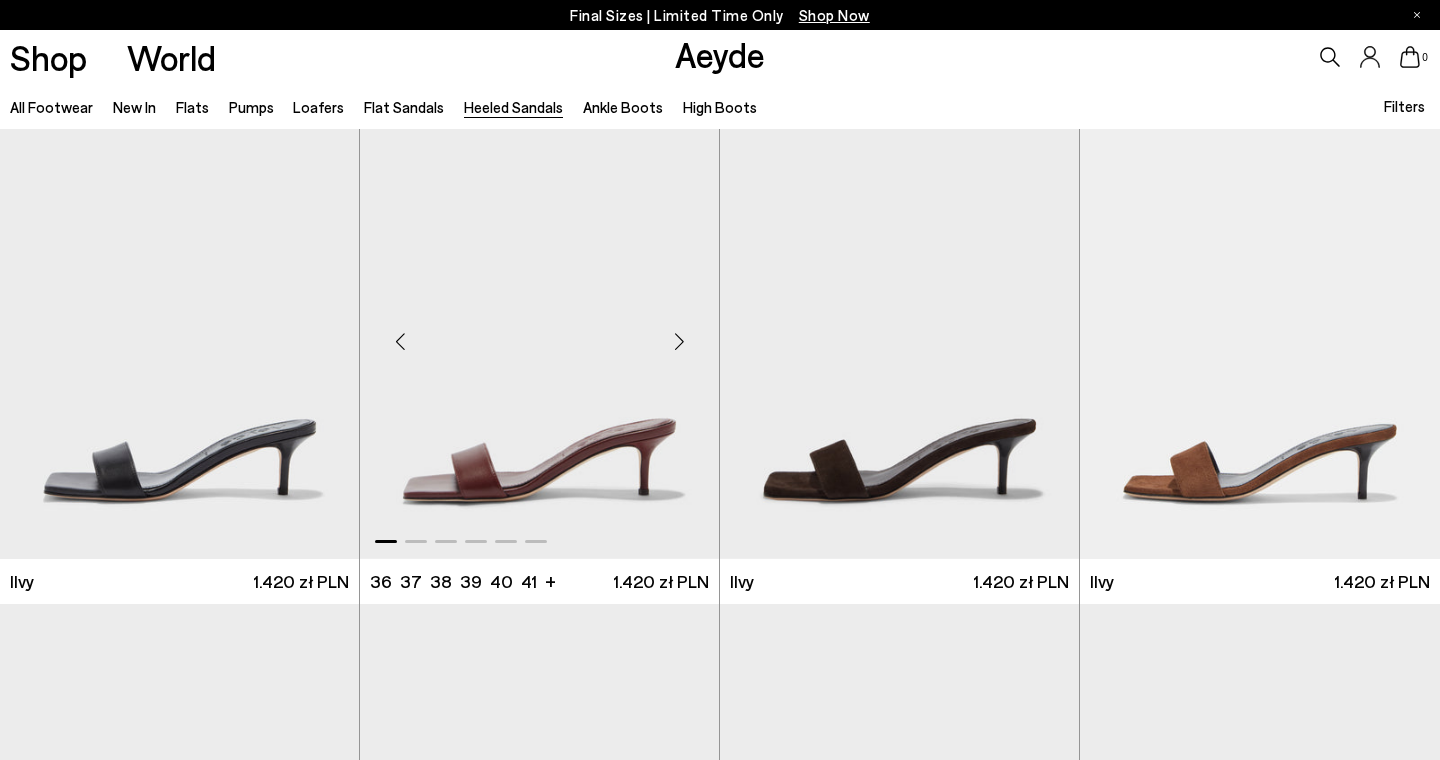 click at bounding box center (679, 341) 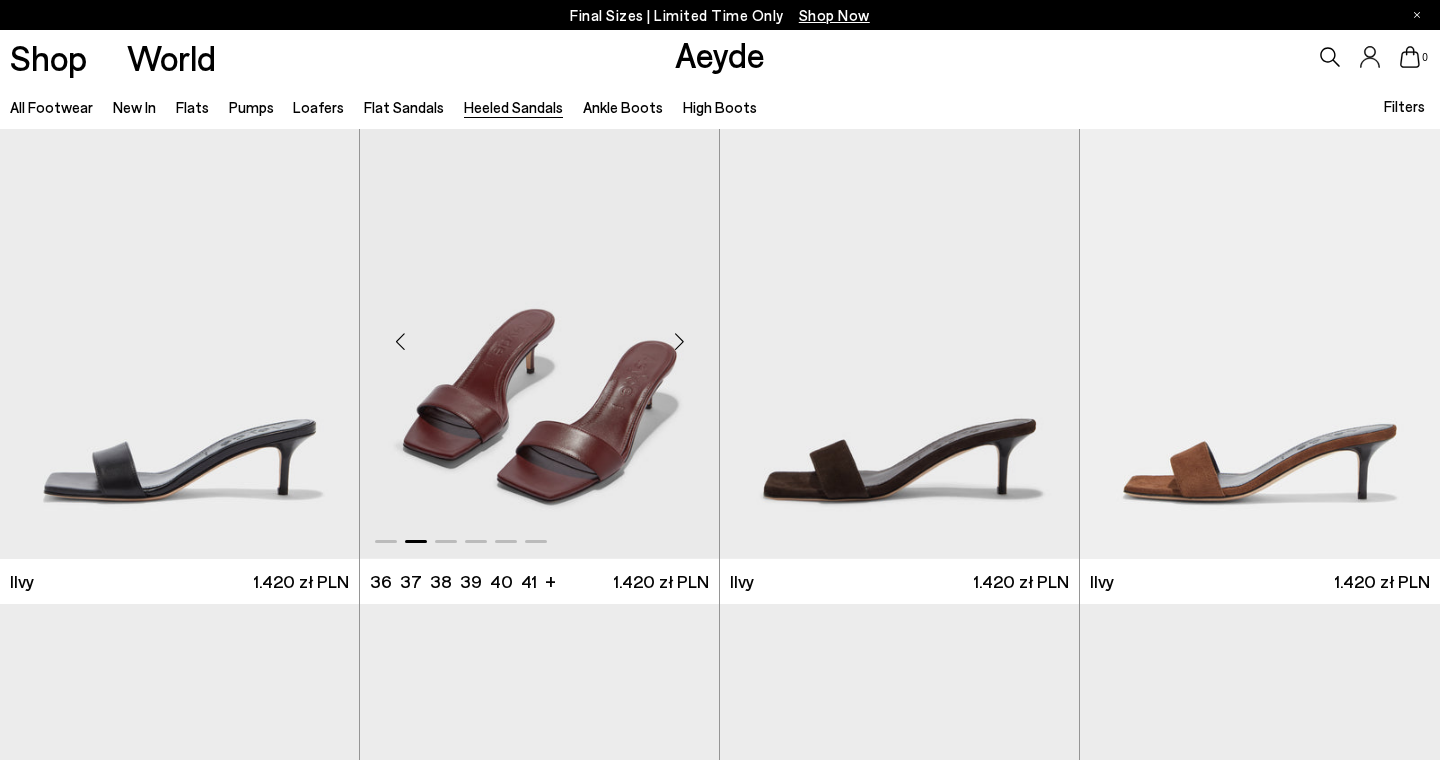 click at bounding box center (679, 341) 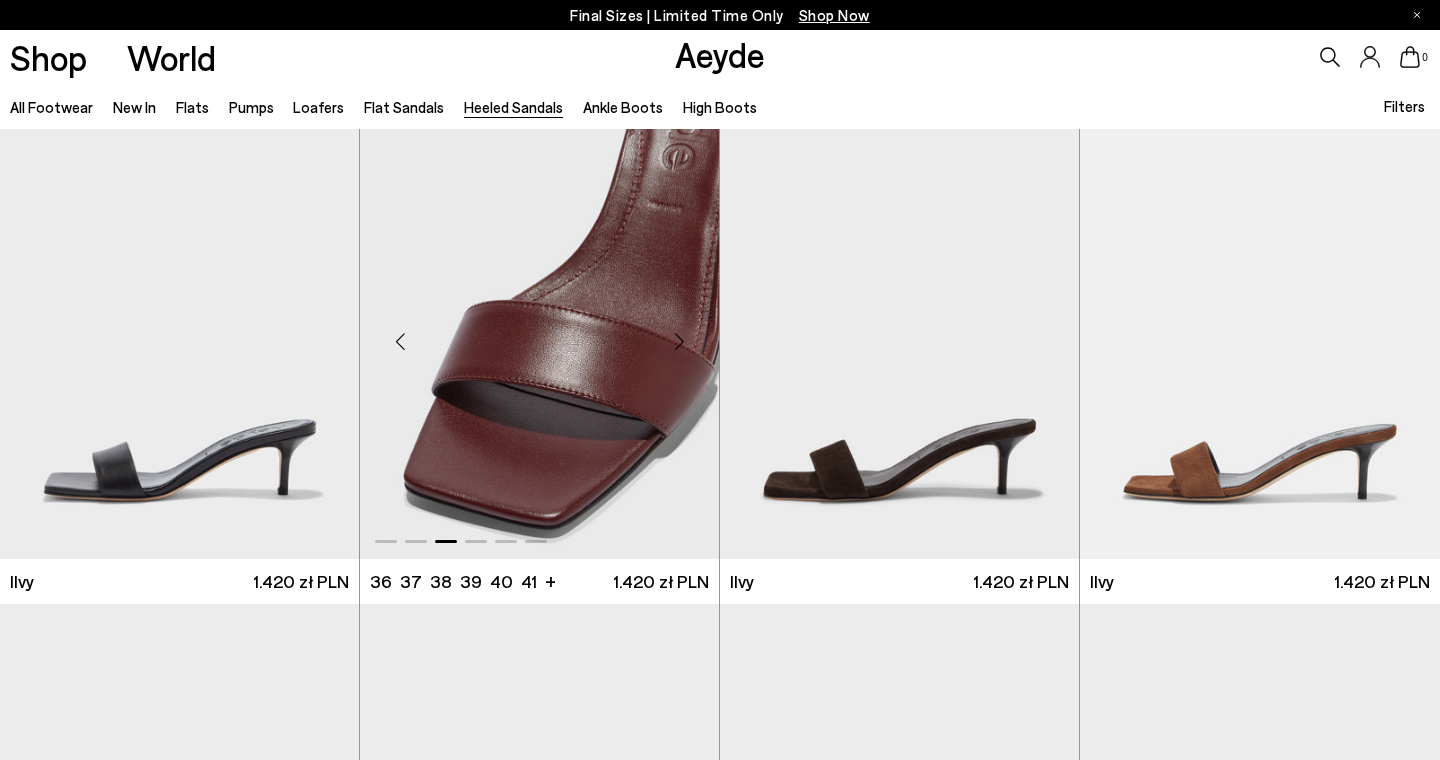 click at bounding box center (679, 341) 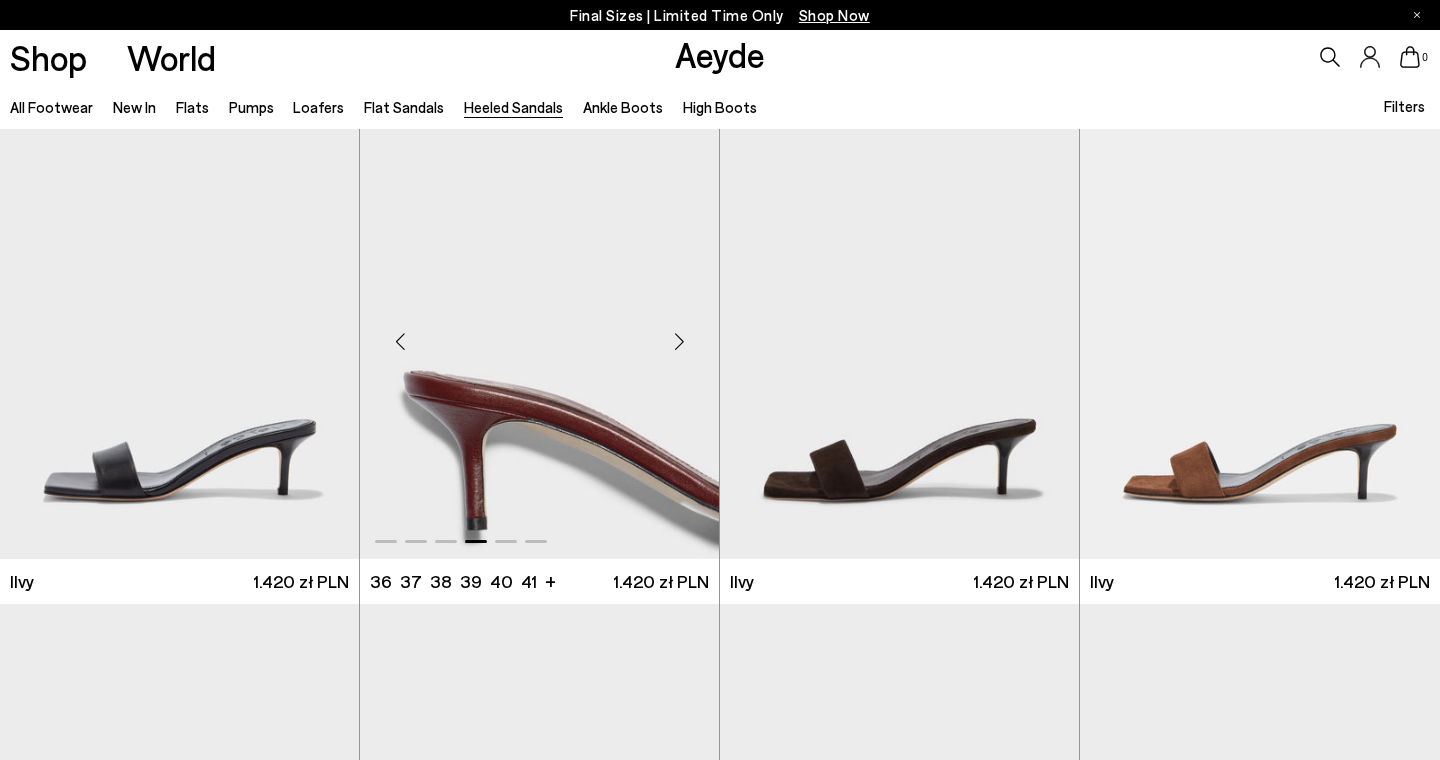 click at bounding box center (679, 341) 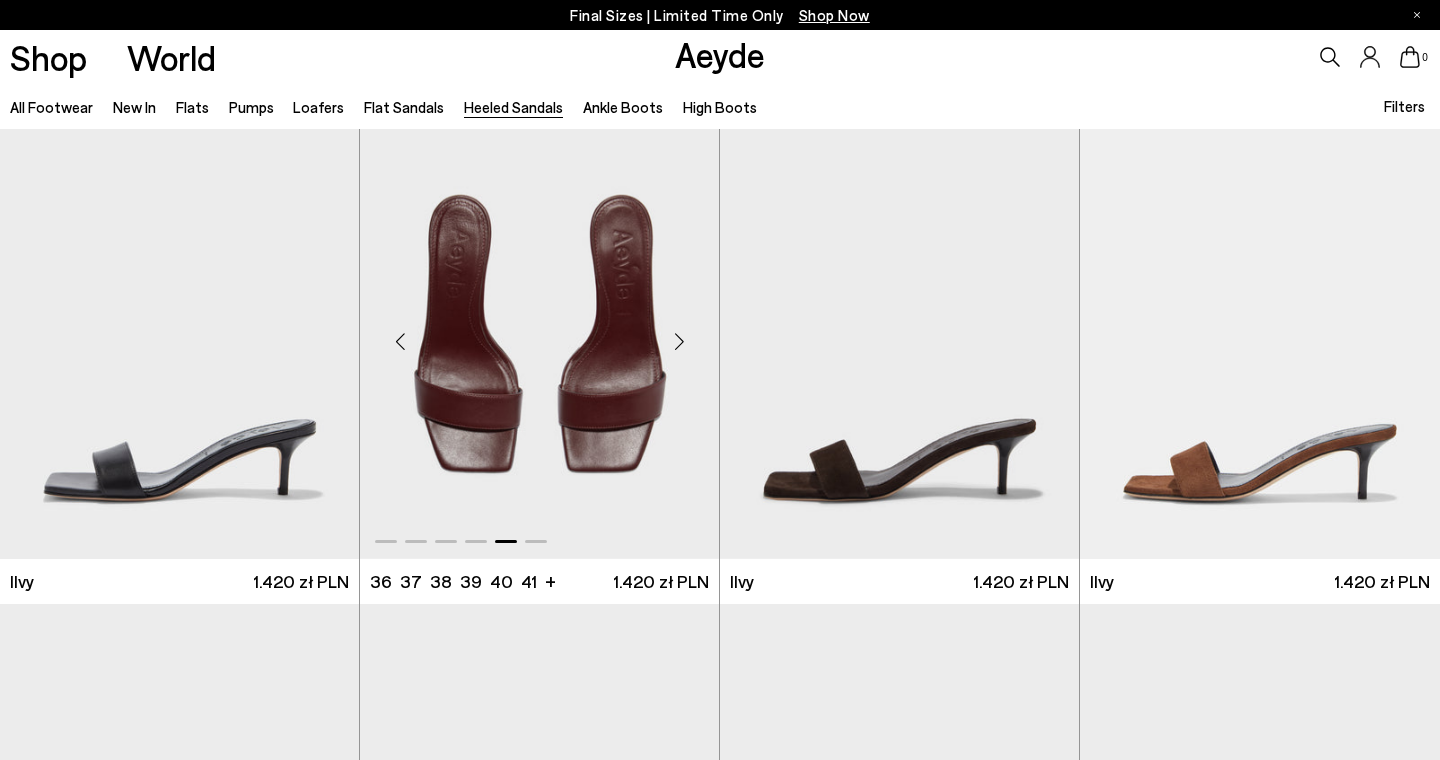 click at bounding box center (679, 341) 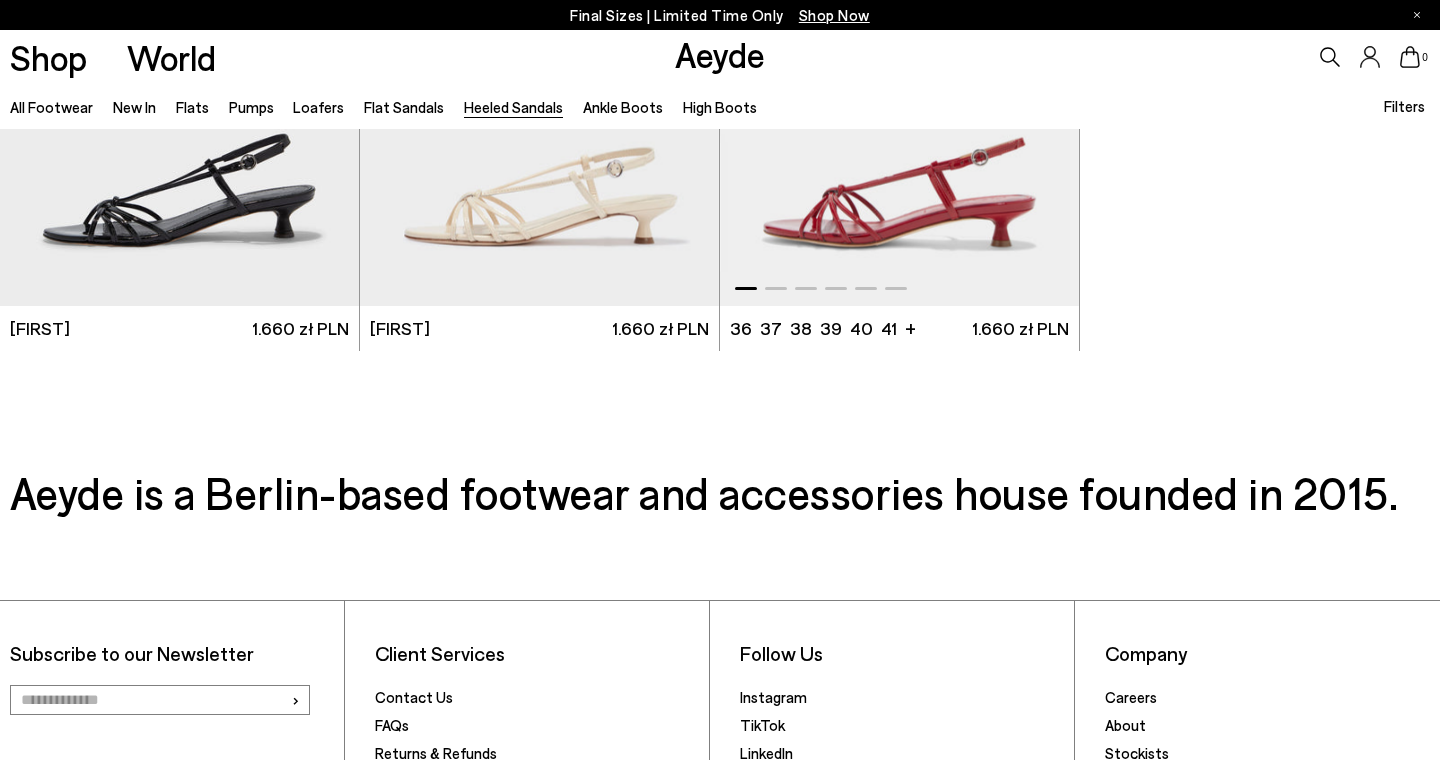 scroll, scrollTop: 4752, scrollLeft: 0, axis: vertical 